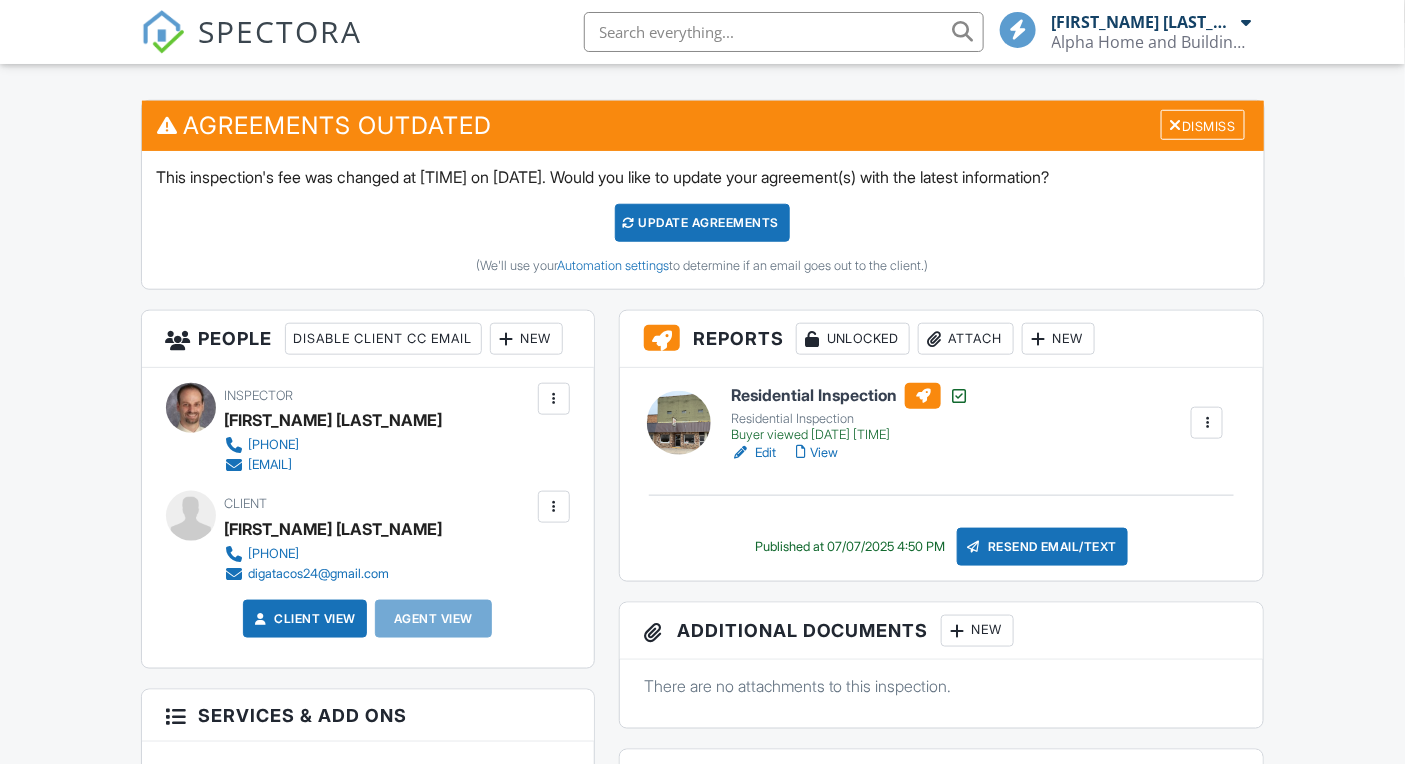 scroll, scrollTop: 486, scrollLeft: 0, axis: vertical 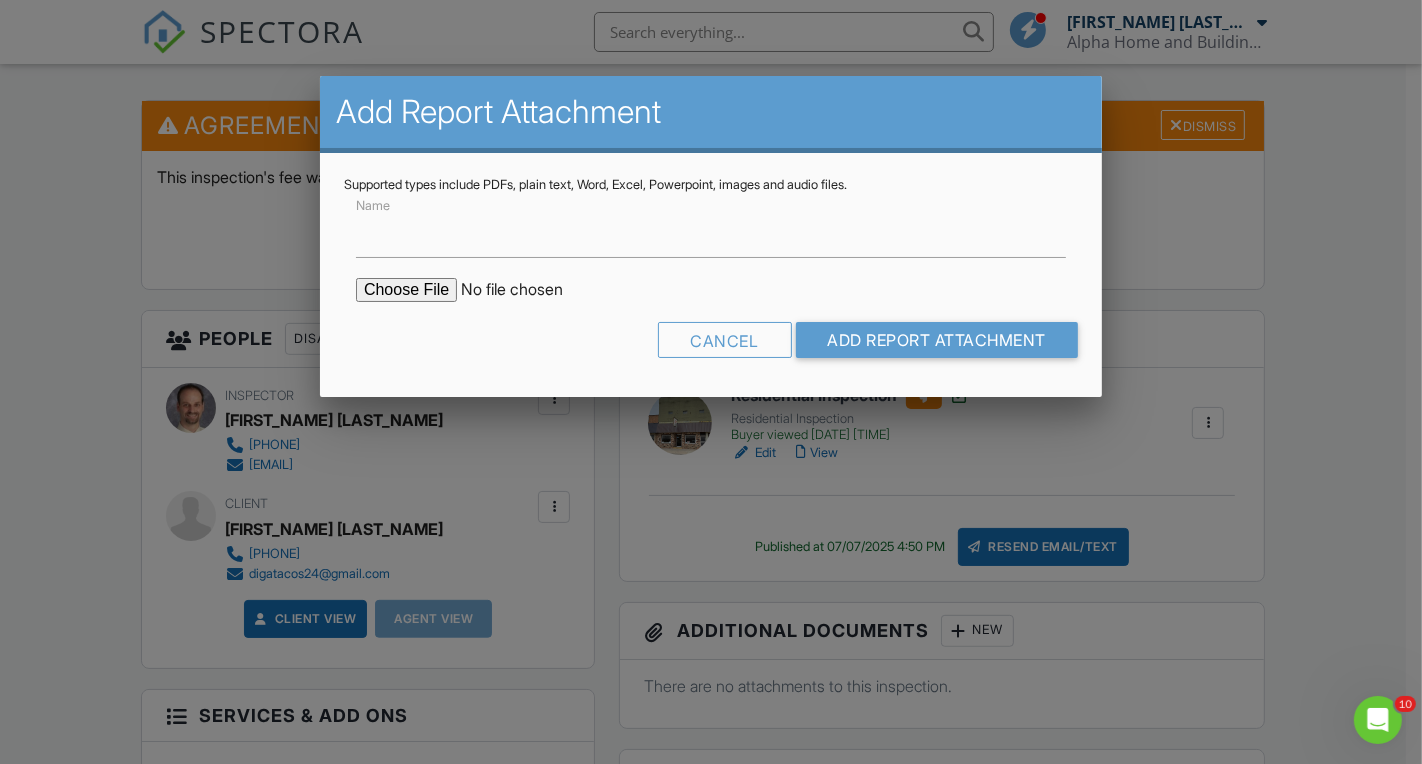 click at bounding box center (526, 290) 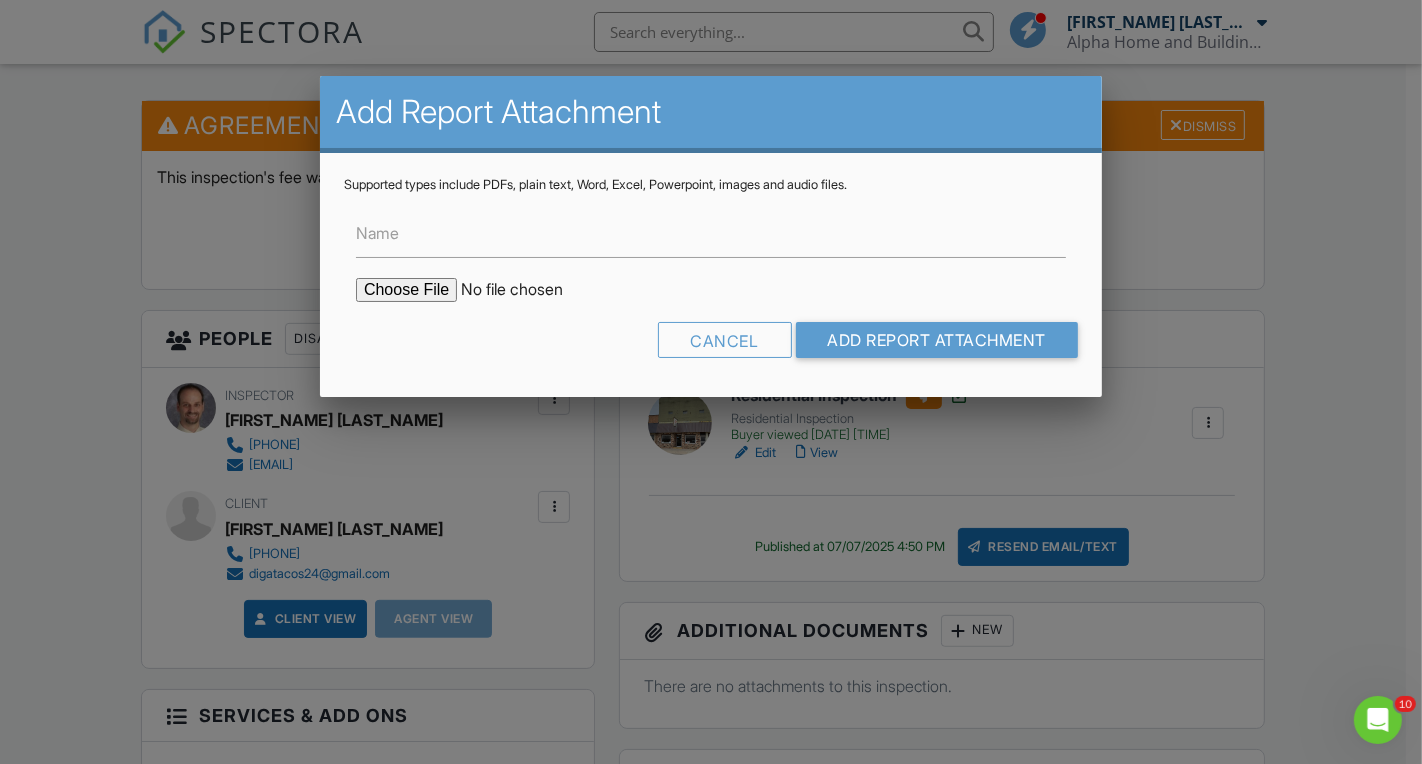 type on "C:\fakepath\20250709-1833.pdf" 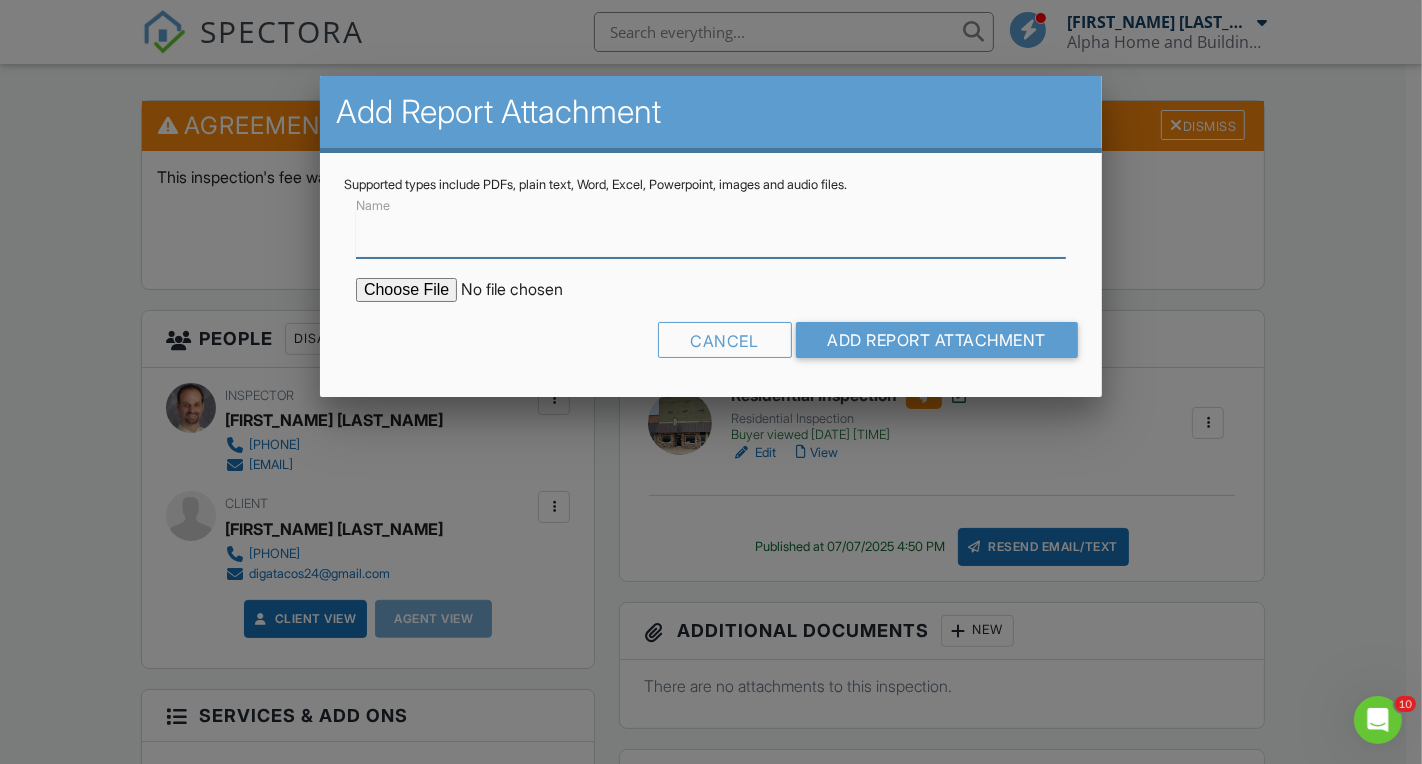 click on "Name" at bounding box center (711, 233) 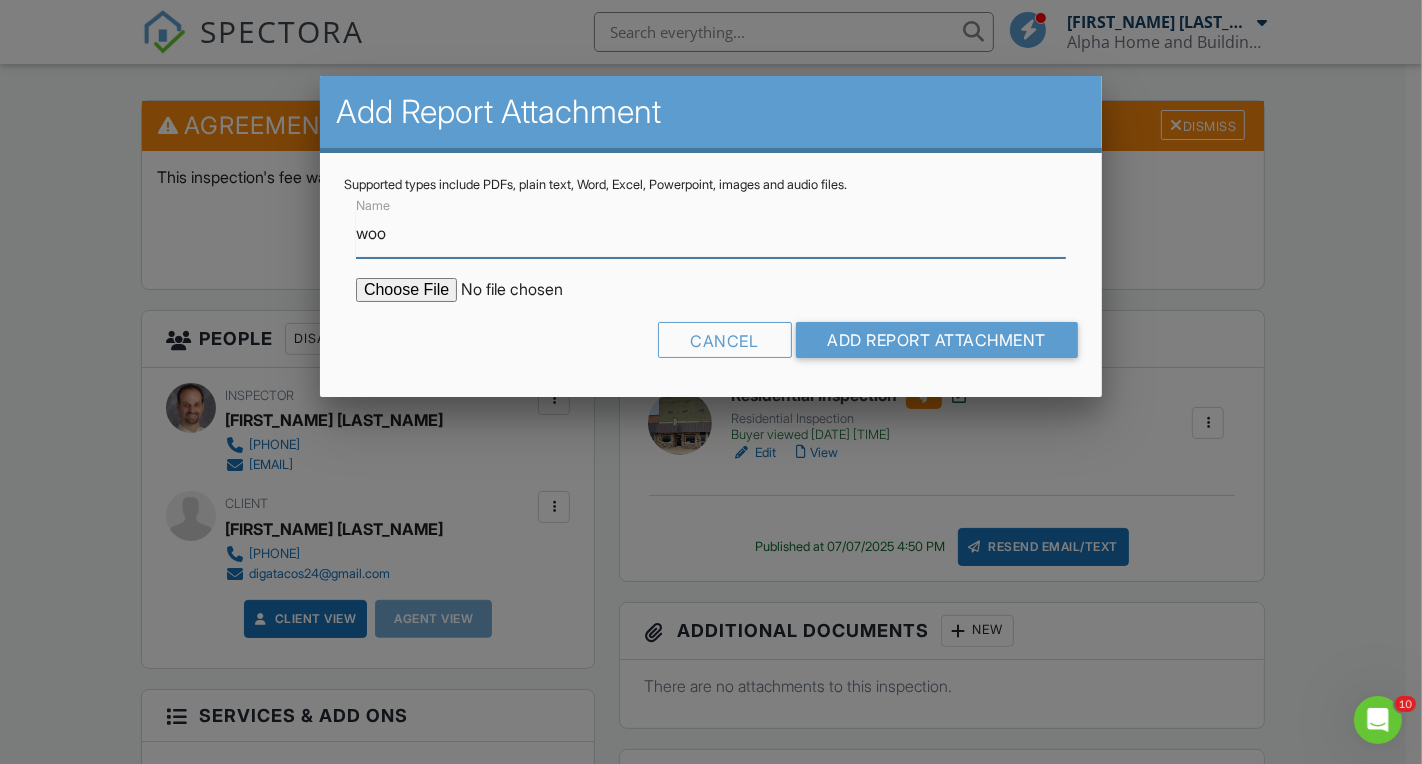 type on "Wood Destroying Organism Inspection Report" 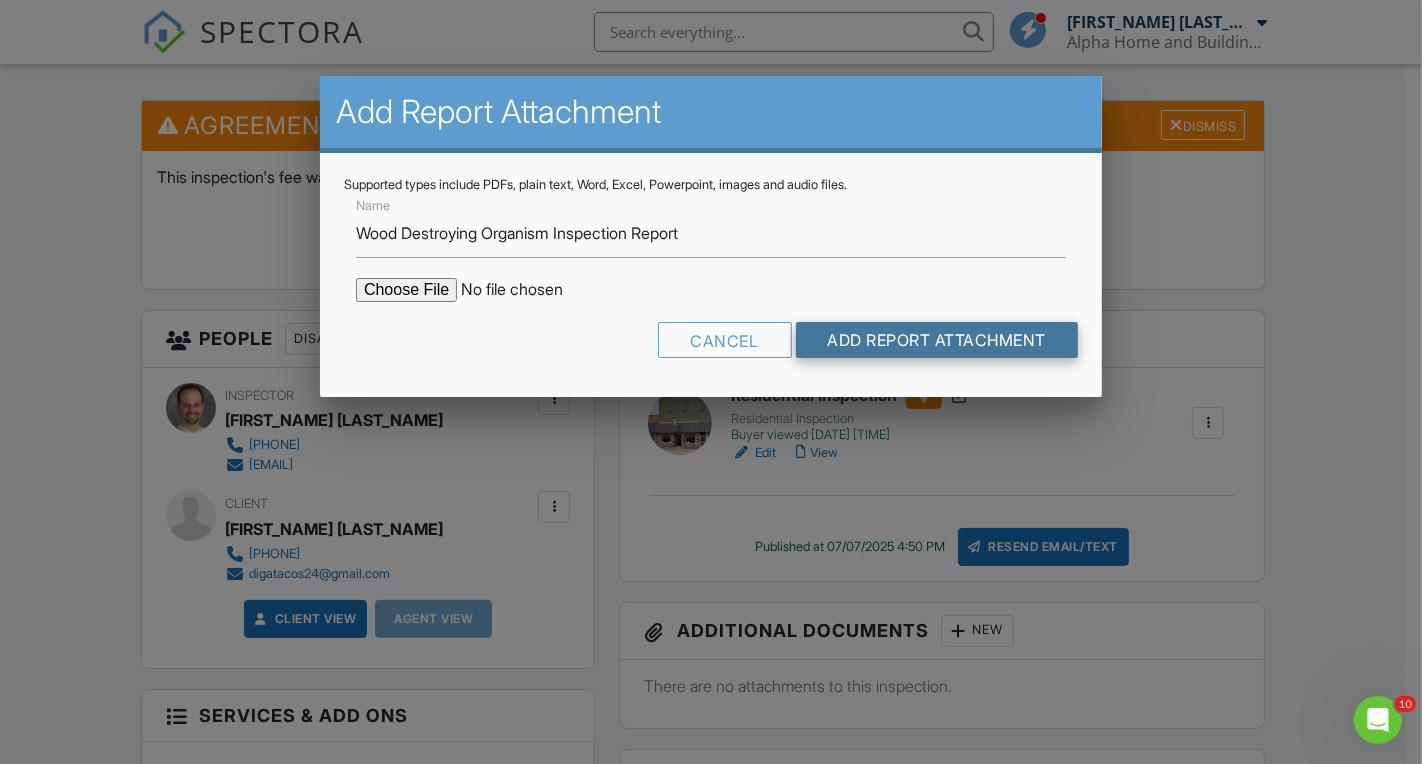 click on "Add Report Attachment" at bounding box center [937, 340] 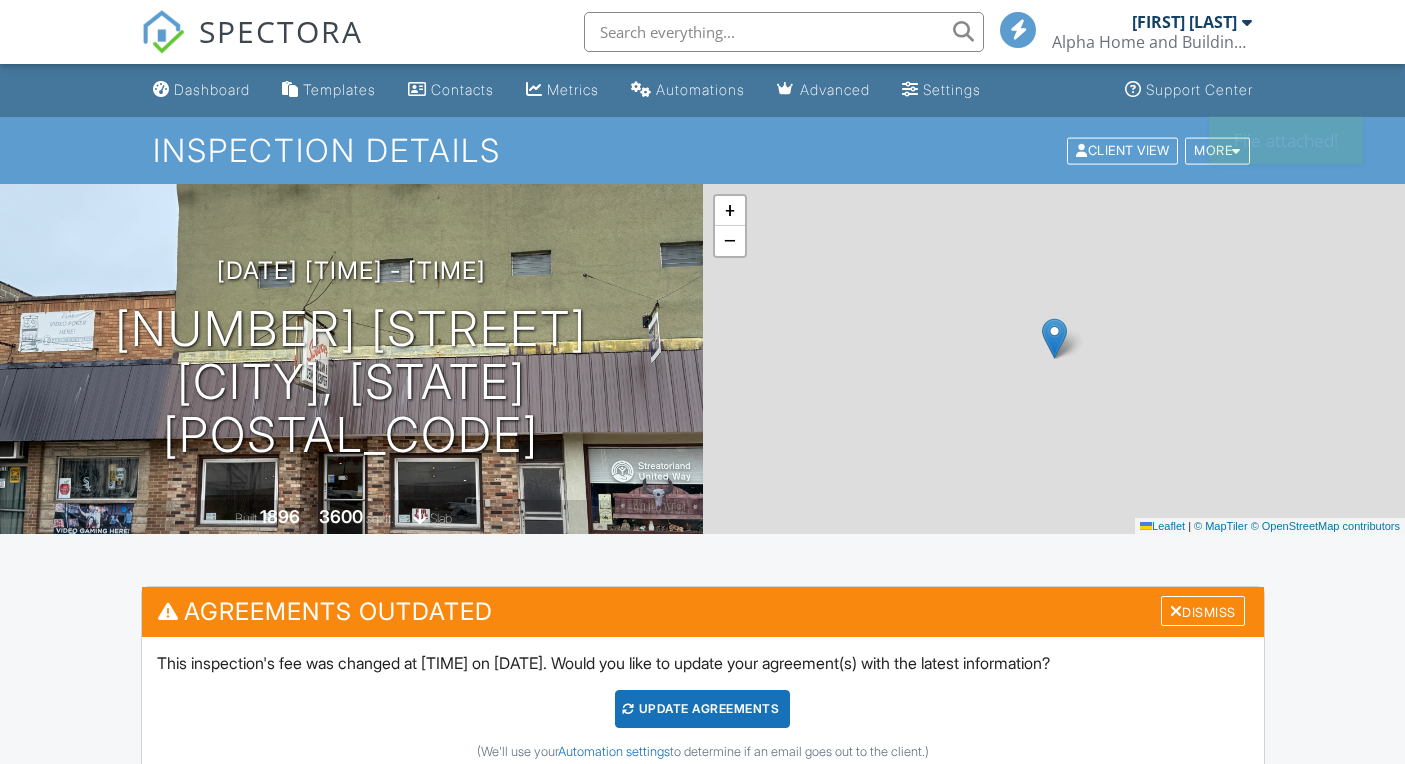 scroll, scrollTop: 0, scrollLeft: 0, axis: both 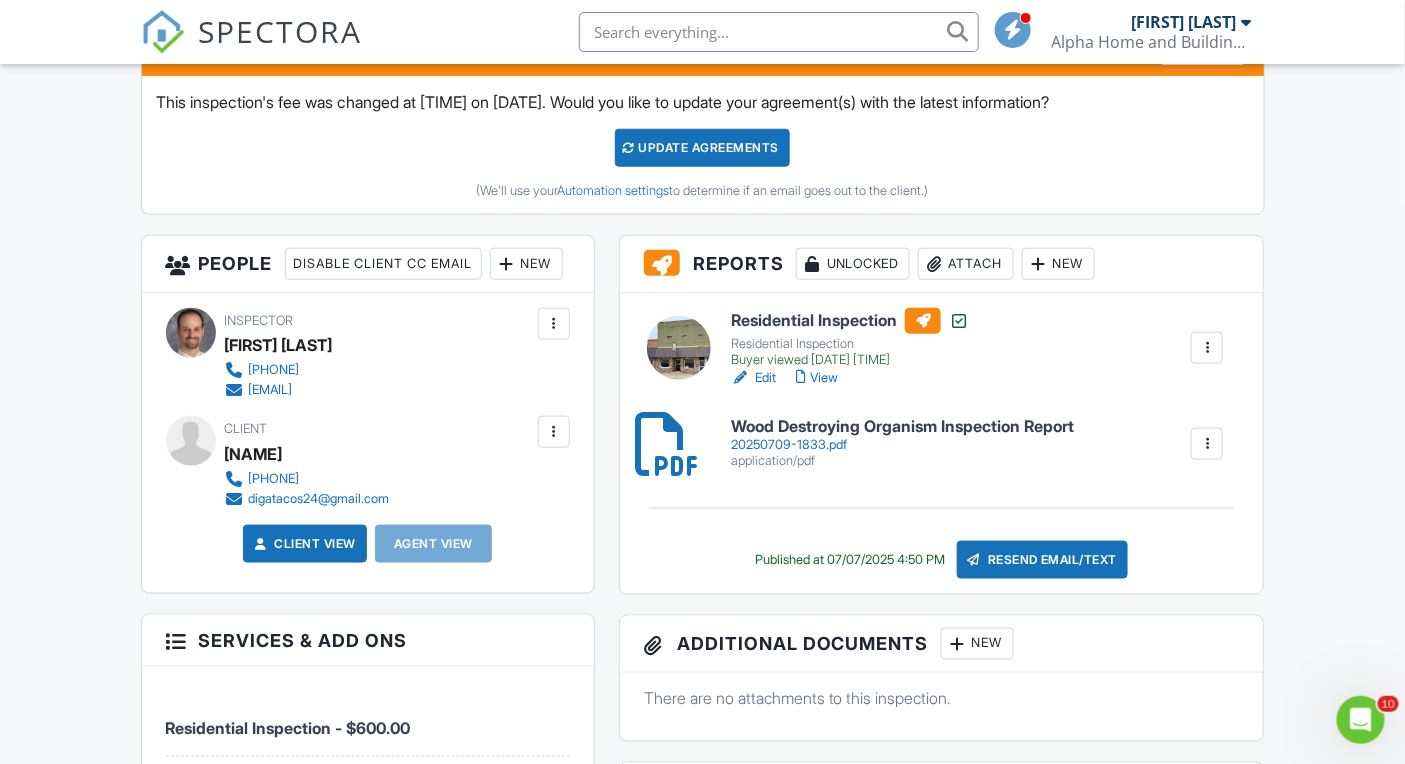 click on "20250709-1833.pdf" at bounding box center (902, 445) 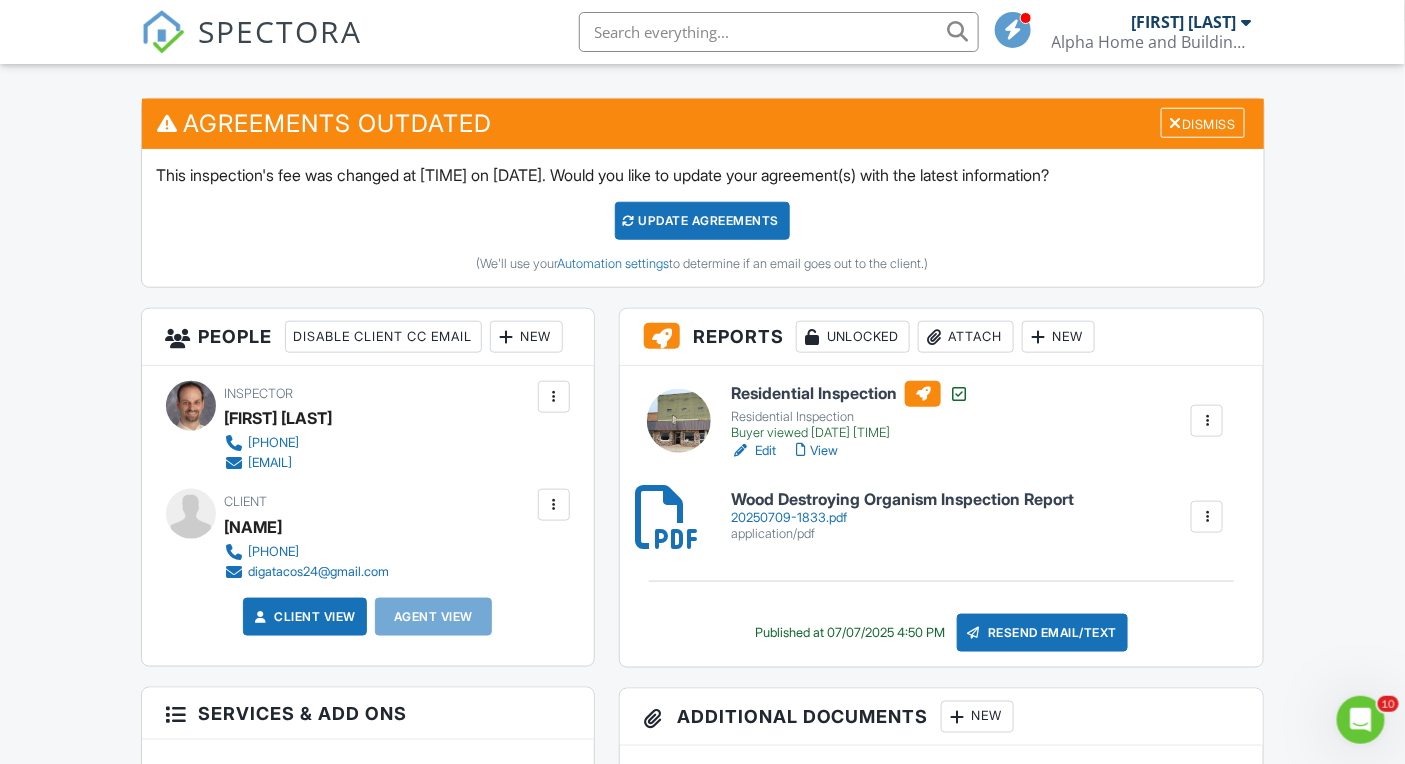 scroll, scrollTop: 603, scrollLeft: 0, axis: vertical 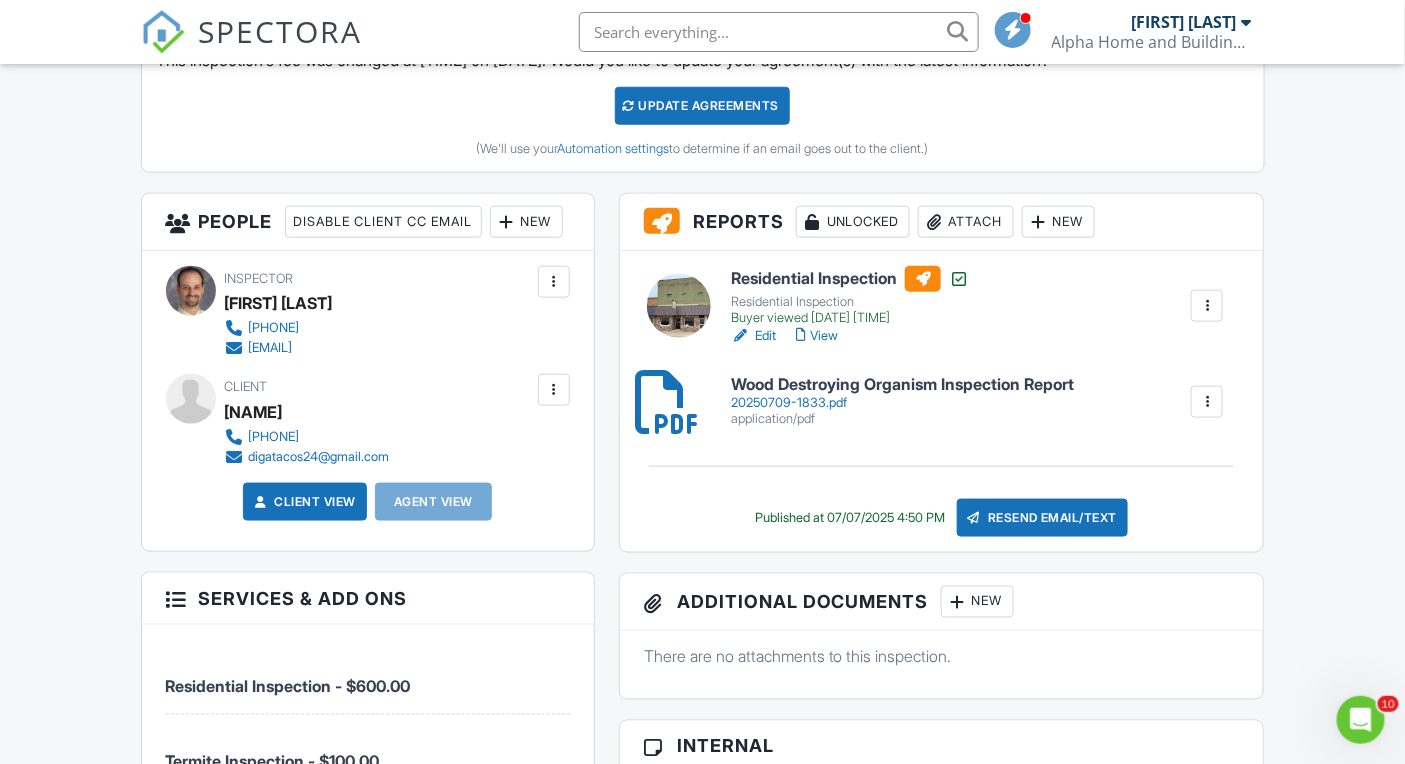 click at bounding box center (1207, 402) 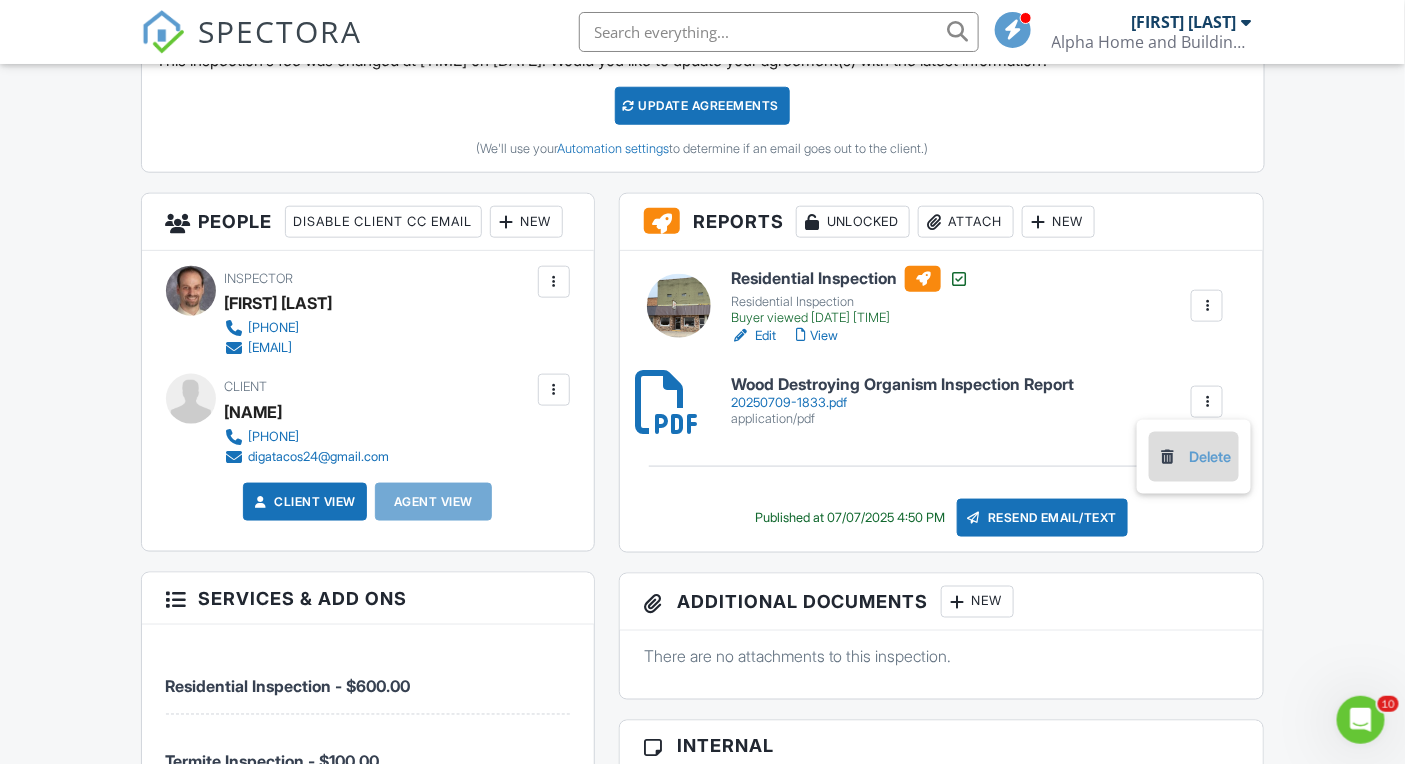 click on "Delete" at bounding box center (1194, 457) 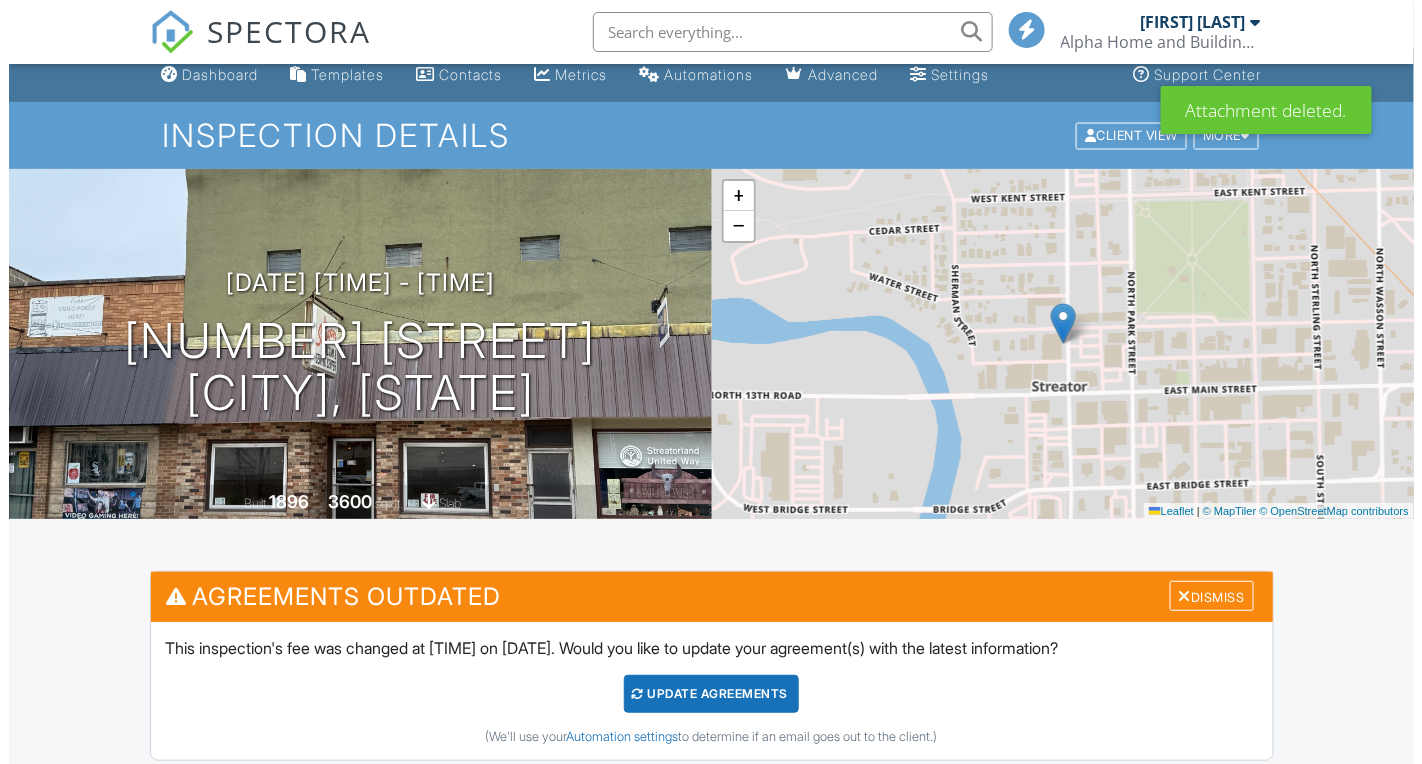 scroll, scrollTop: 192, scrollLeft: 0, axis: vertical 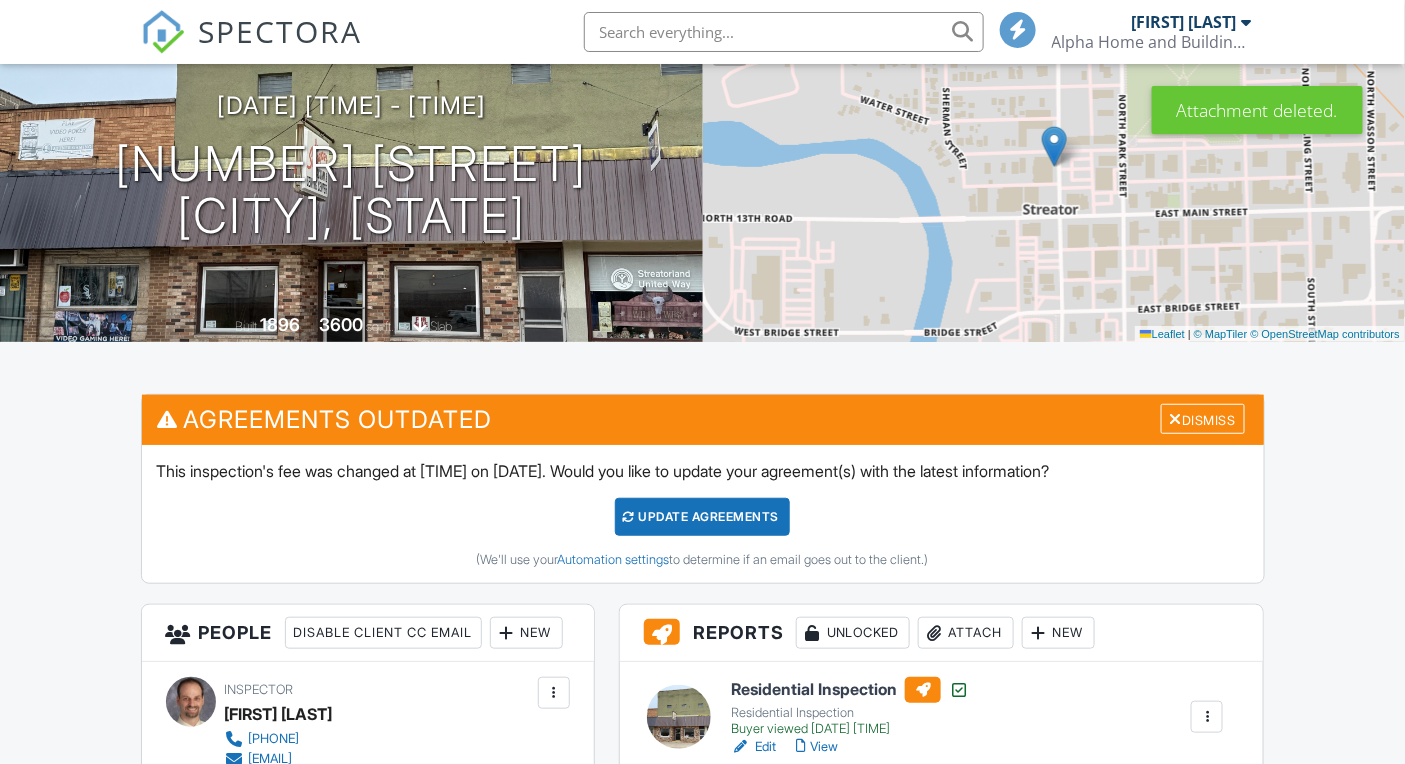 click on "Attach" at bounding box center (966, 633) 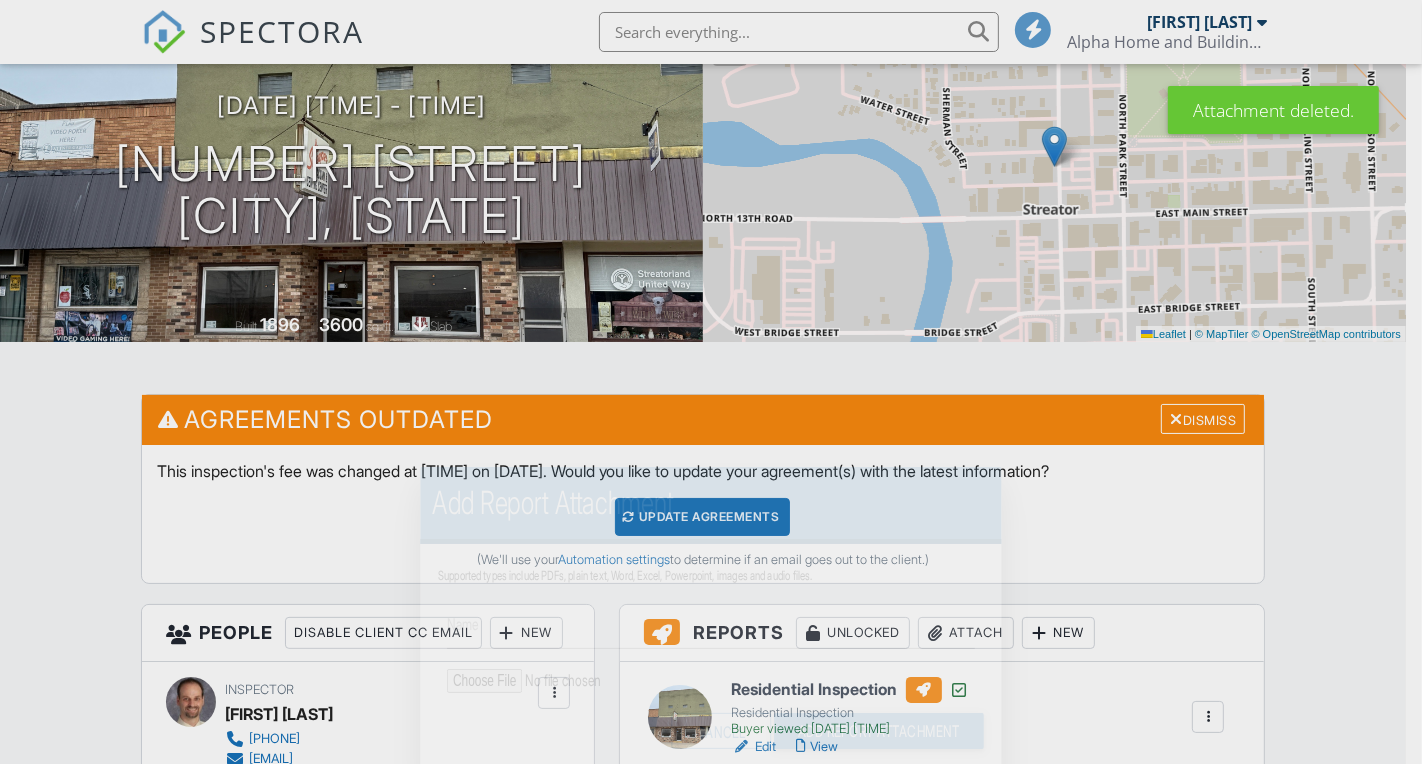 scroll, scrollTop: 0, scrollLeft: 0, axis: both 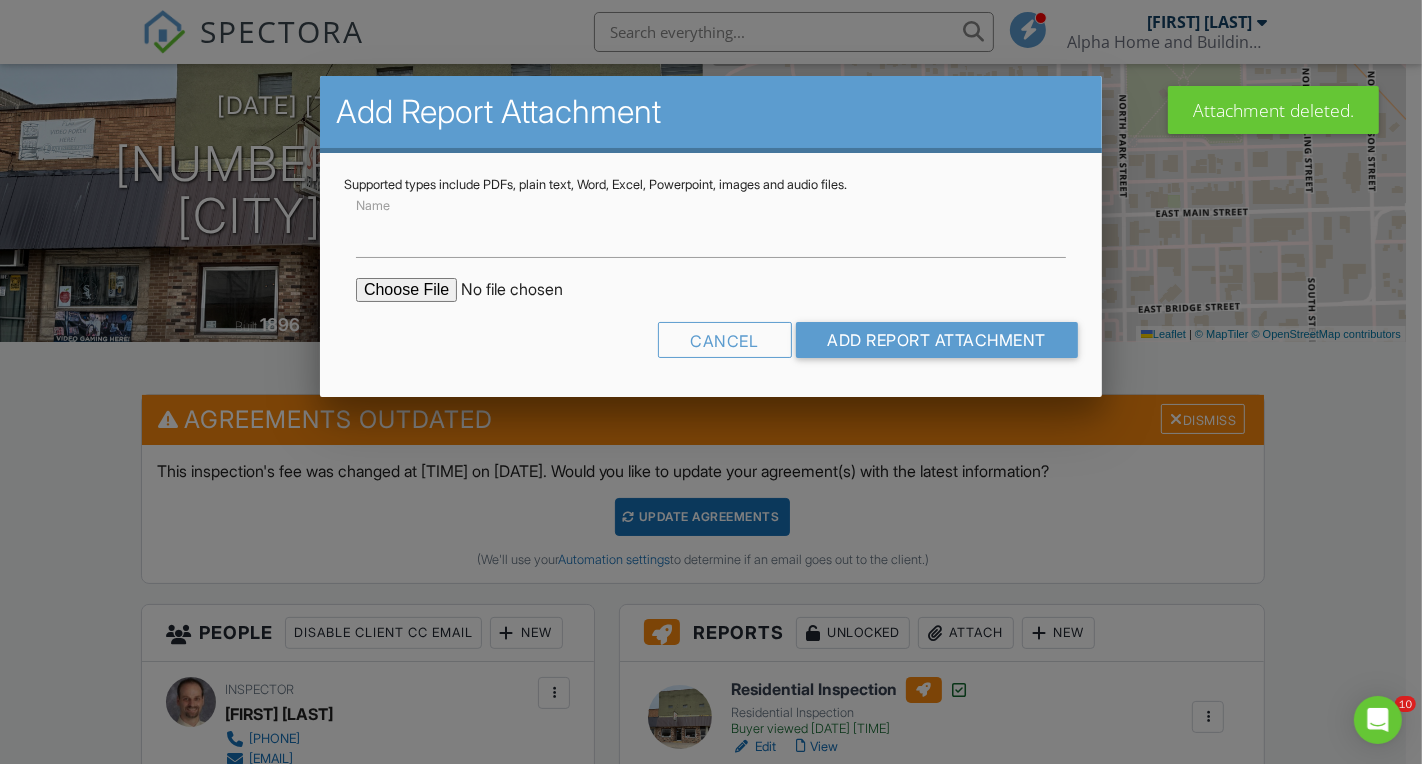 click at bounding box center (526, 290) 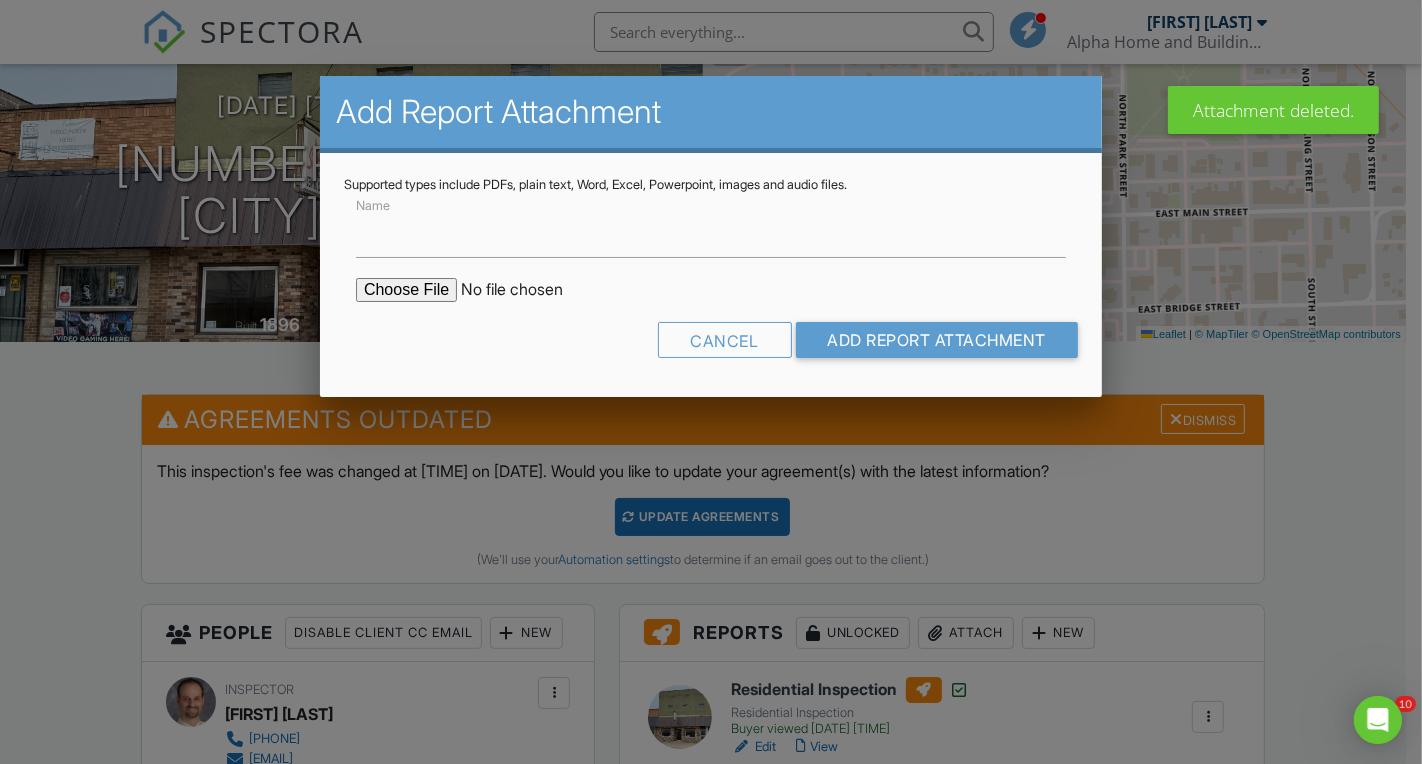 scroll, scrollTop: 0, scrollLeft: 0, axis: both 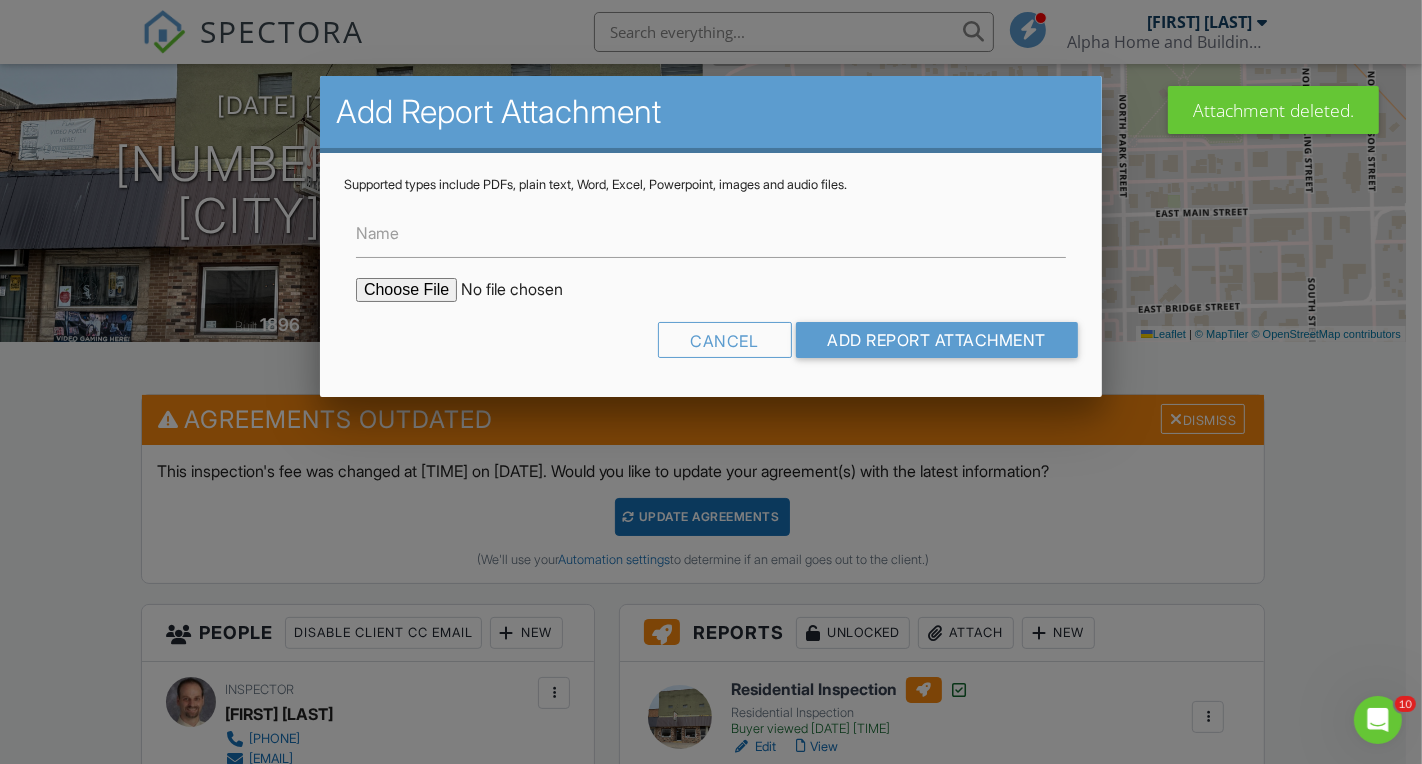 type on "C:\fakepath\20250709-1833.pdf" 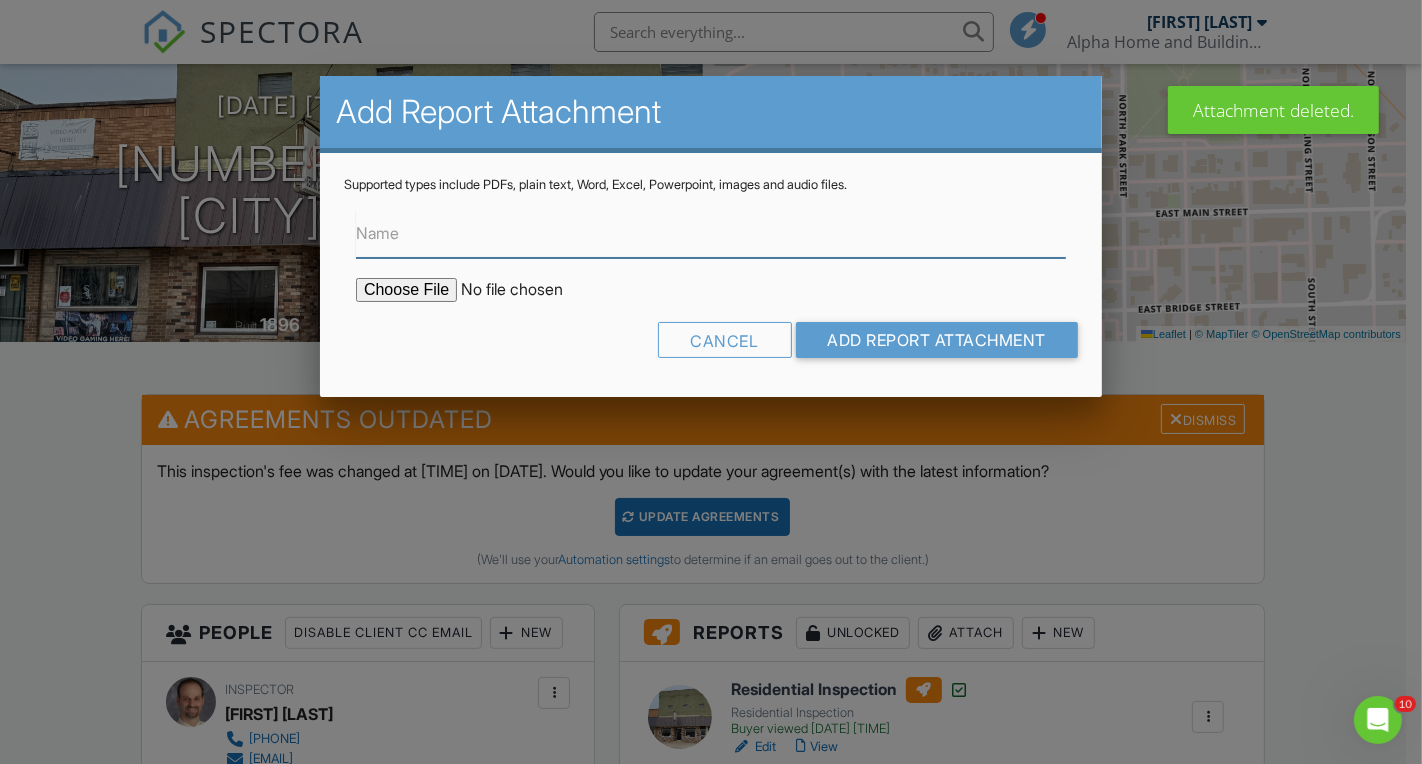 click on "Name" at bounding box center [711, 233] 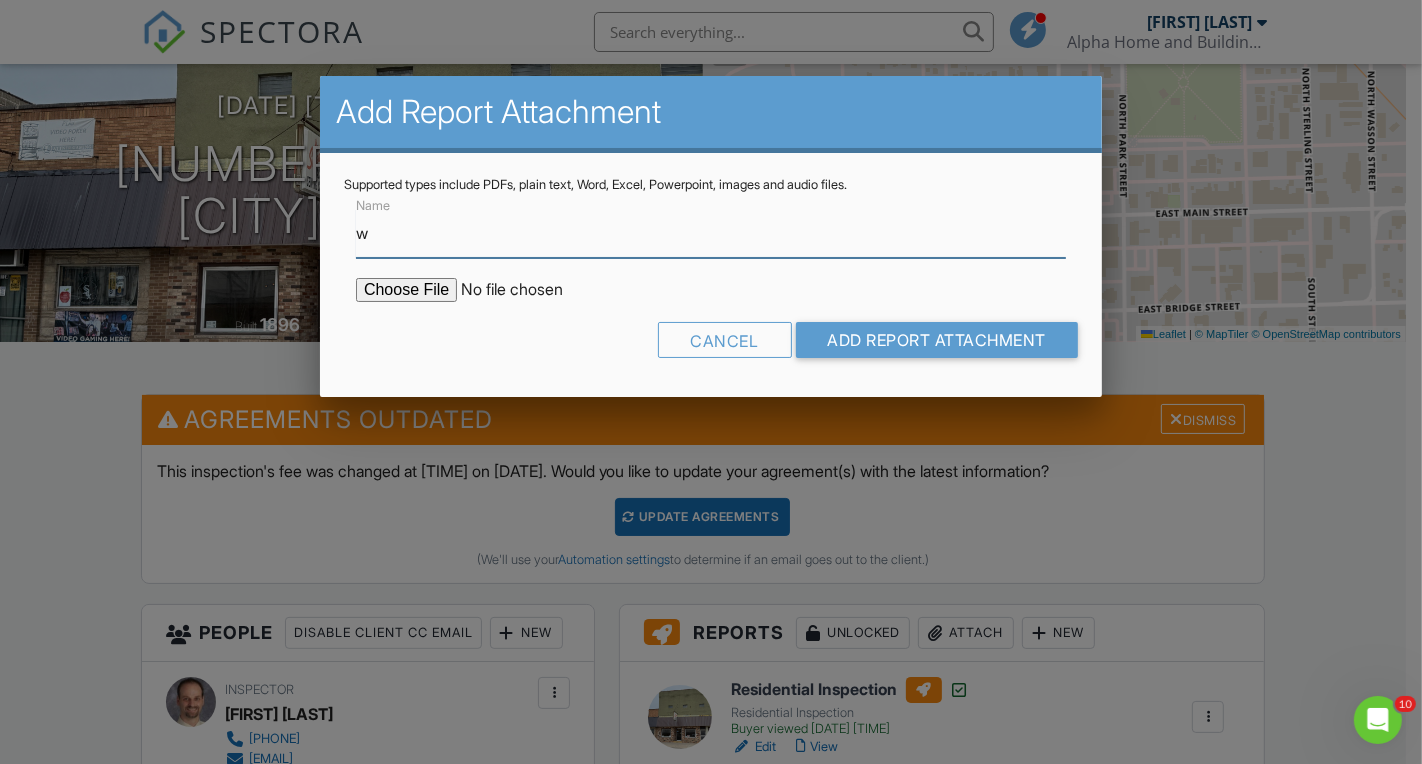 type on "Wood Destroying Insect Inspection Report" 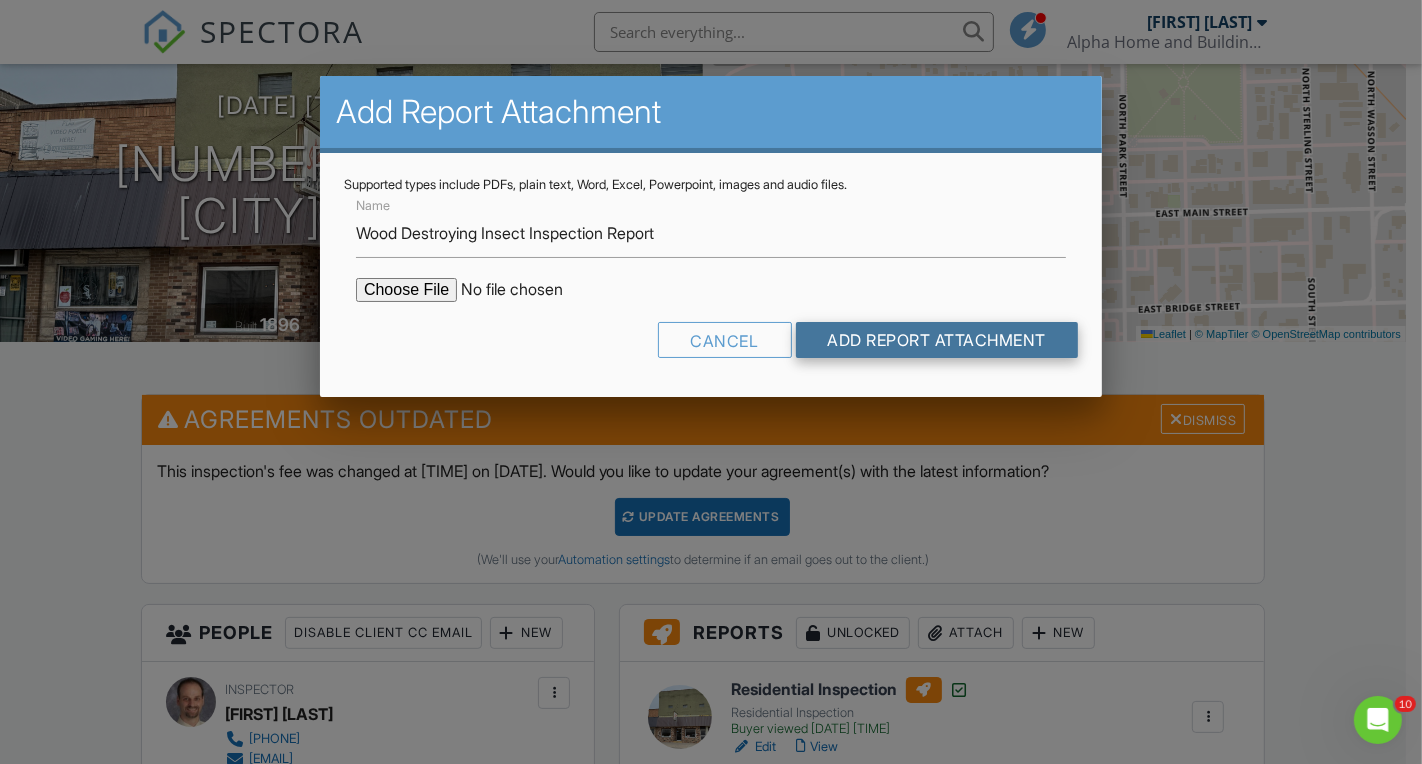 click on "Add Report Attachment" at bounding box center (937, 340) 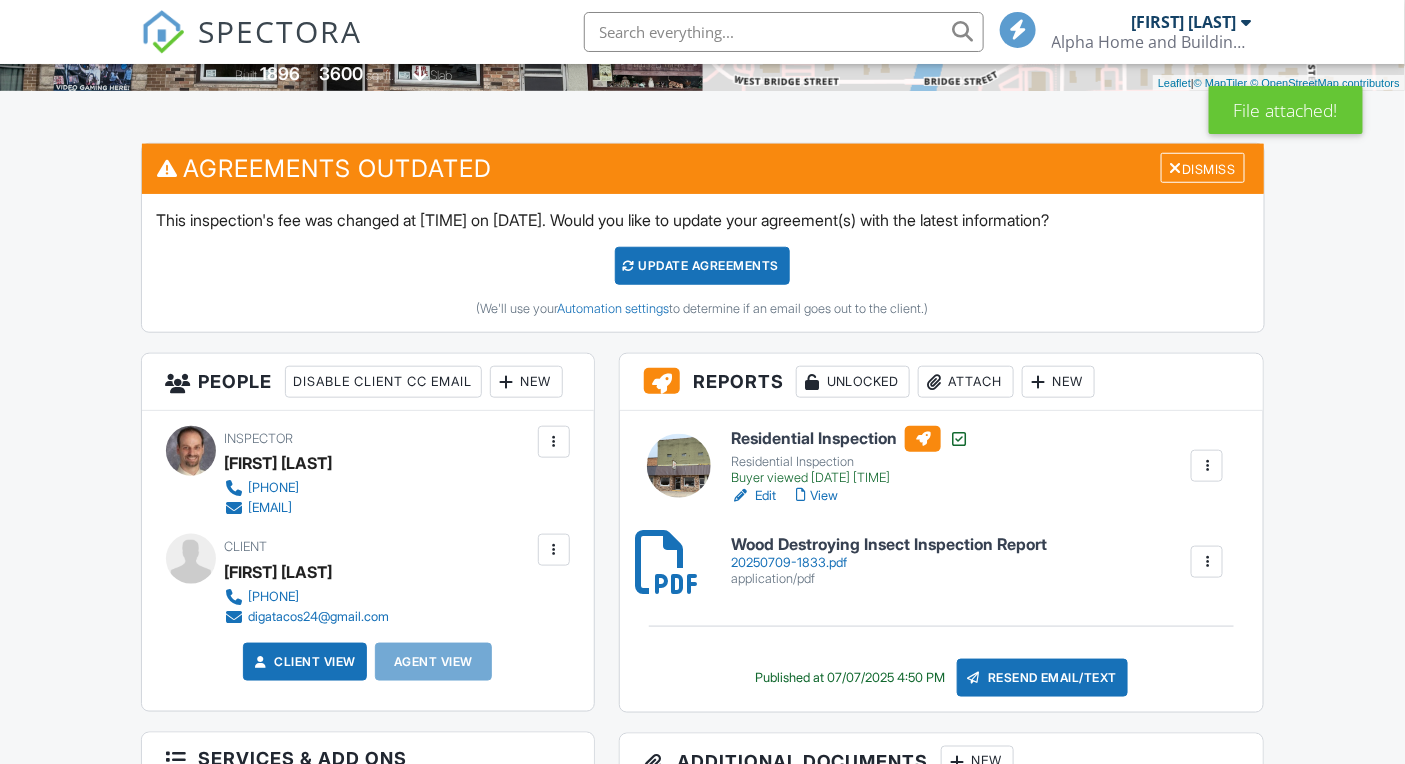 scroll, scrollTop: 575, scrollLeft: 0, axis: vertical 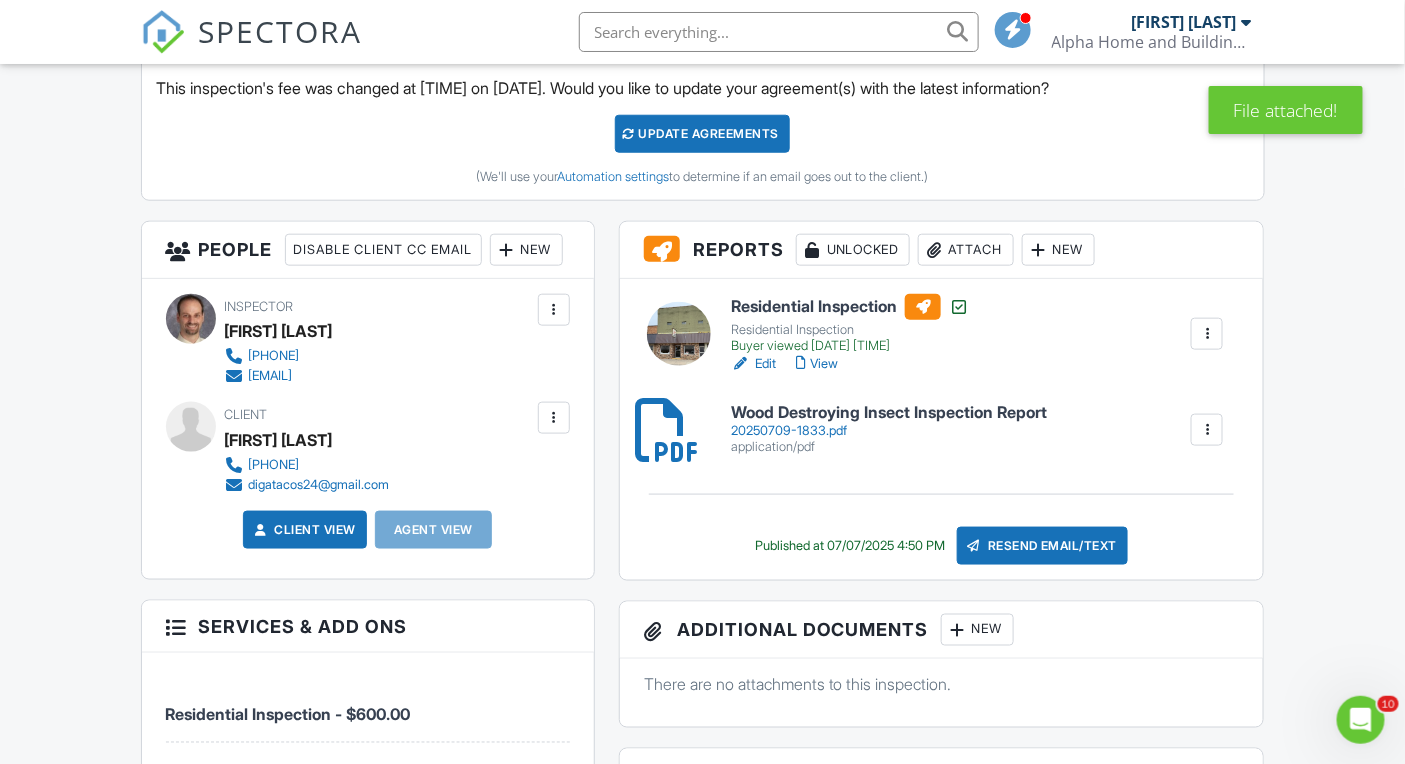 click on "Resend Email/Text" at bounding box center (1043, 546) 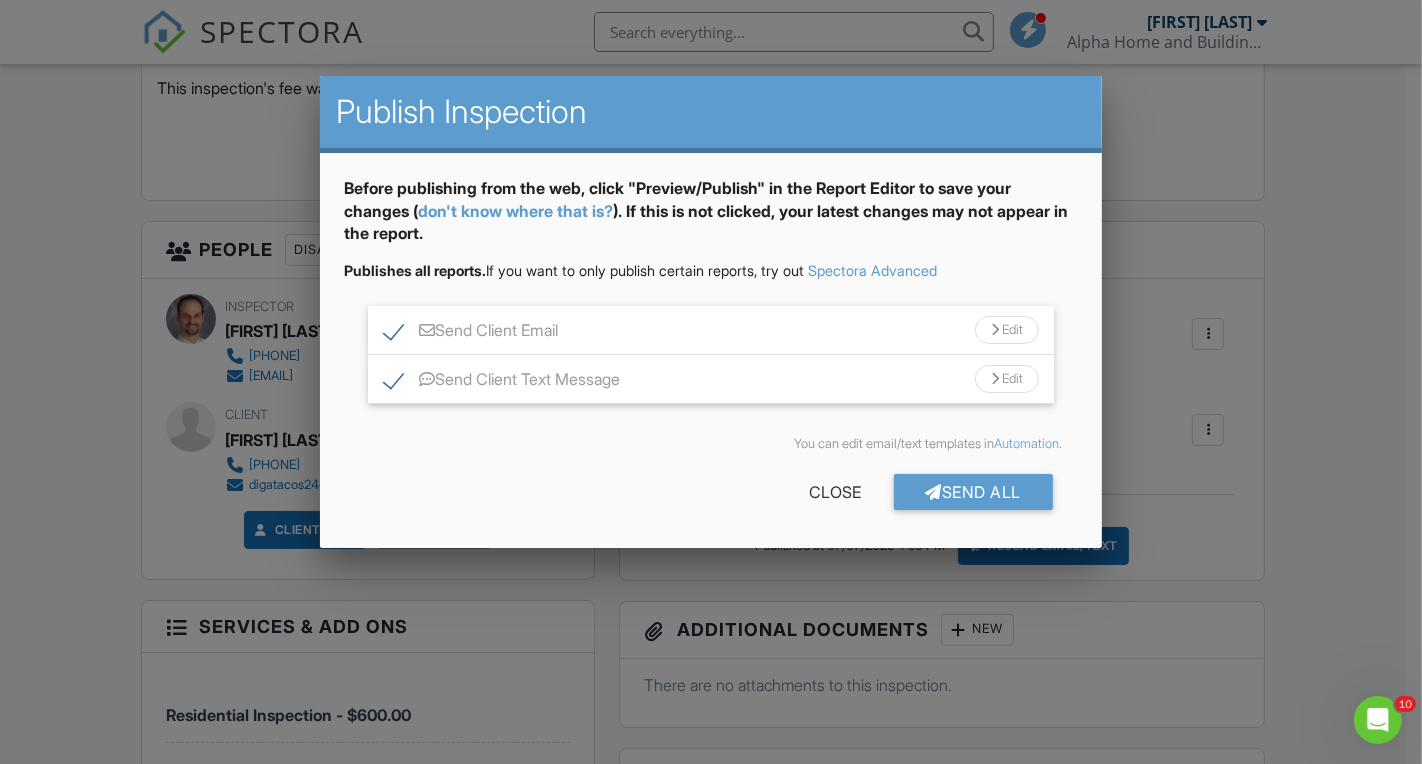 click on "Send Client Text Message
Edit" at bounding box center (711, 330) 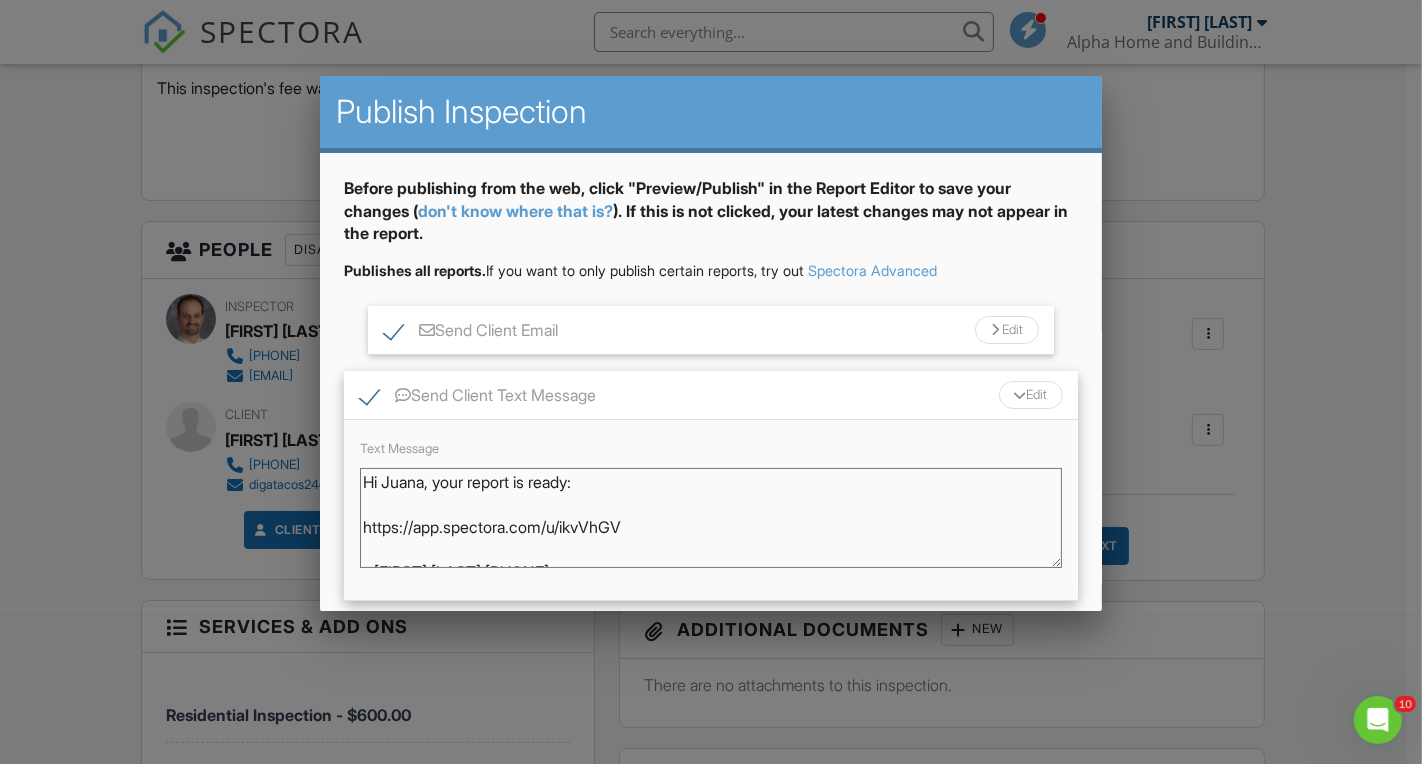 click on "Hi [FIRST], your report is ready:
https://app.spectora.com/u/ikvVhGV
- [FIRST] [LAST] [PHONE]" at bounding box center (711, 518) 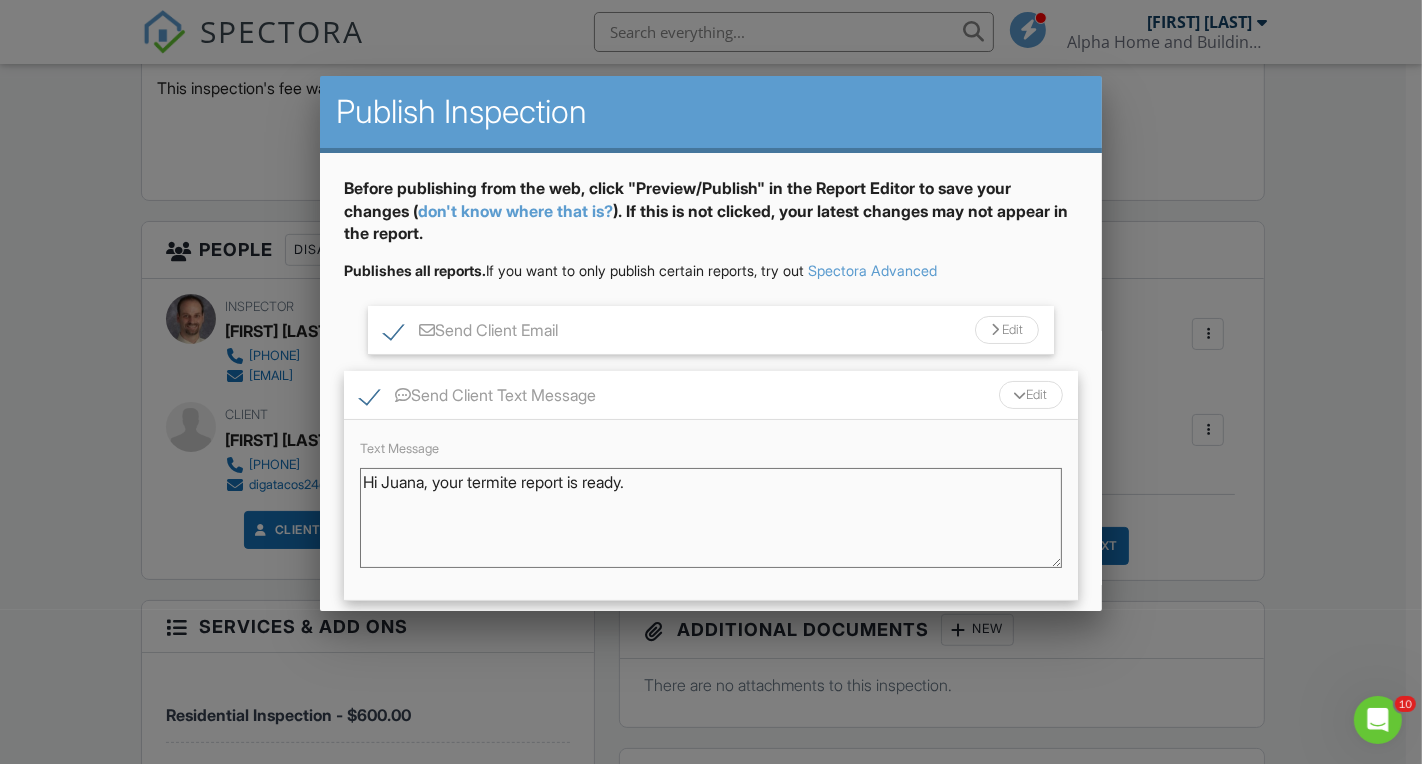 scroll, scrollTop: 0, scrollLeft: 0, axis: both 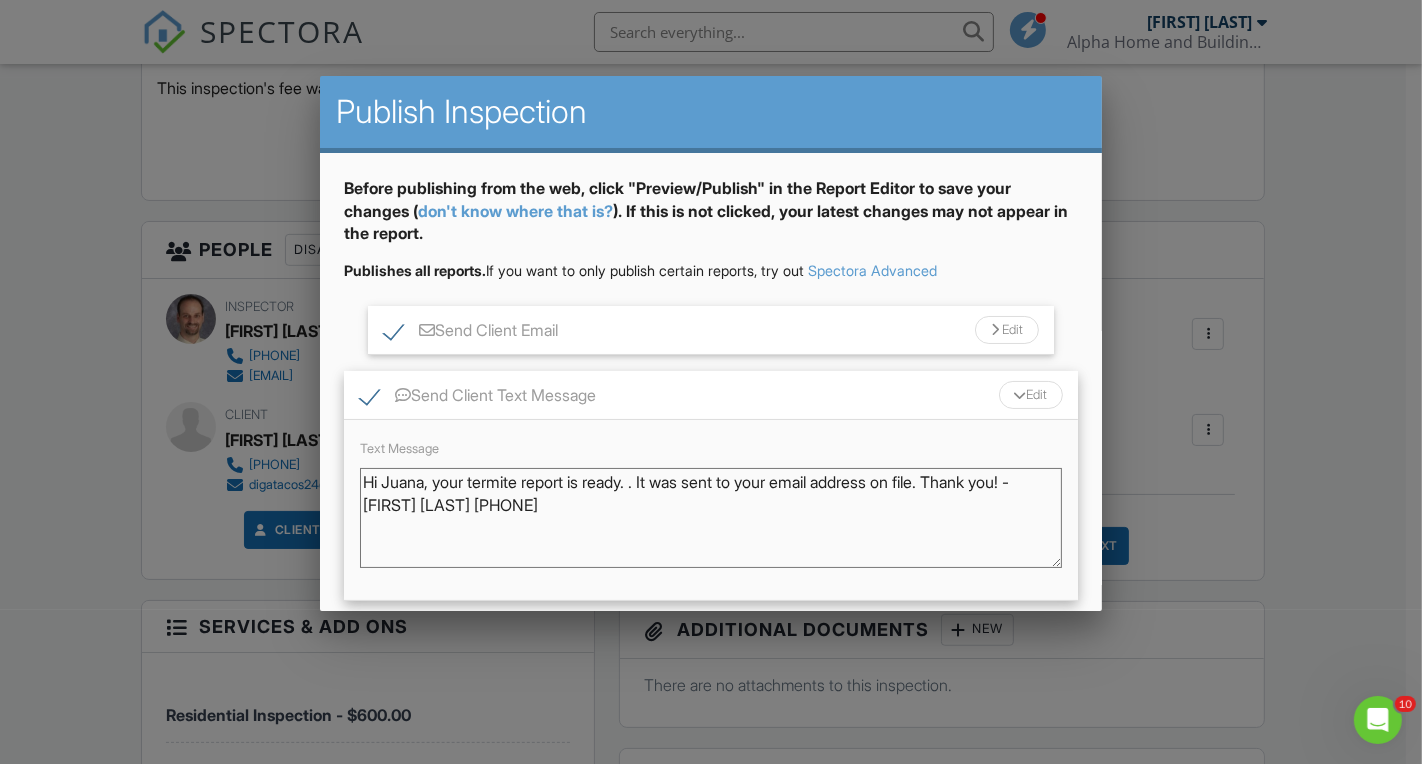 click on "Hi [FIRST], your report is ready:
https://app.spectora.com/u/ikvVhGV
- [FIRST] [LAST] [PHONE]" at bounding box center [711, 518] 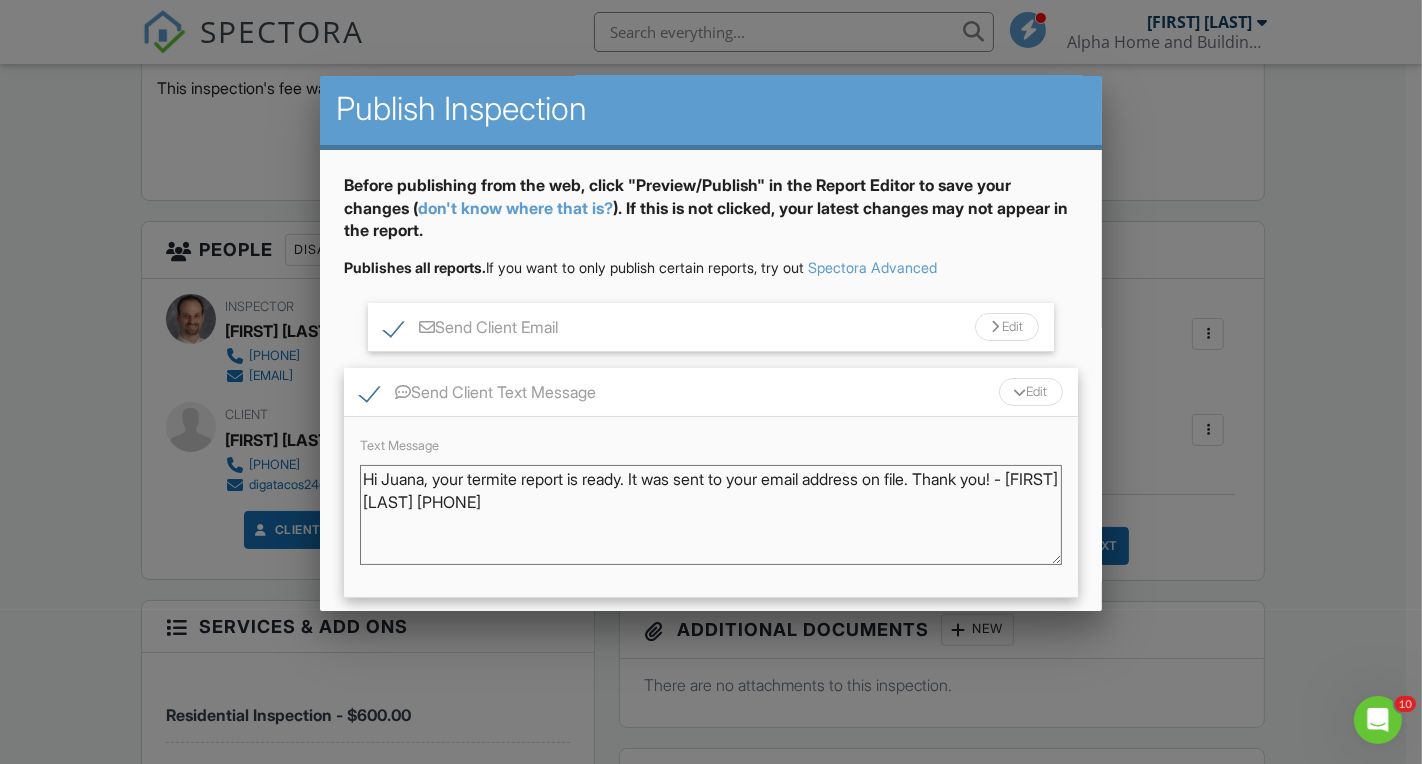 scroll, scrollTop: 4, scrollLeft: 0, axis: vertical 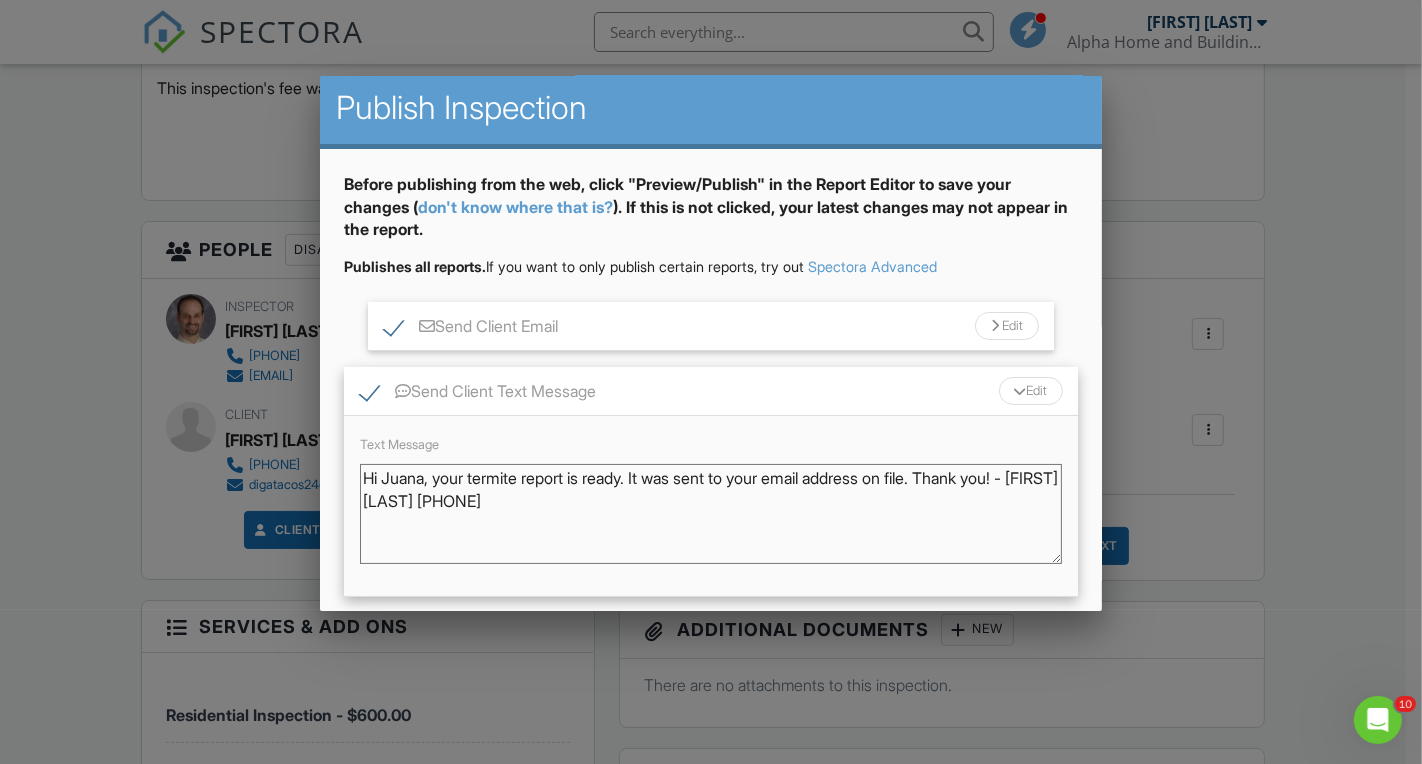 click on "Hi [FIRST], your report is ready:
https://app.spectora.com/u/ikvVhGV
- [FIRST] [LAST] [PHONE]" at bounding box center [711, 514] 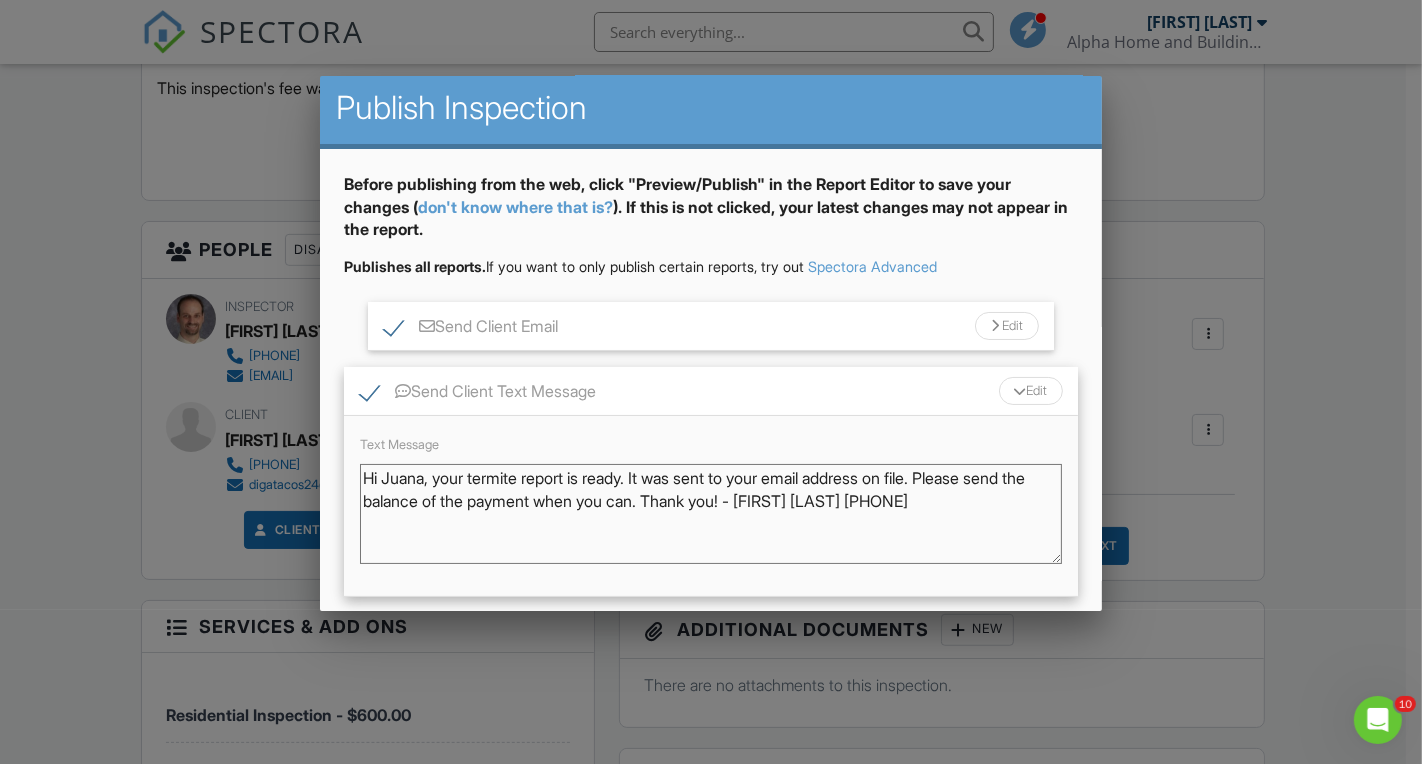 type on "Hi [FIRST], your termite report is ready. It was sent to your email address on file. Please send the balance of the payment when you can. Thank you! - [FIRST] [LAST] [PHONE]" 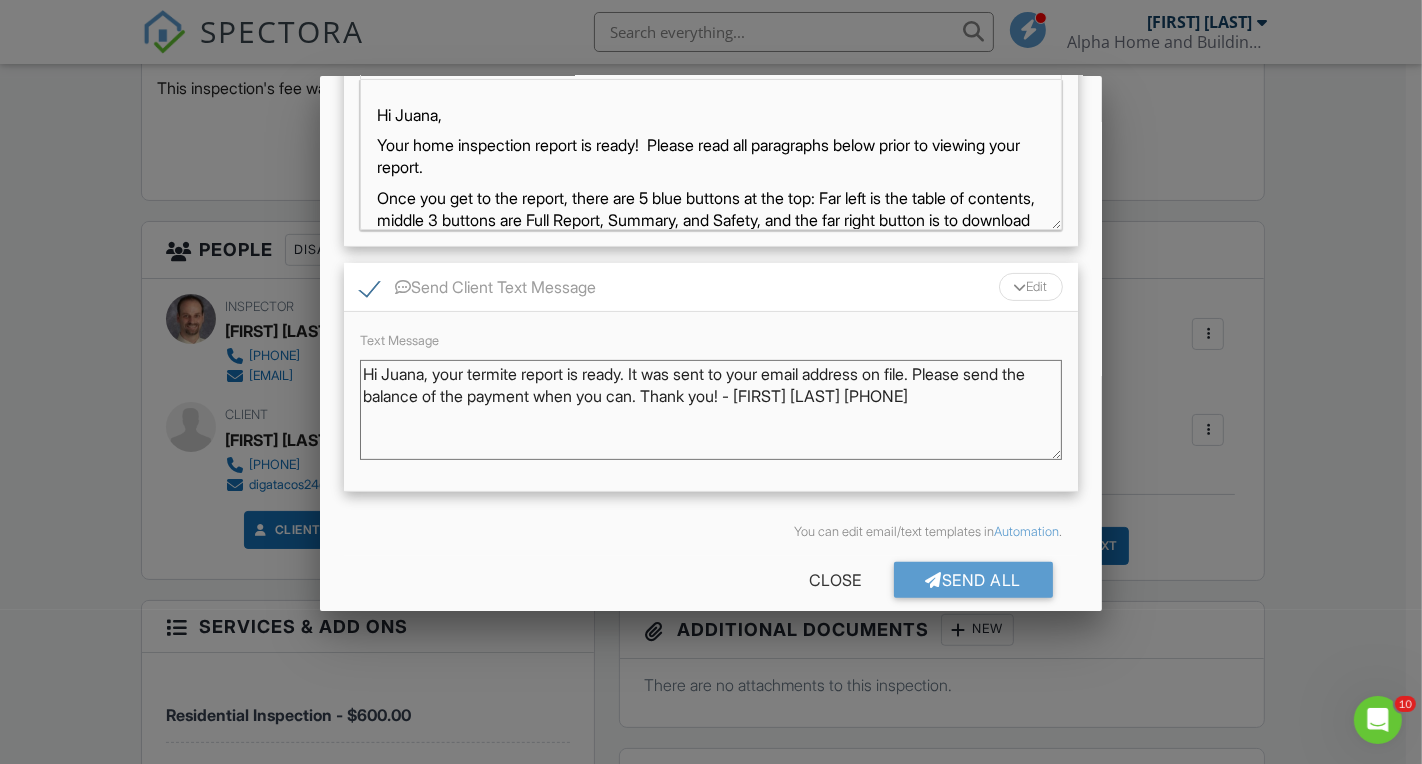 scroll, scrollTop: 485, scrollLeft: 0, axis: vertical 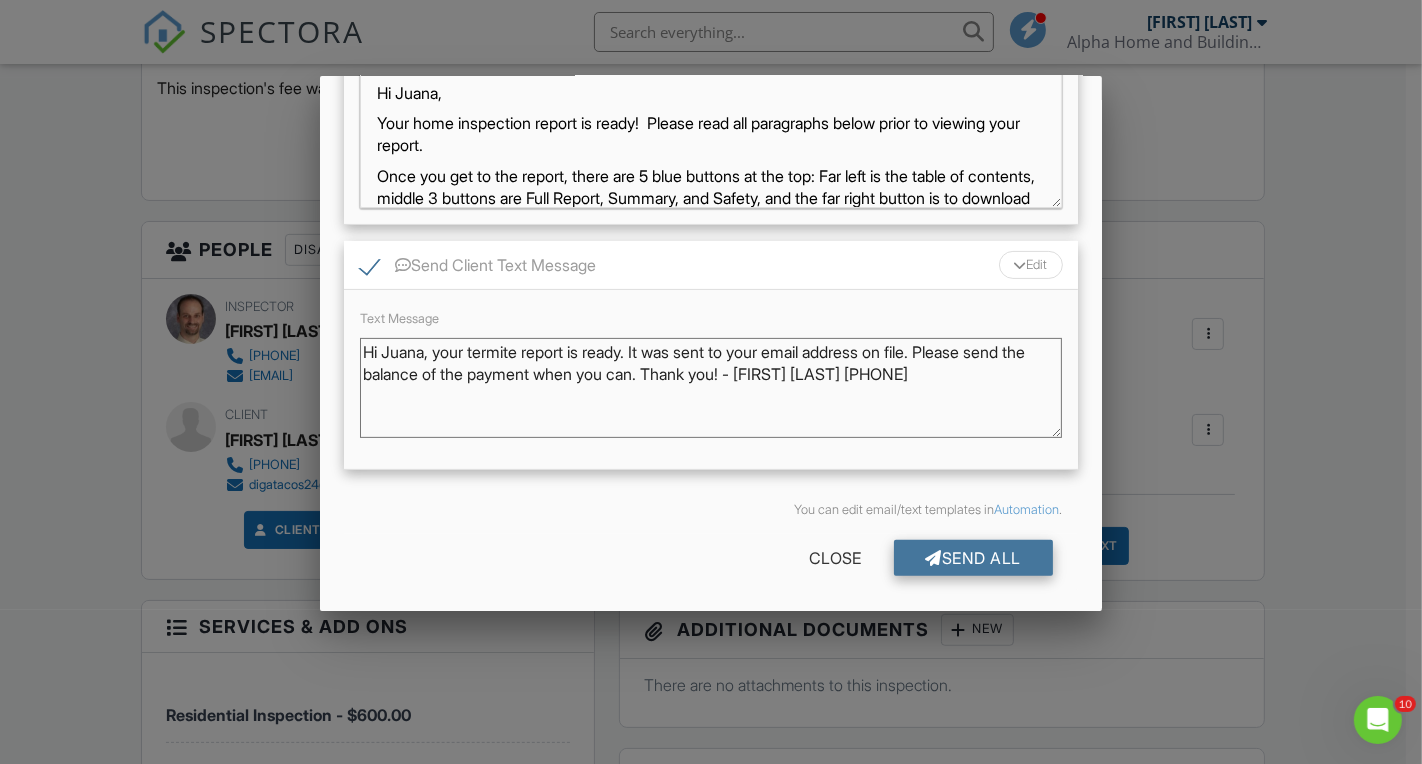 click on "Send All" at bounding box center [974, 558] 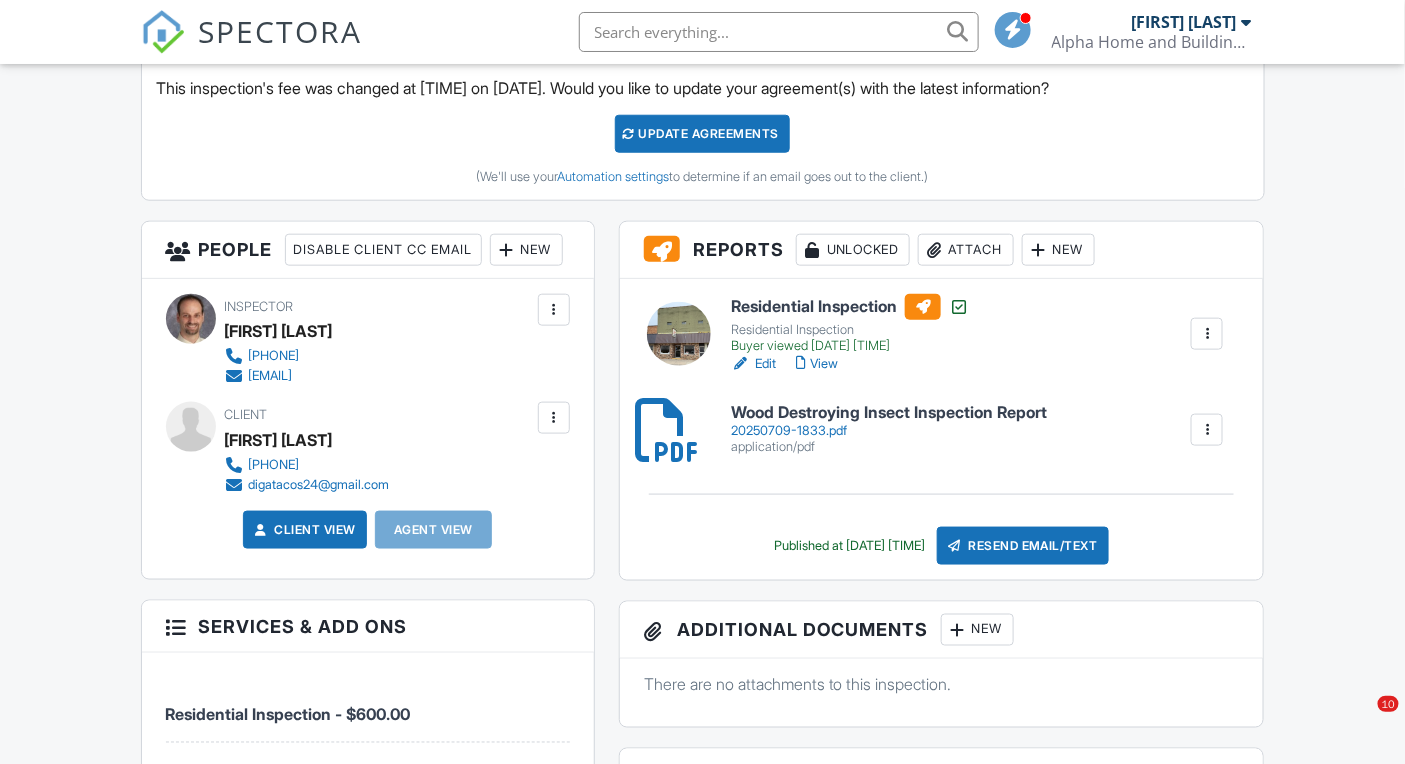 scroll, scrollTop: 575, scrollLeft: 0, axis: vertical 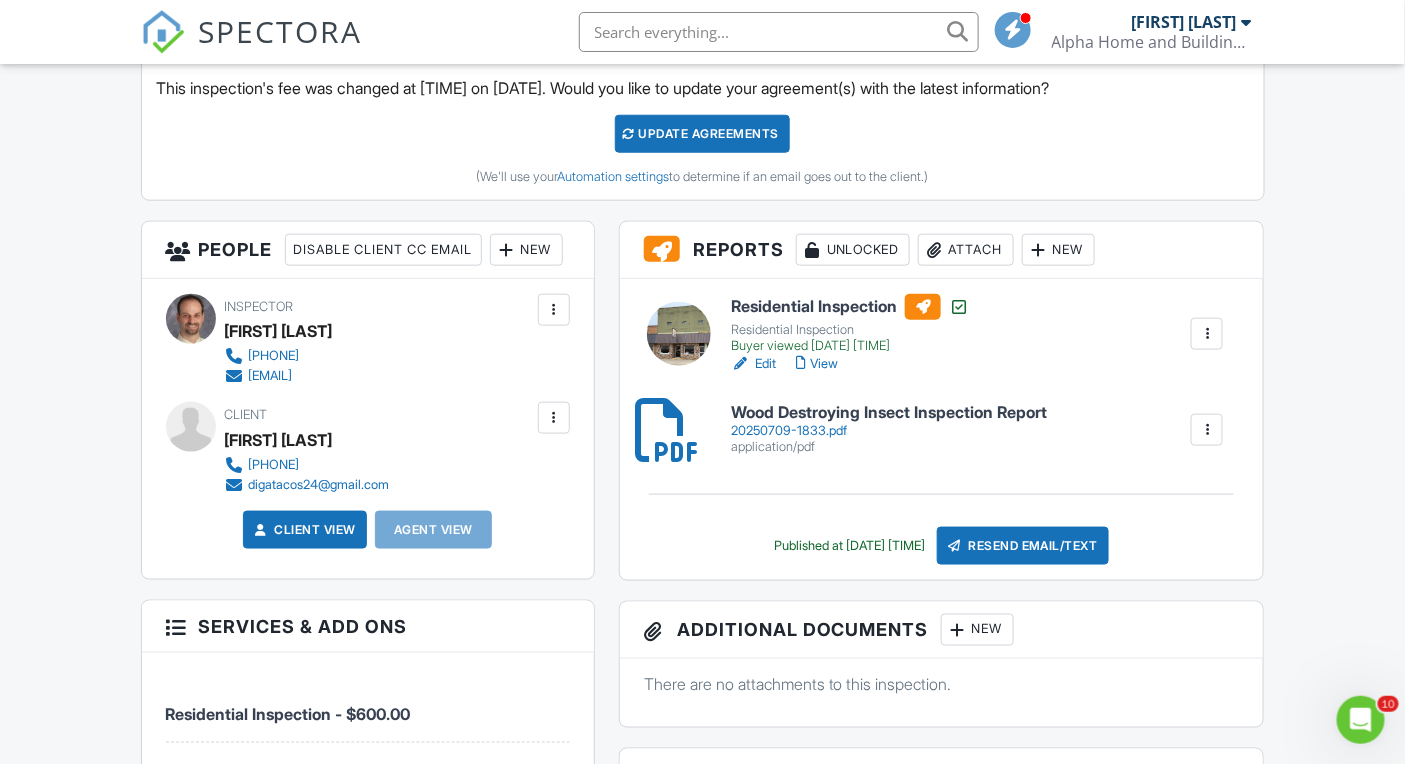 click on "SPECTORA" at bounding box center [281, 31] 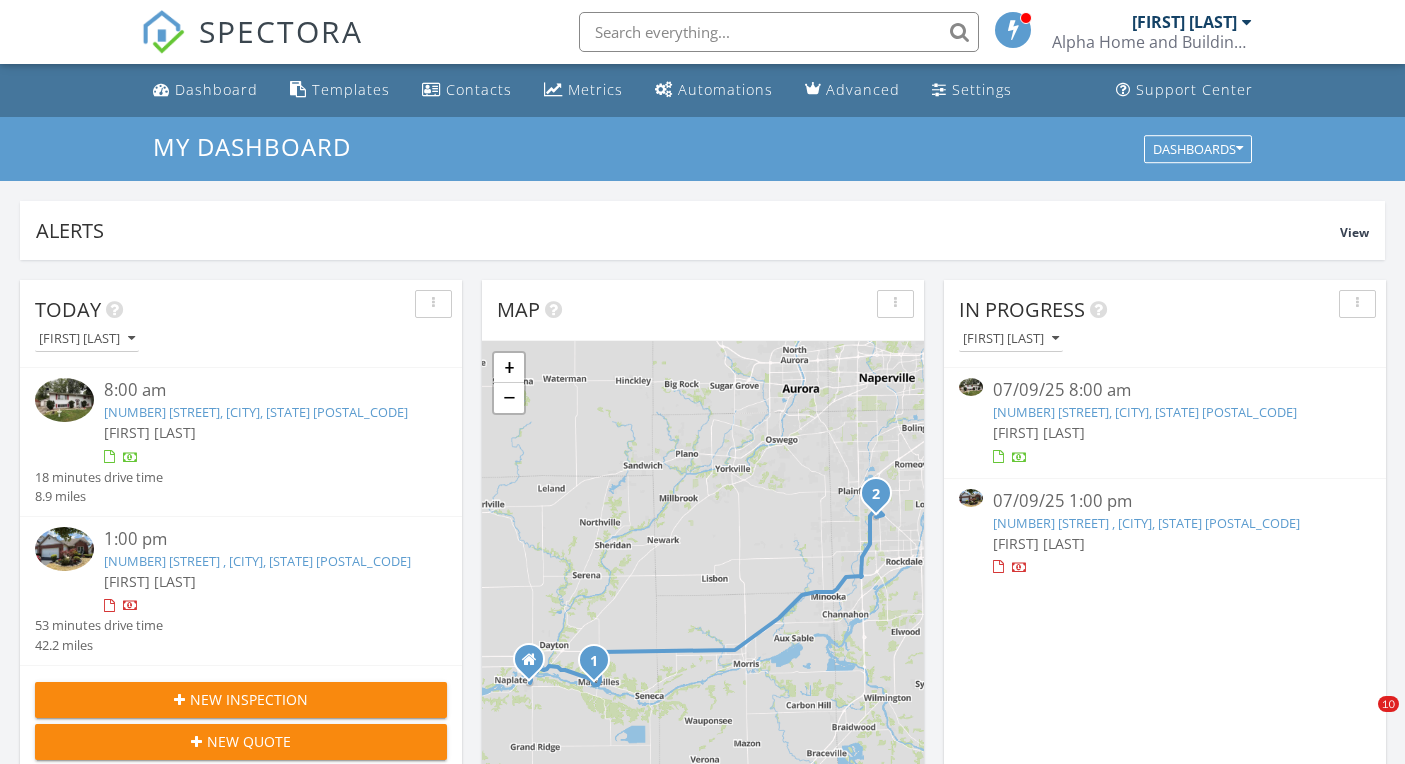 scroll, scrollTop: 1041, scrollLeft: 0, axis: vertical 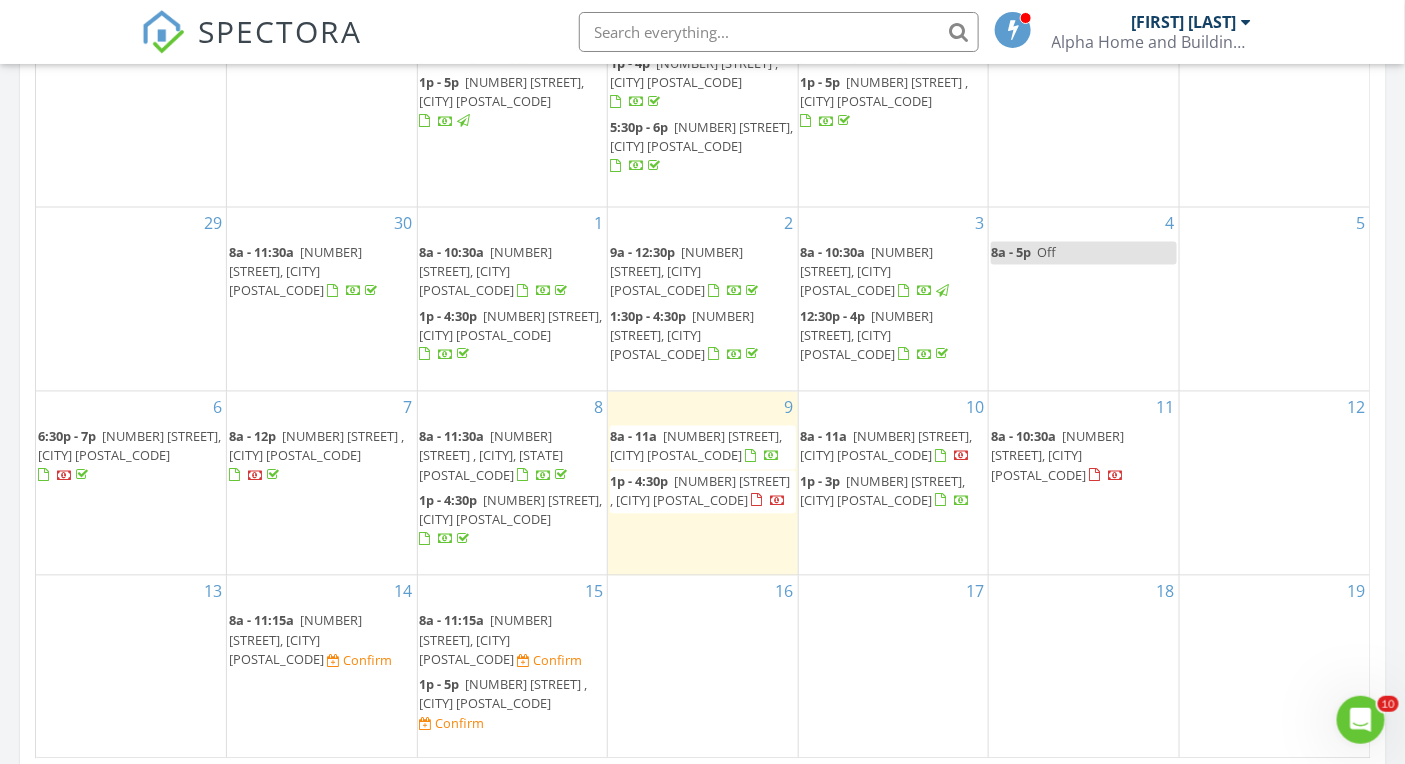 click on "8a - 11a" at bounding box center (633, 437) 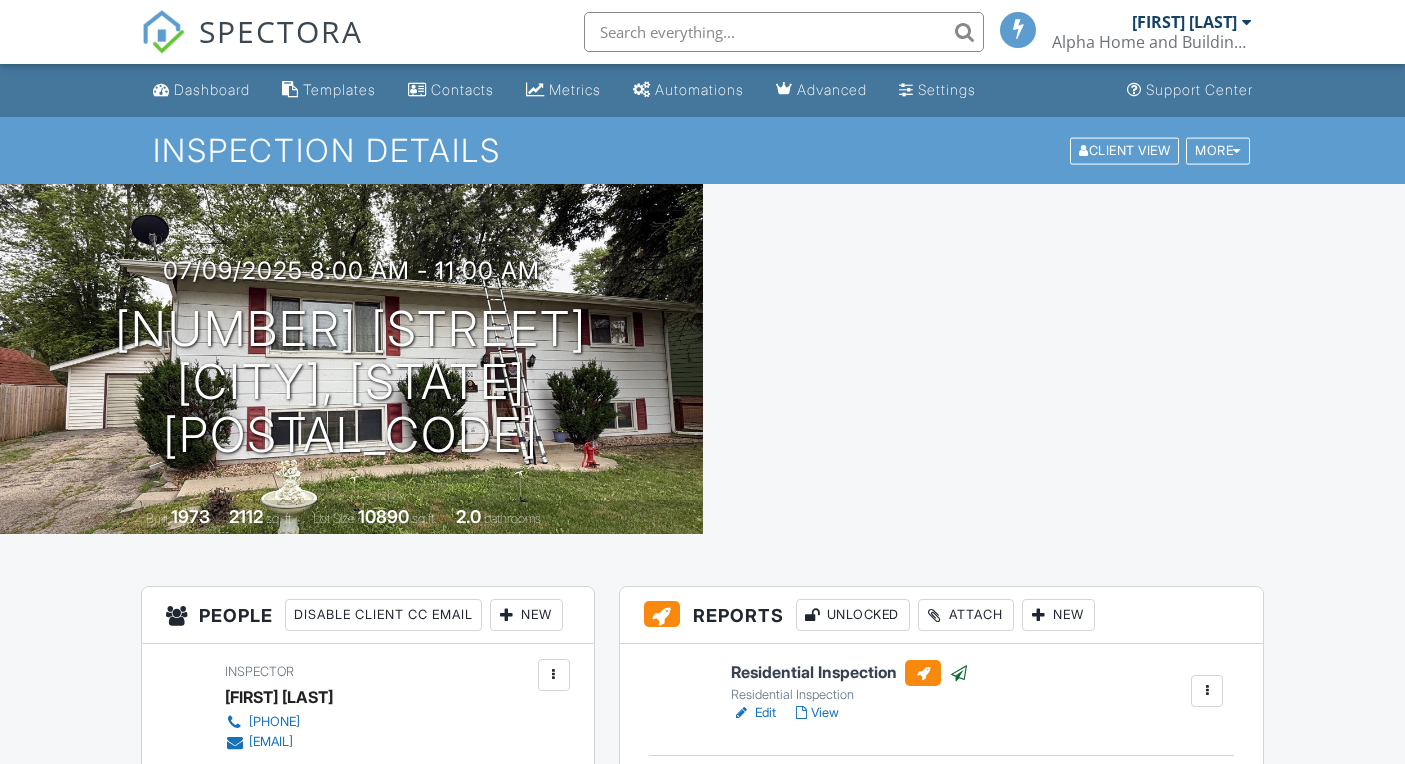 scroll, scrollTop: 0, scrollLeft: 0, axis: both 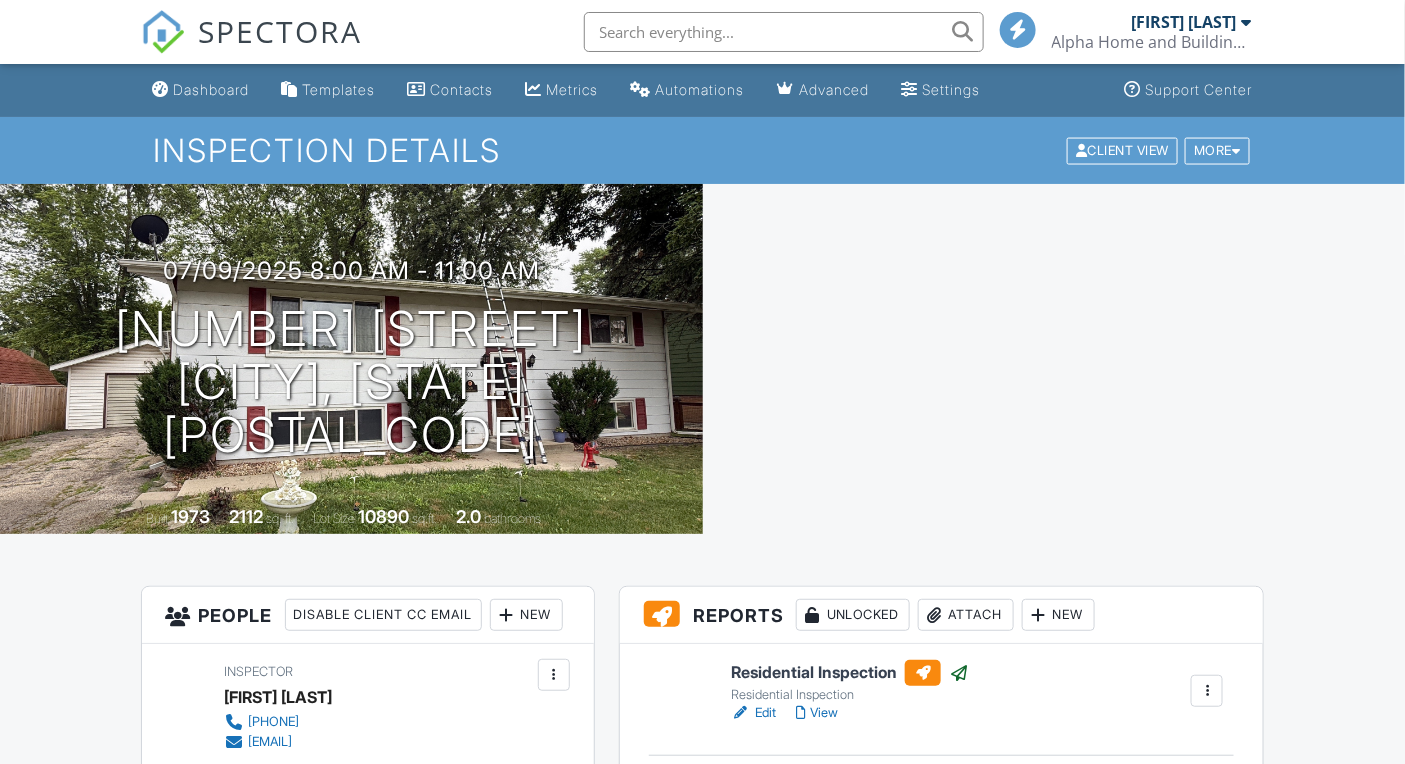 click on "SPECTORA" at bounding box center [281, 31] 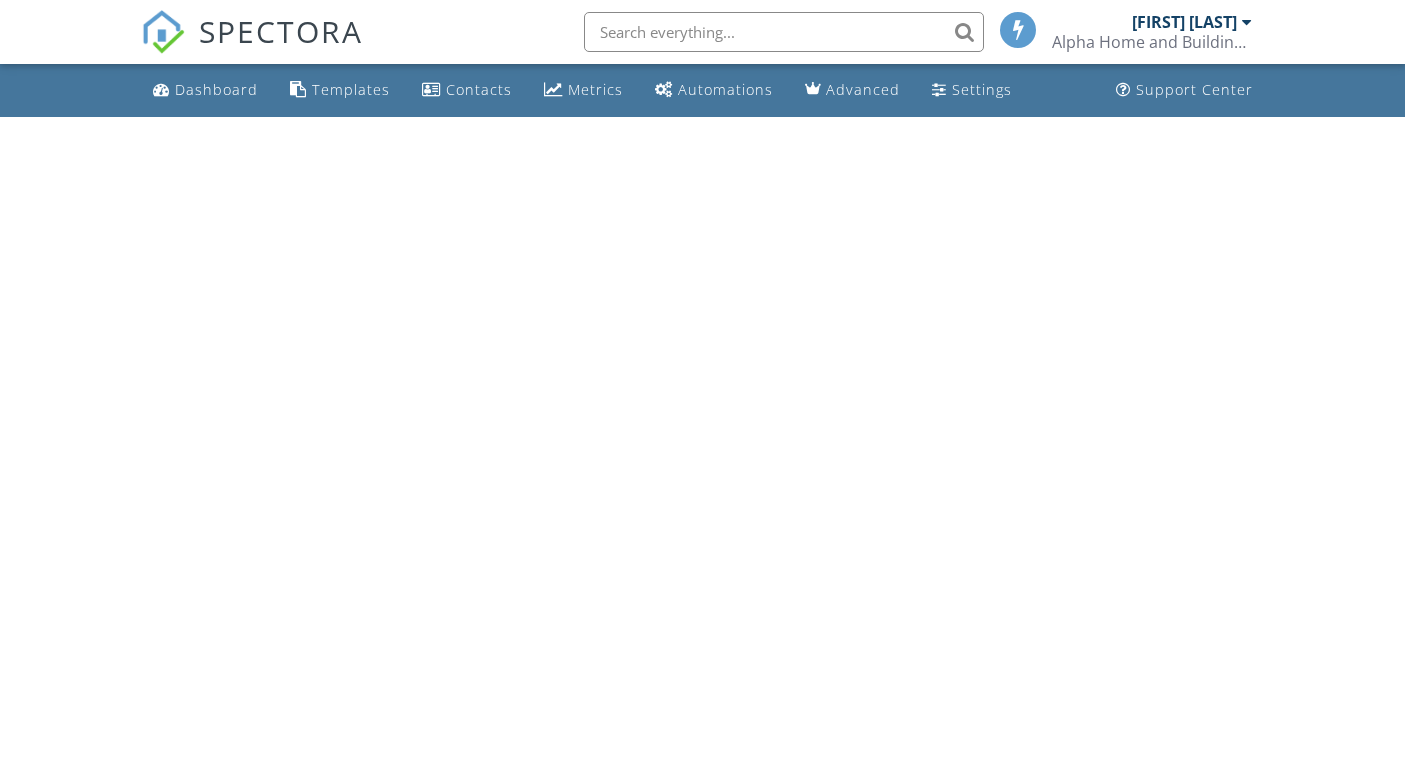 scroll, scrollTop: 0, scrollLeft: 0, axis: both 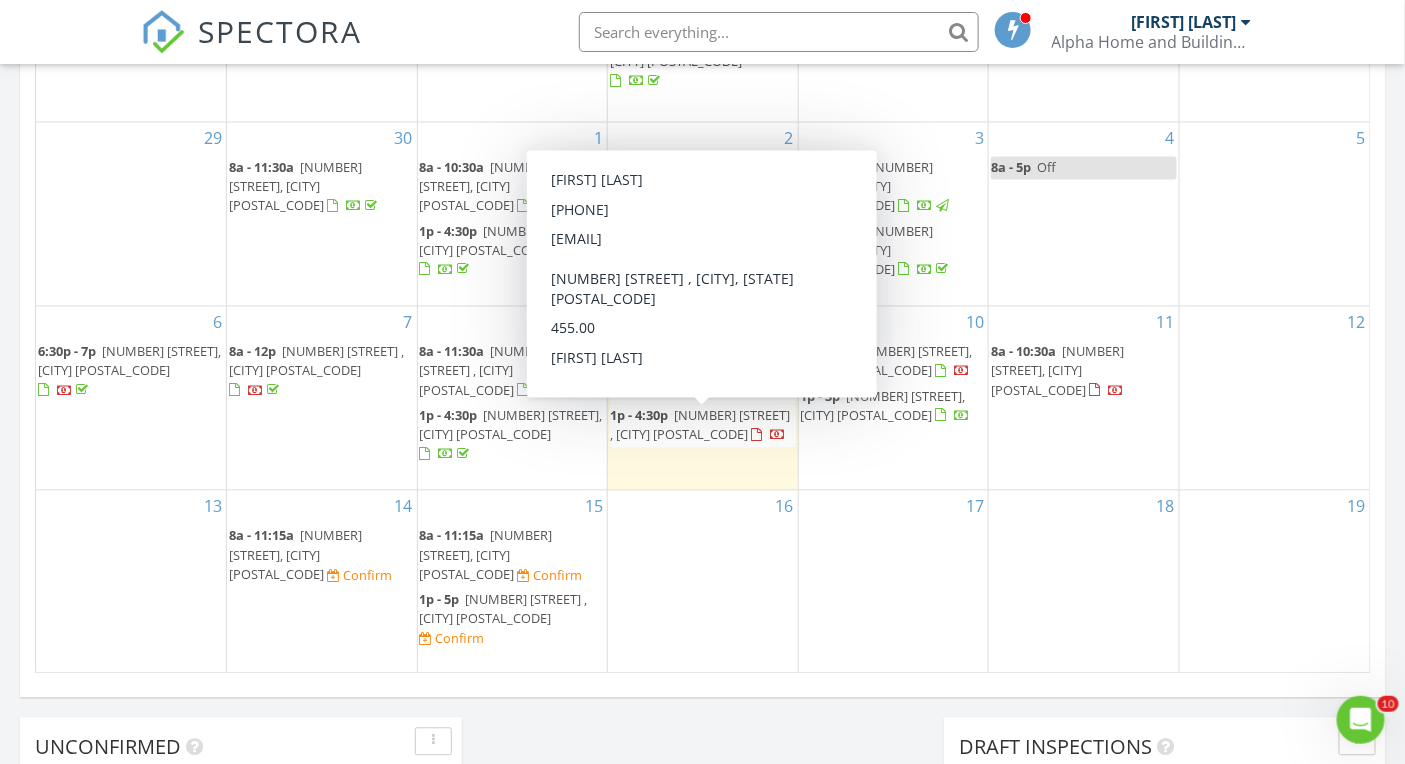 click on "3424 Lake Shore Dr , Joliet 60431" at bounding box center [700, 425] 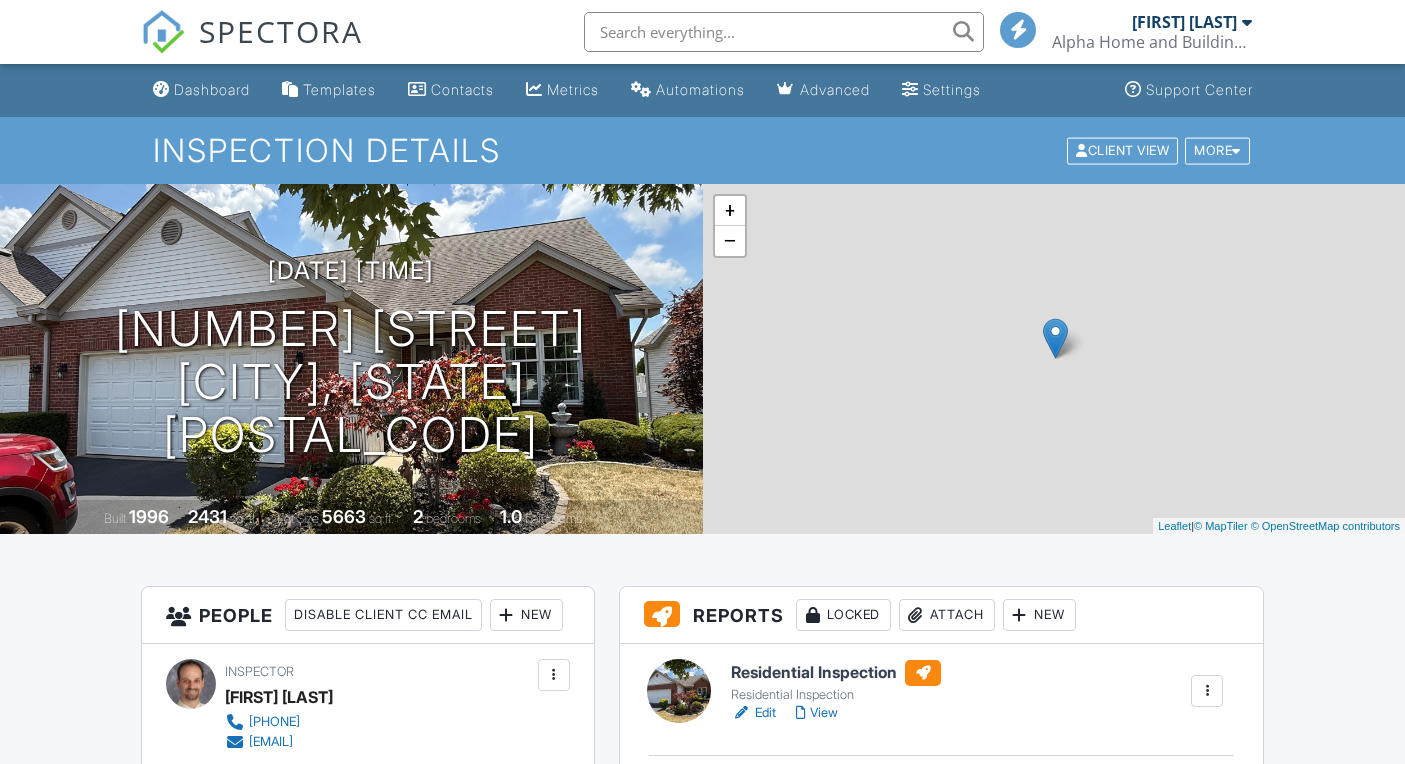 scroll, scrollTop: 236, scrollLeft: 0, axis: vertical 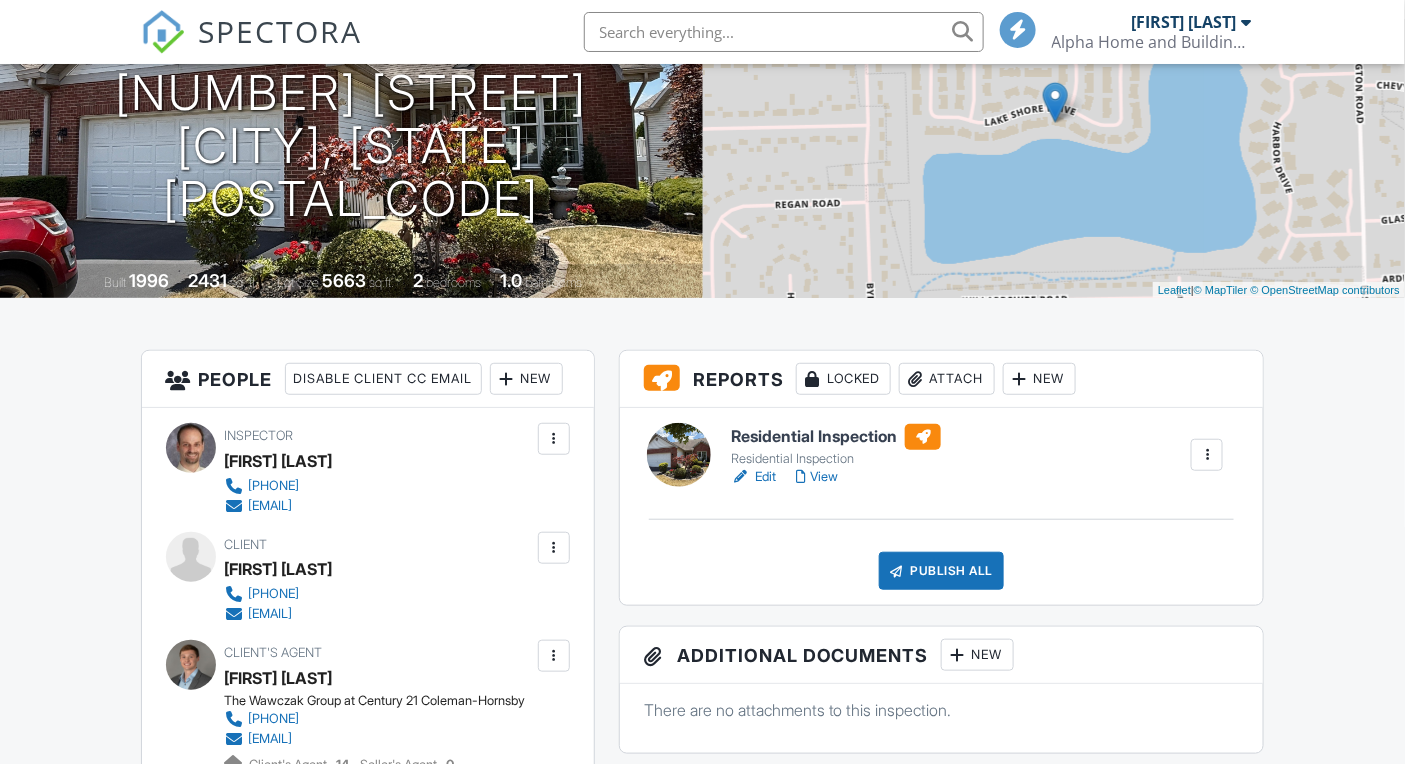 click on "View" at bounding box center [817, 477] 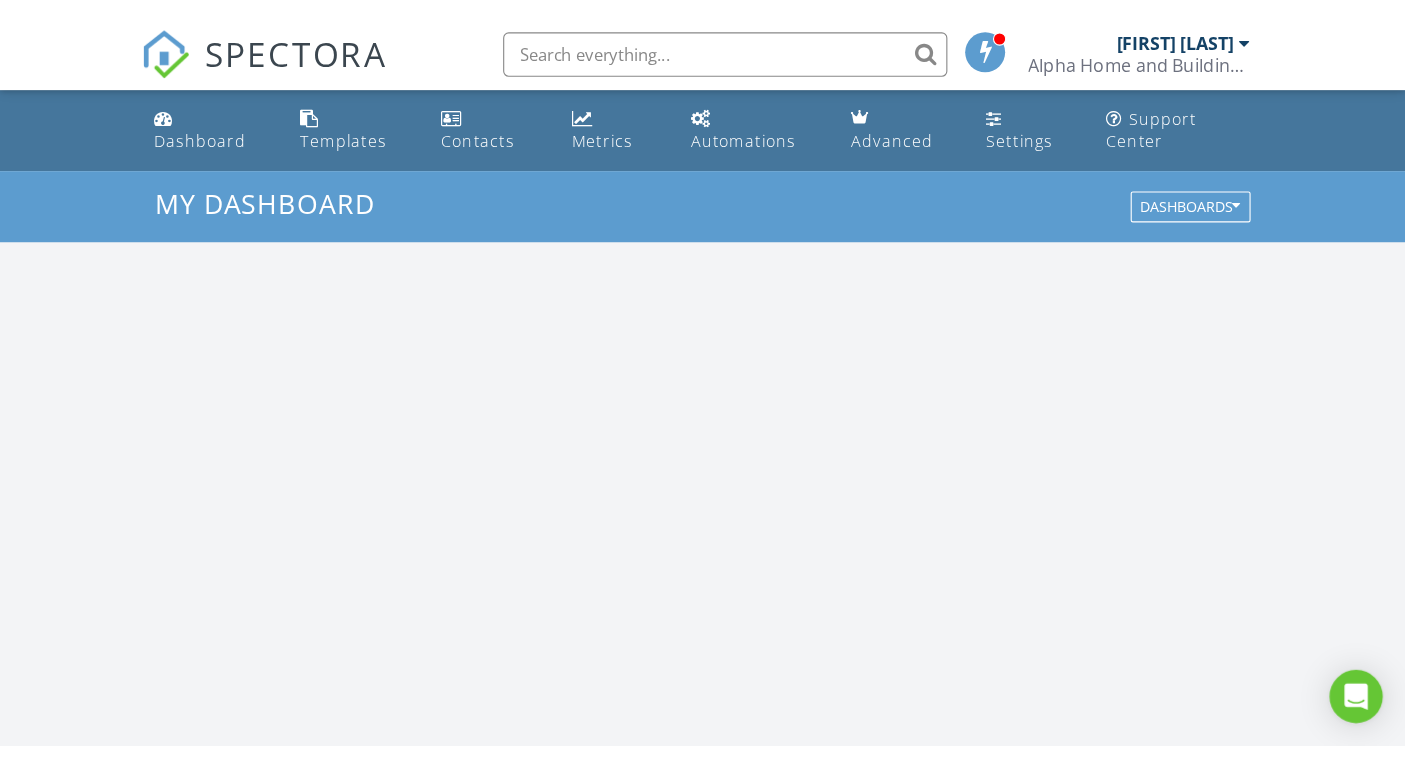 scroll, scrollTop: 0, scrollLeft: 0, axis: both 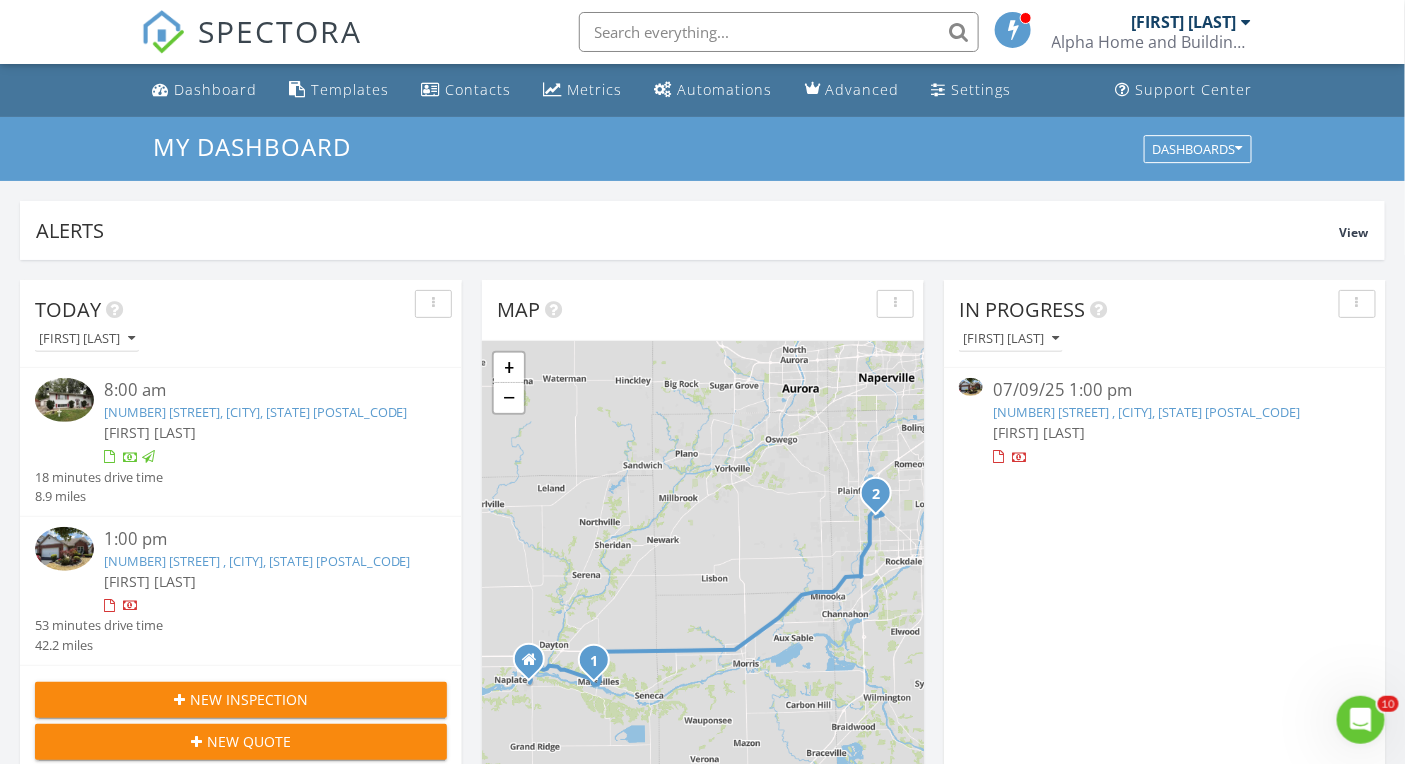 click on "New Quote" at bounding box center (249, 699) 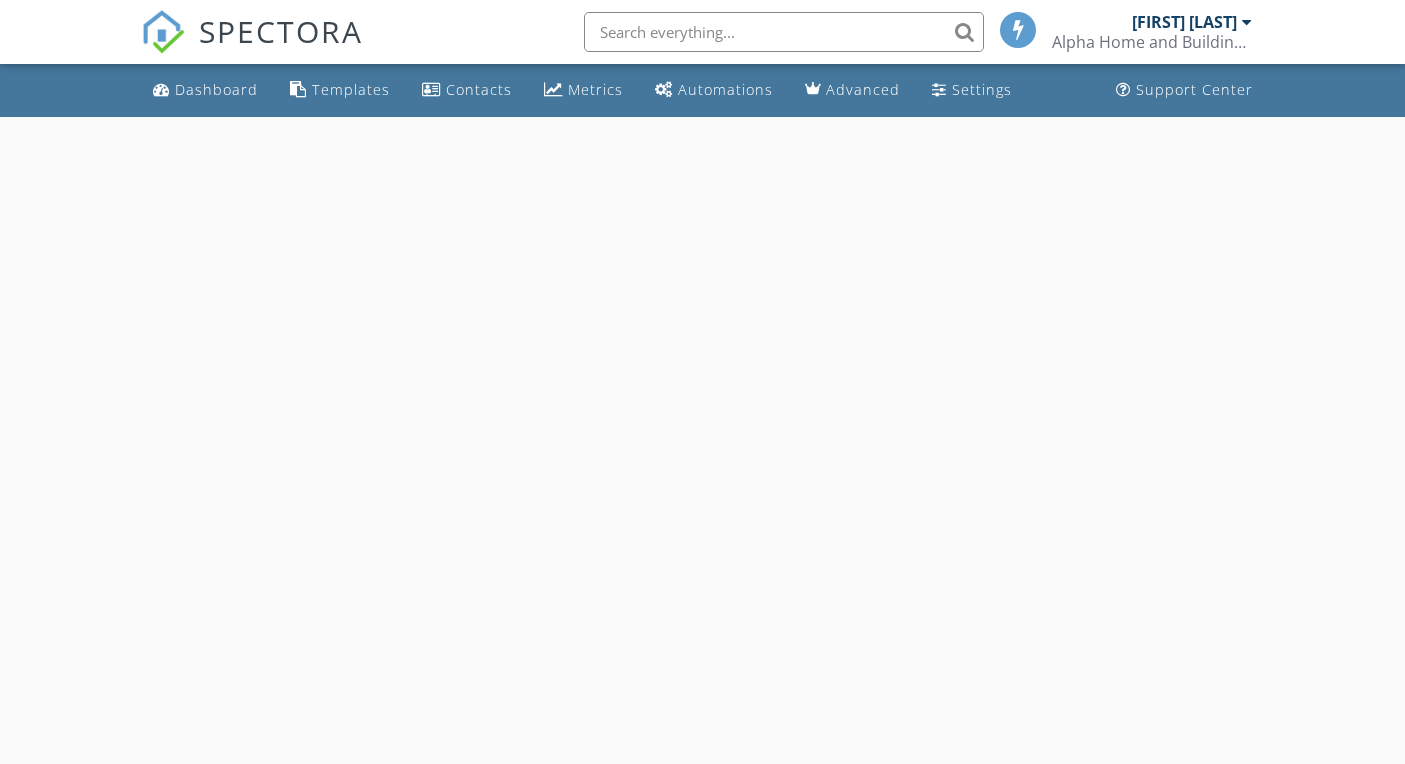scroll, scrollTop: 0, scrollLeft: 0, axis: both 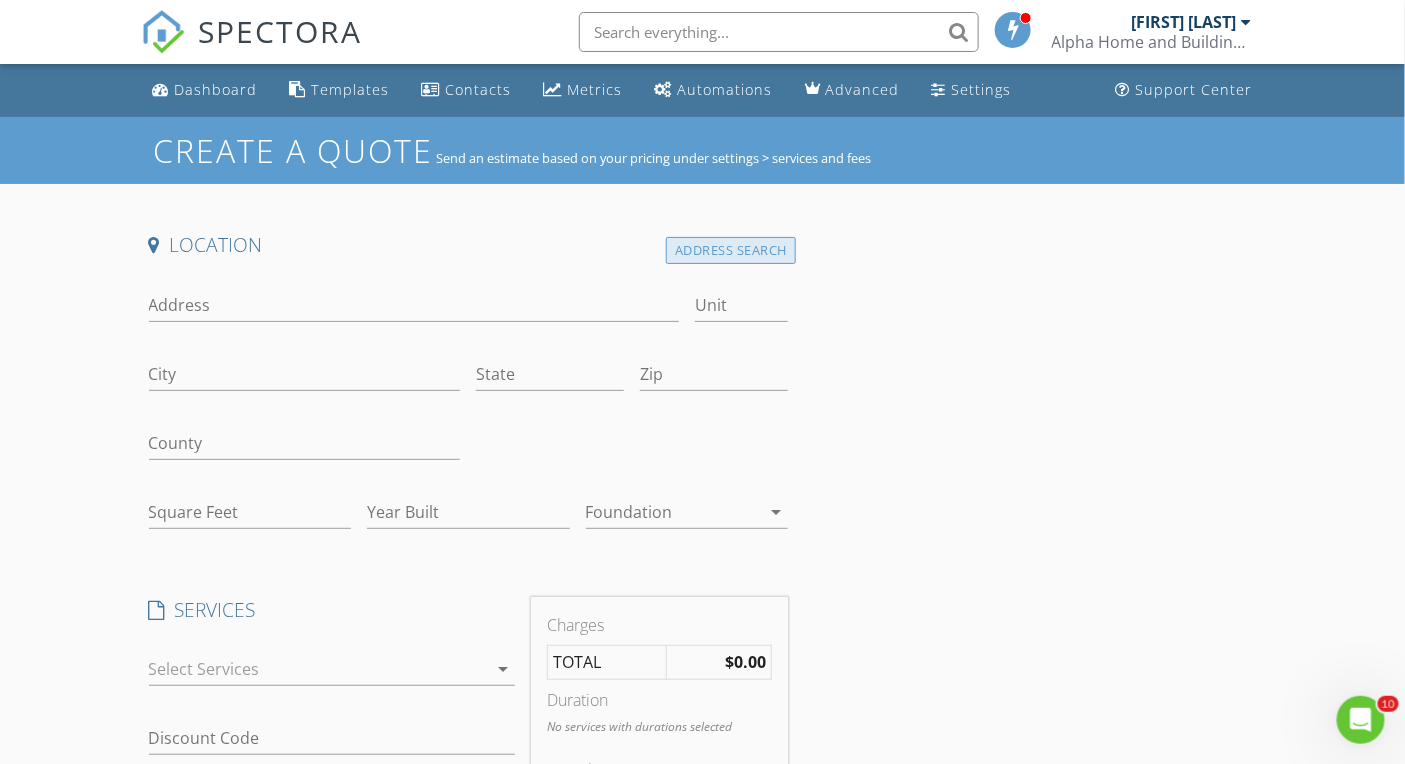 click on "Address Search" at bounding box center (731, 250) 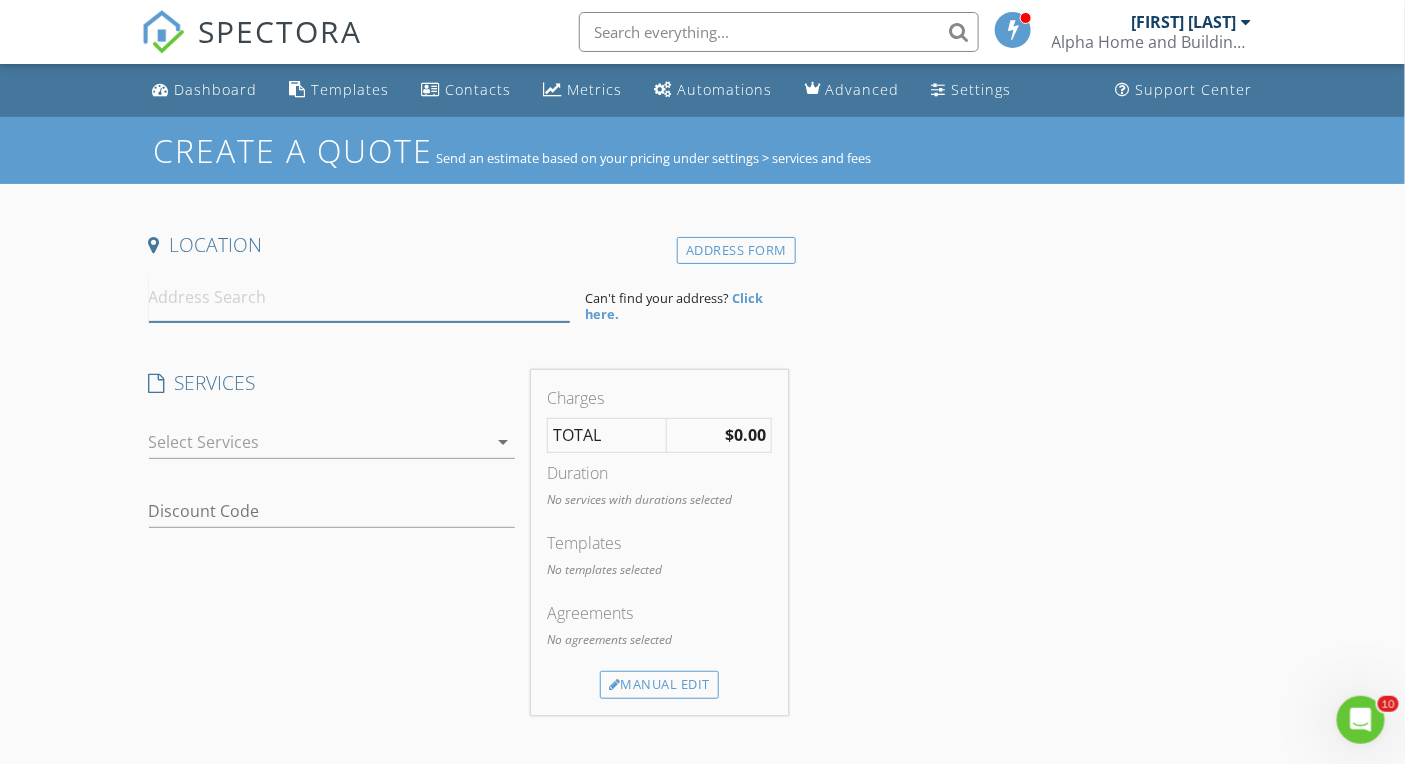 click at bounding box center (359, 297) 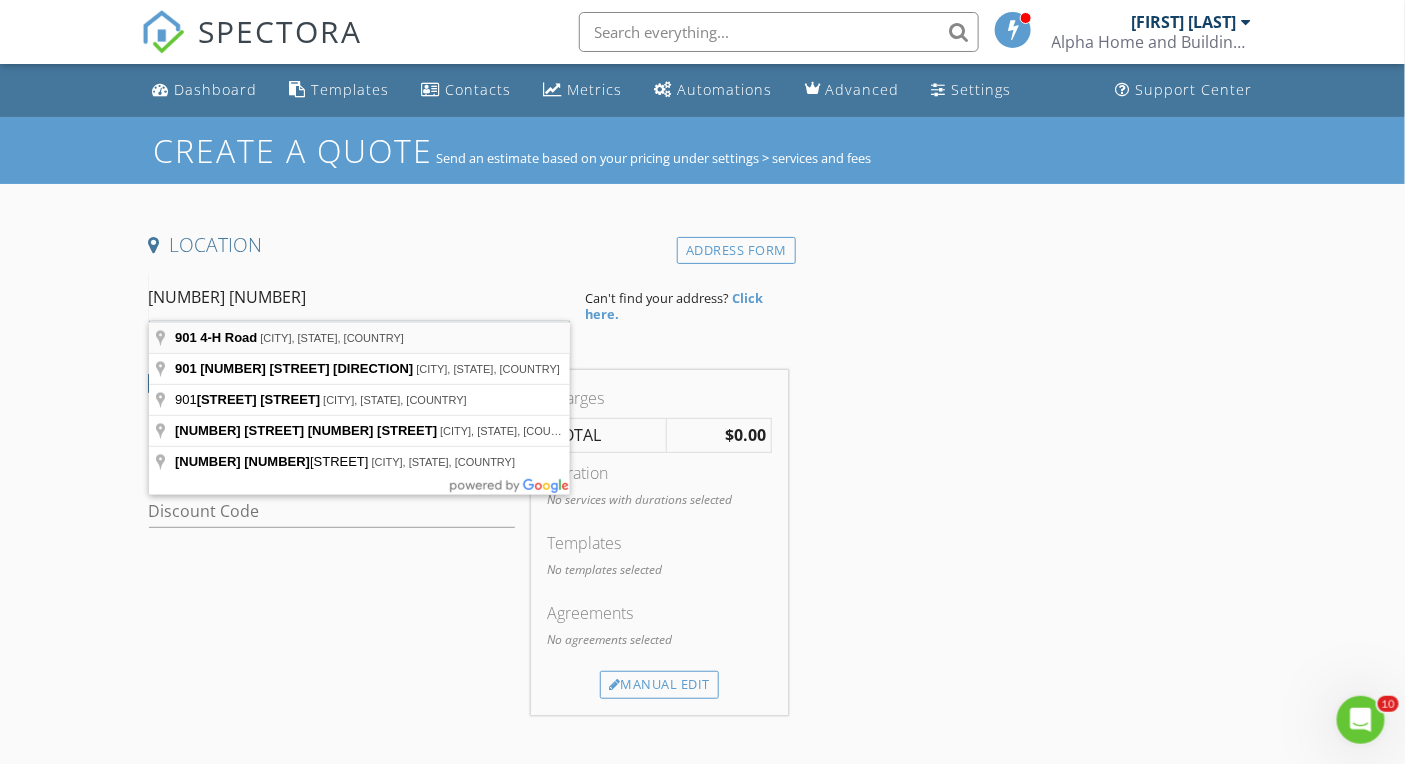 type on "901 4H" 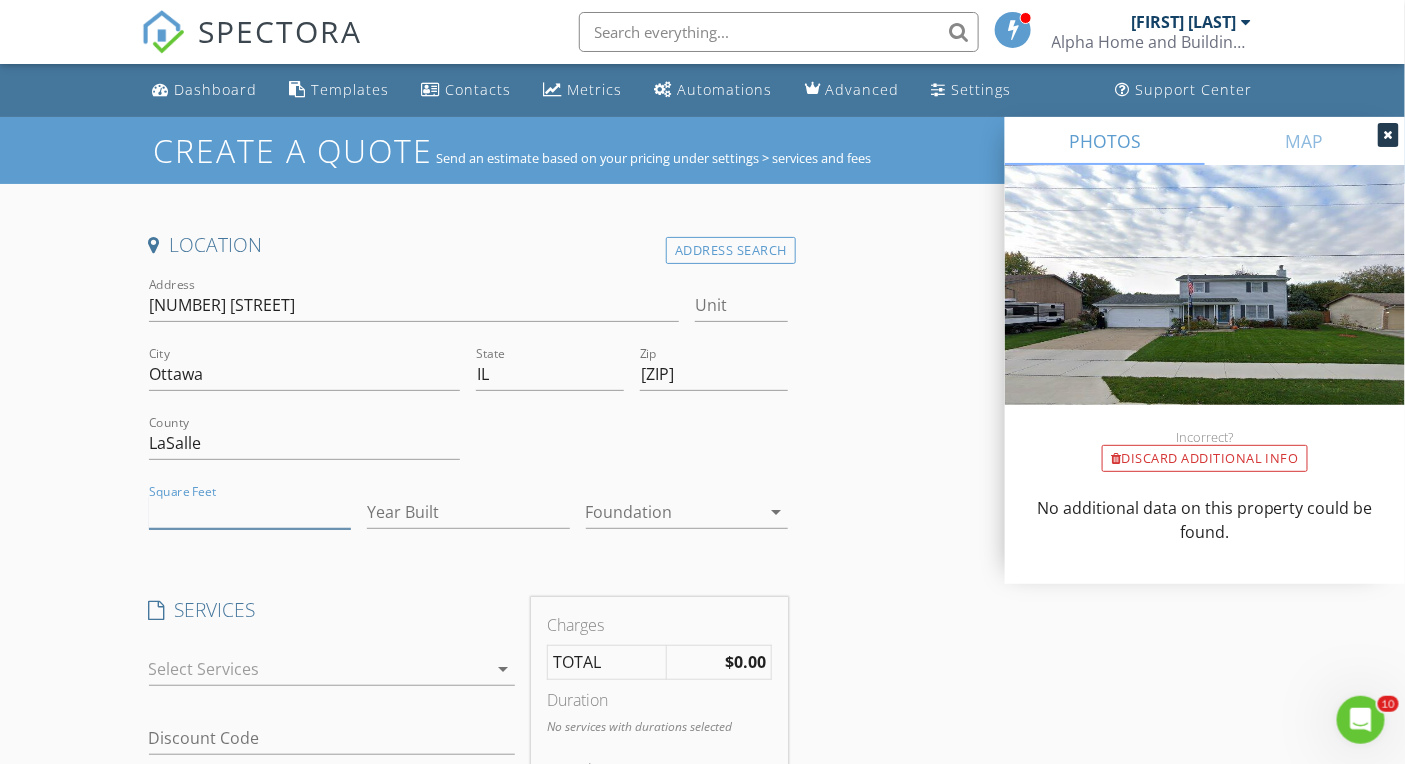 click on "Square Feet" at bounding box center (250, 512) 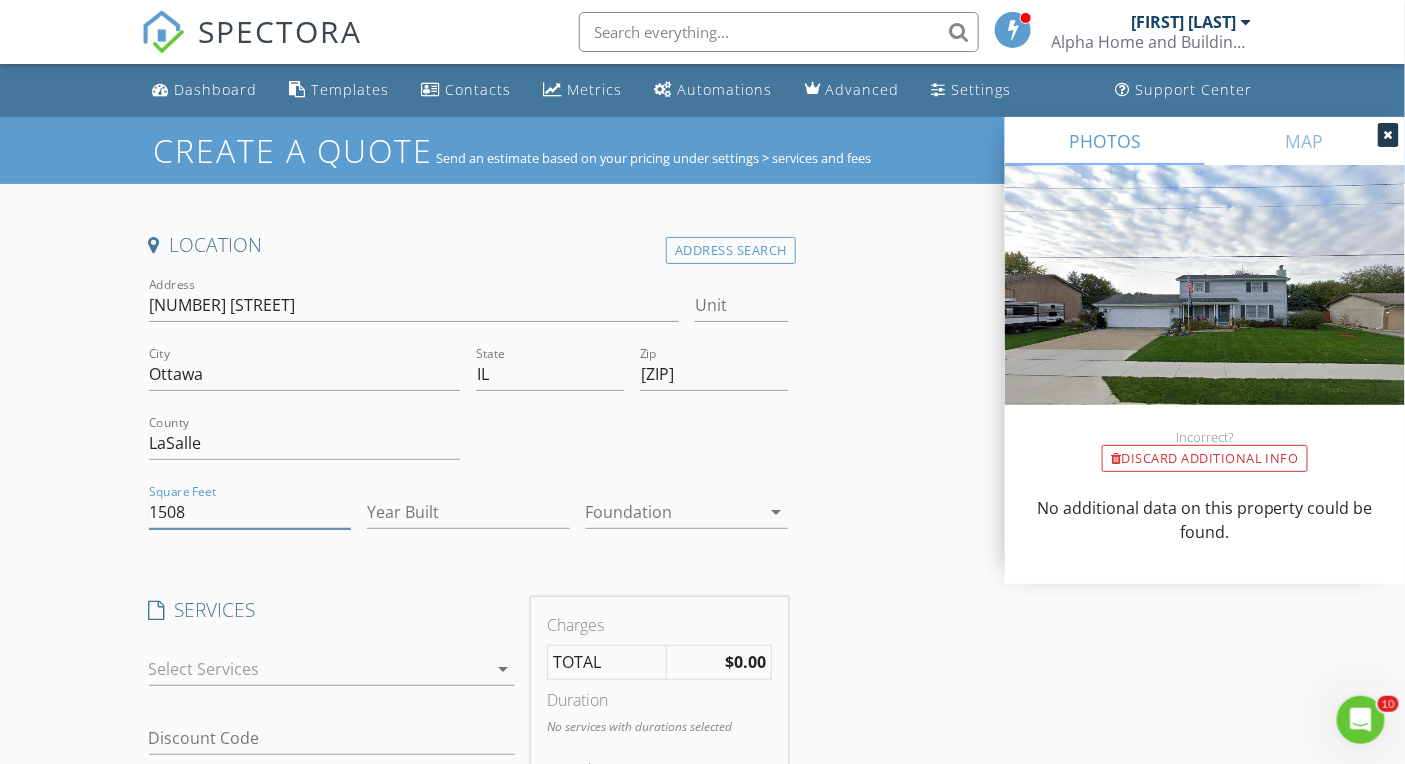 type on "1508" 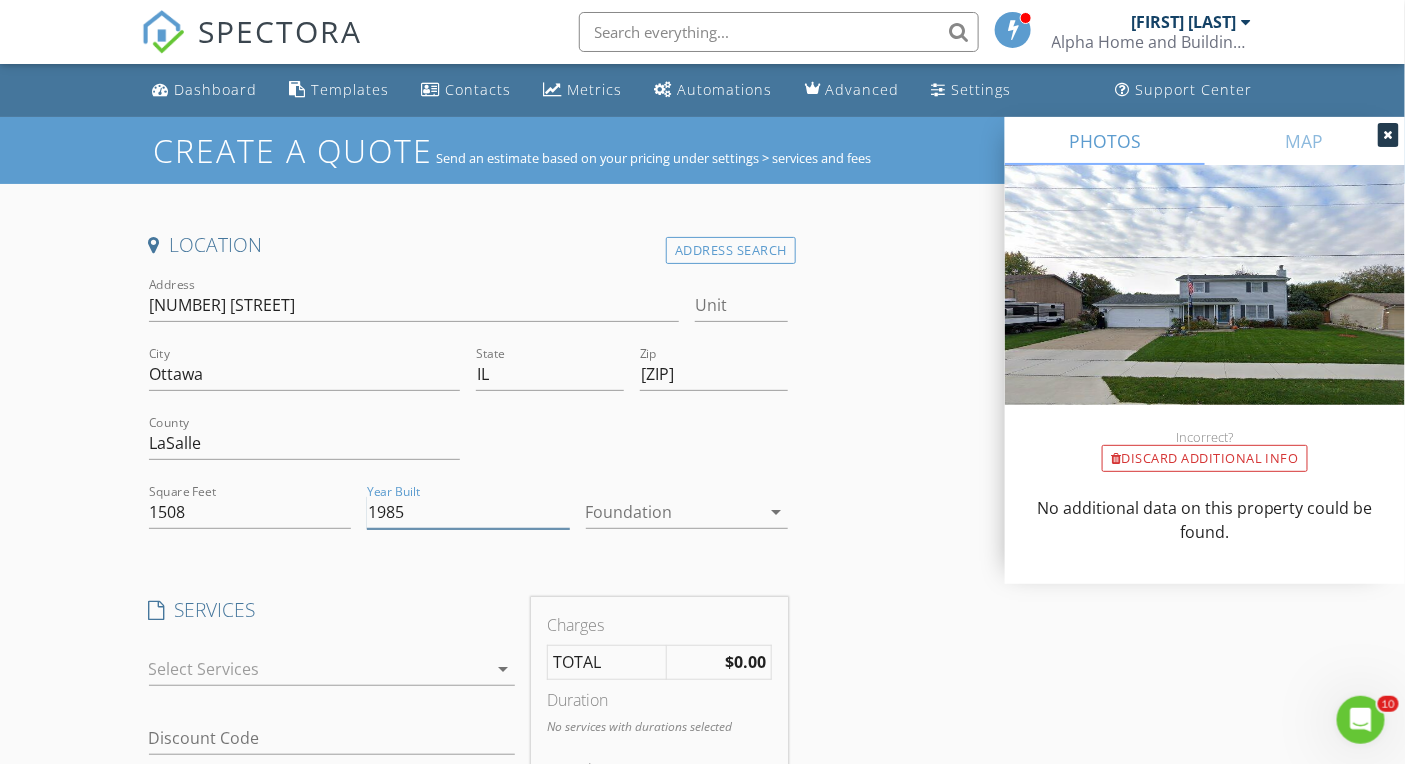 type on "1985" 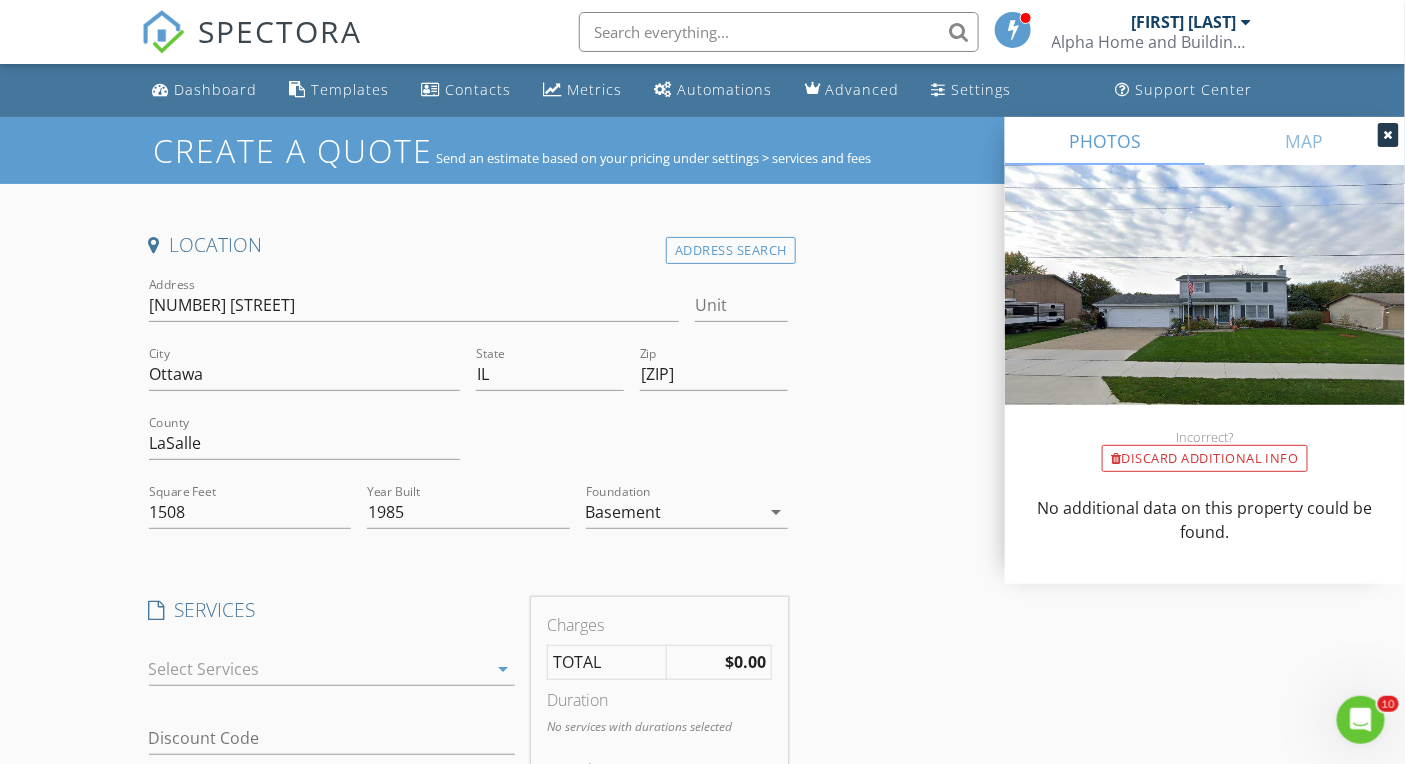 click at bounding box center (318, 669) 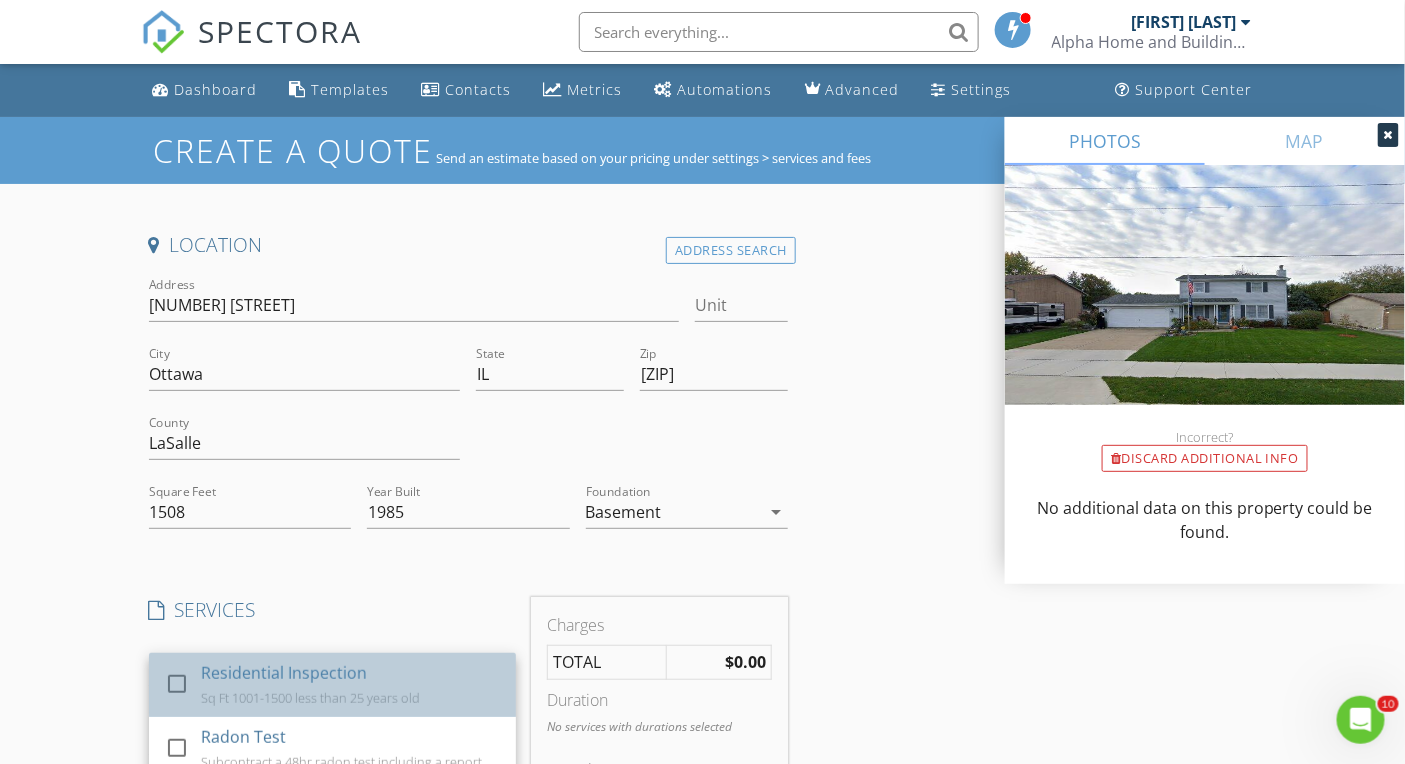 click on "Residential Inspection   Sq Ft 1001-1500 less than 25 years old" at bounding box center [349, 685] 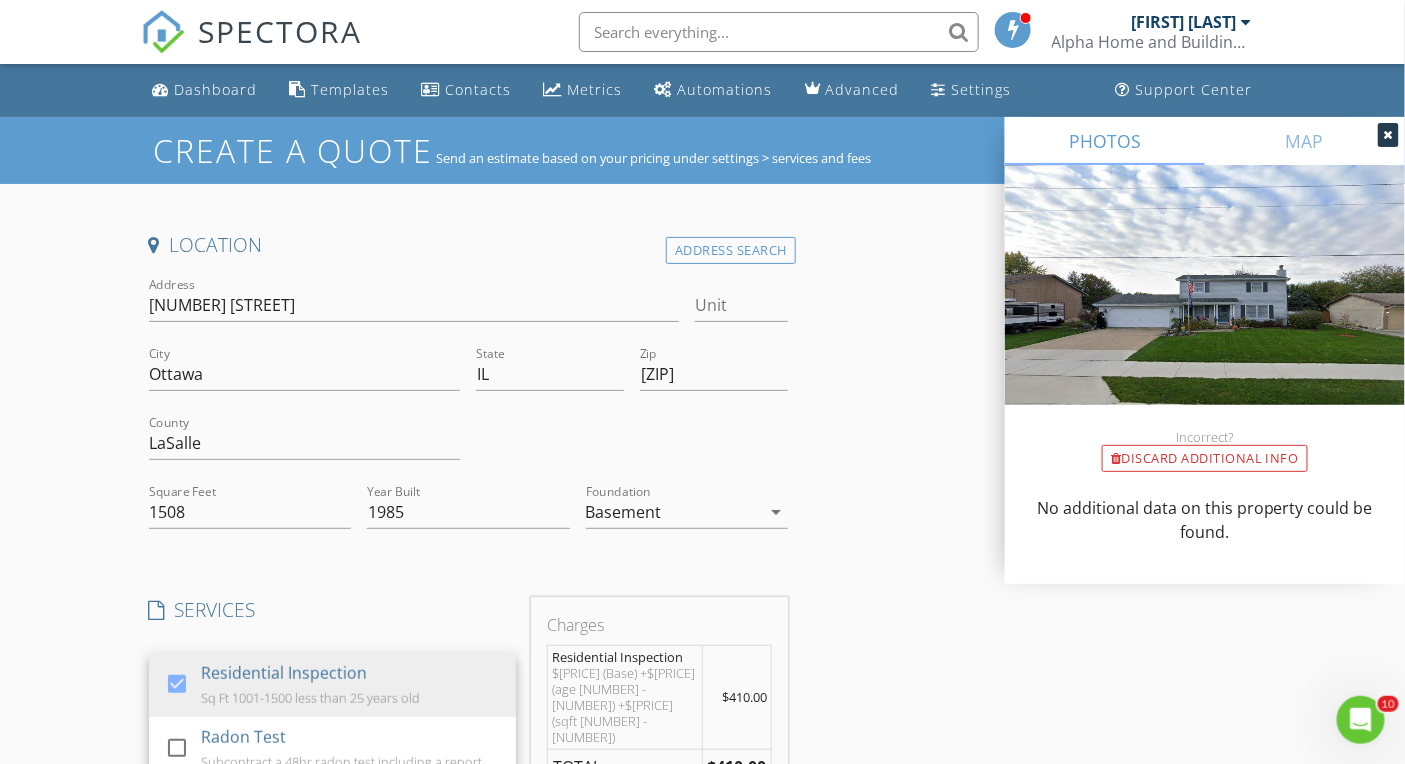 click on "Create a Quote   Send an estimate based on your pricing under settings > services and
fees
Location
Address Search       Address 901 4-H Rd   Unit   City Ottawa   State IL   Zip 61350   County LaSalle     Square Feet 1508   Year Built 1985   Foundation Basement arrow_drop_down
SERVICES
check_box   Residential Inspection   Sq Ft 1001-1500 less than 25 years old check_box_outline_blank   Radon Test   Subcontract a 48hr radon test including a report check_box_outline_blank   Termite Inspection   Subcontract a termite inspection including a report check_box_outline_blank   Sewer Video Scope Inspection   Subcontract a sewer video scope inspection including a report Residential Inspection arrow_drop_down   check_box_outline_blank   Partially Finished Basement   Partially Finished Basement Residential Inspection Options arrow_drop_down   Discount Code    Charges    Residential Inspection
$410.00    TOTAL   $410.00" at bounding box center (702, 808) 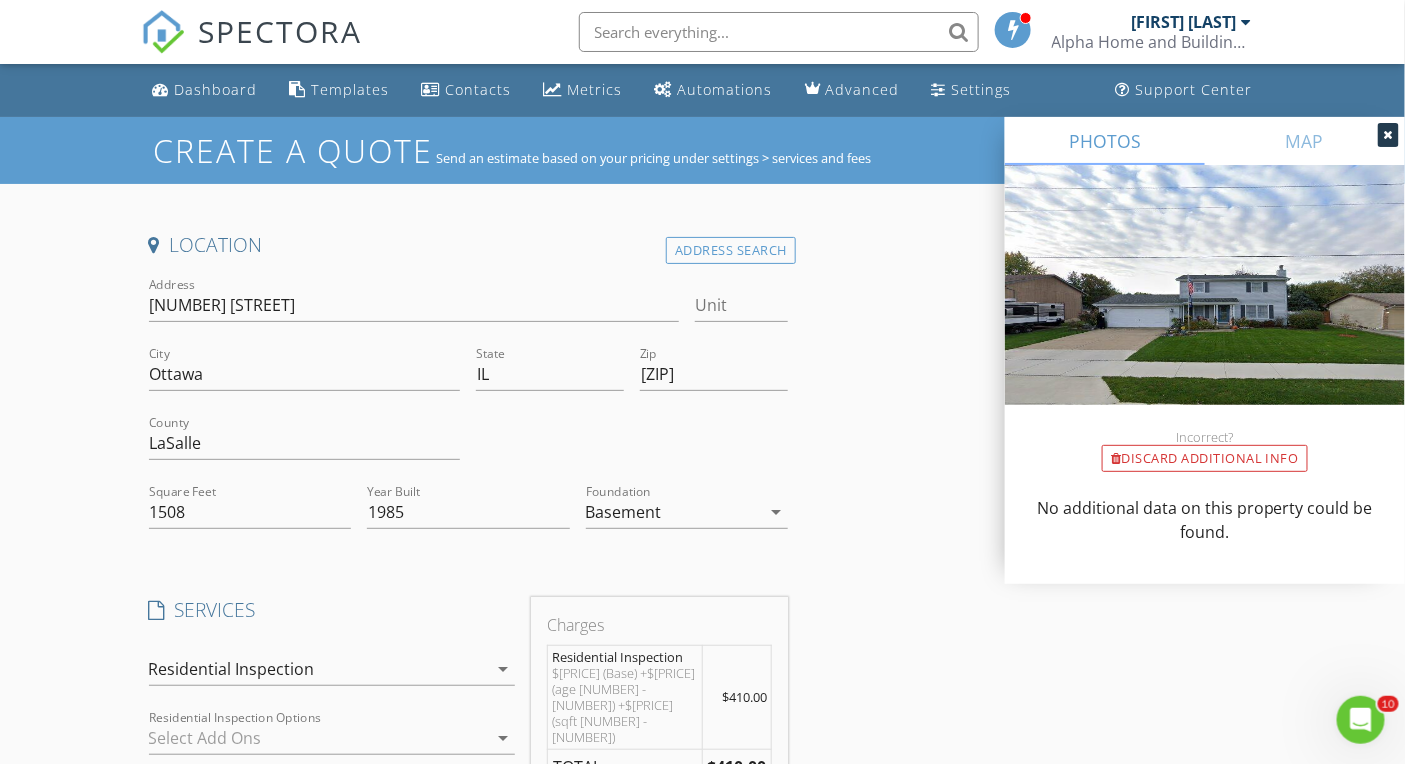 click on "Location
Address Search       Address 901 4-H Rd   Unit   City Ottawa   State IL   Zip 61350   County LaSalle     Square Feet 1508   Year Built 1985   Foundation Basement arrow_drop_down
SERVICES
check_box   Residential Inspection   Sq Ft 1001-1500 less than 25 years old check_box_outline_blank   Radon Test   Subcontract a 48hr radon test including a report check_box_outline_blank   Termite Inspection   Subcontract a termite inspection including a report check_box_outline_blank   Sewer Video Scope Inspection   Subcontract a sewer video scope inspection including a report Residential Inspection arrow_drop_down   check_box_outline_blank   Partially Finished Basement   Partially Finished Basement Residential Inspection Options arrow_drop_down   Discount Code    Charges    Residential Inspection
$375.00 (Base)
+$10.00 (age 26 - 50)
+$25.00 (sqft 1501 - 2000)
$410.00    TOTAL   $410.00    Duration" at bounding box center (703, 842) 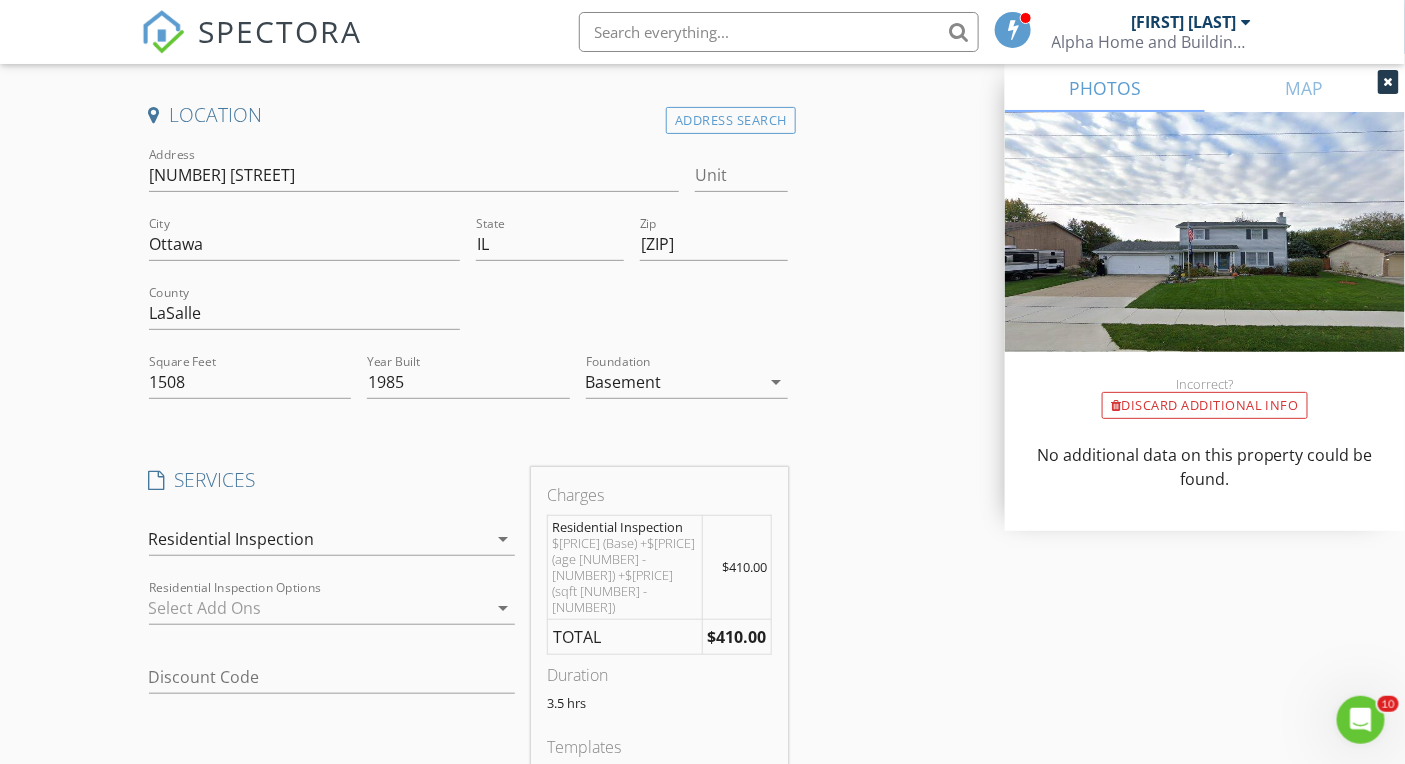 scroll, scrollTop: 143, scrollLeft: 0, axis: vertical 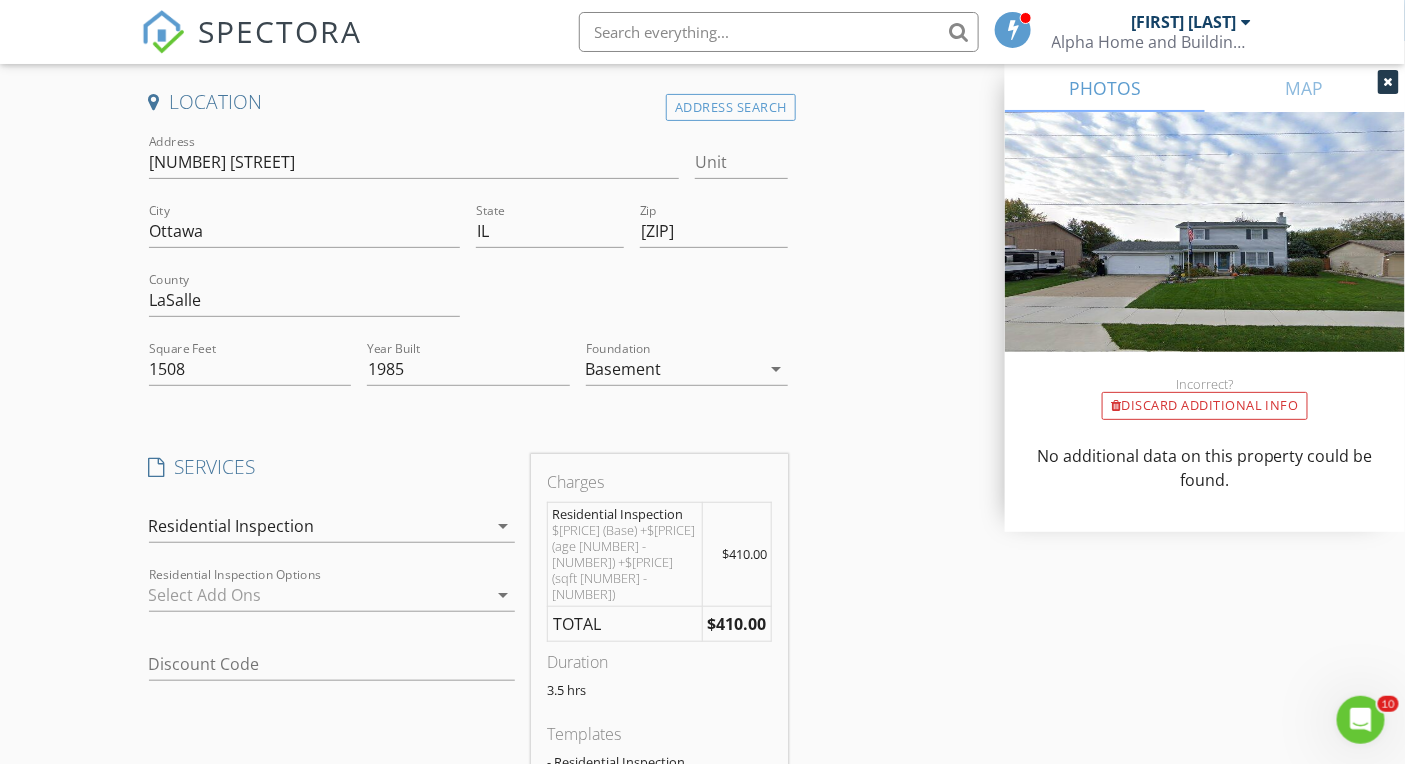 drag, startPoint x: 106, startPoint y: 597, endPoint x: 115, endPoint y: 609, distance: 15 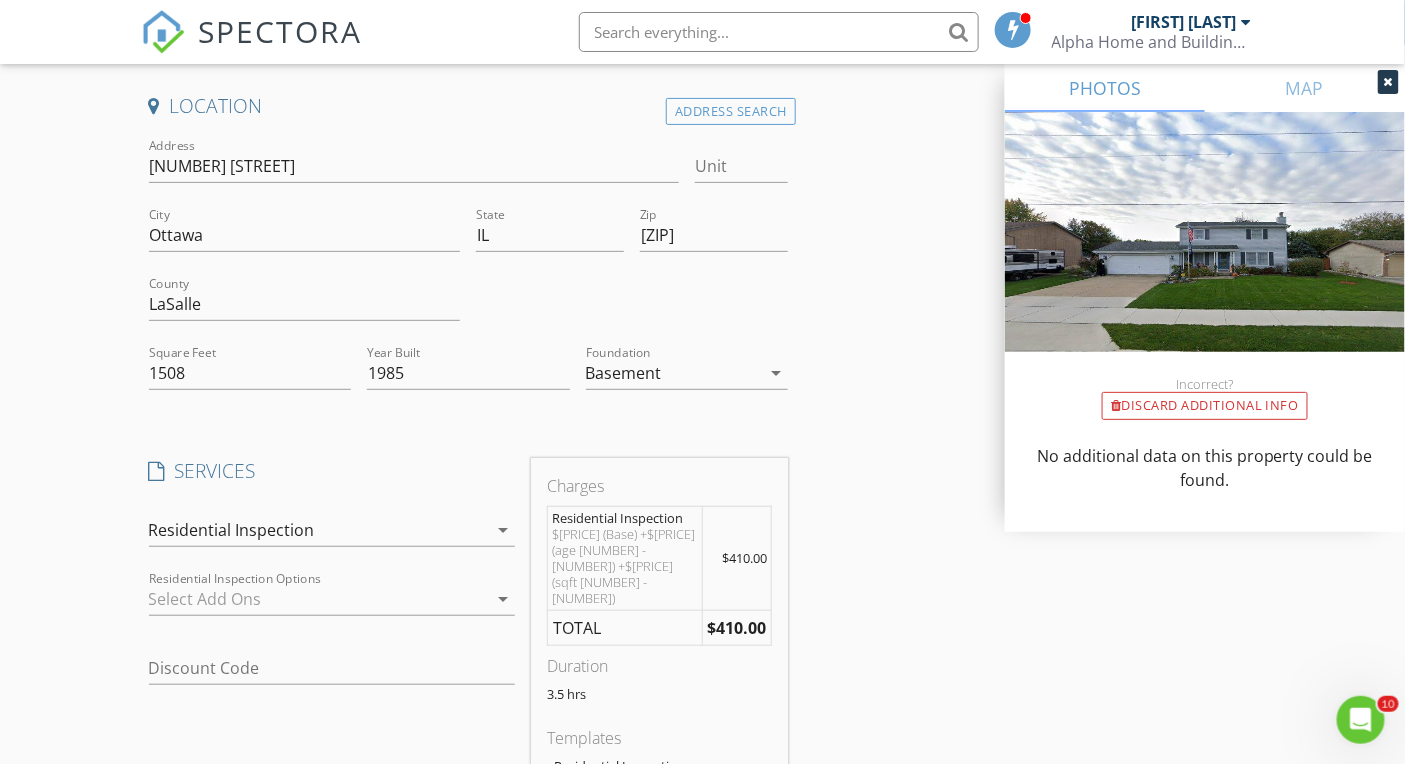 scroll, scrollTop: 138, scrollLeft: 0, axis: vertical 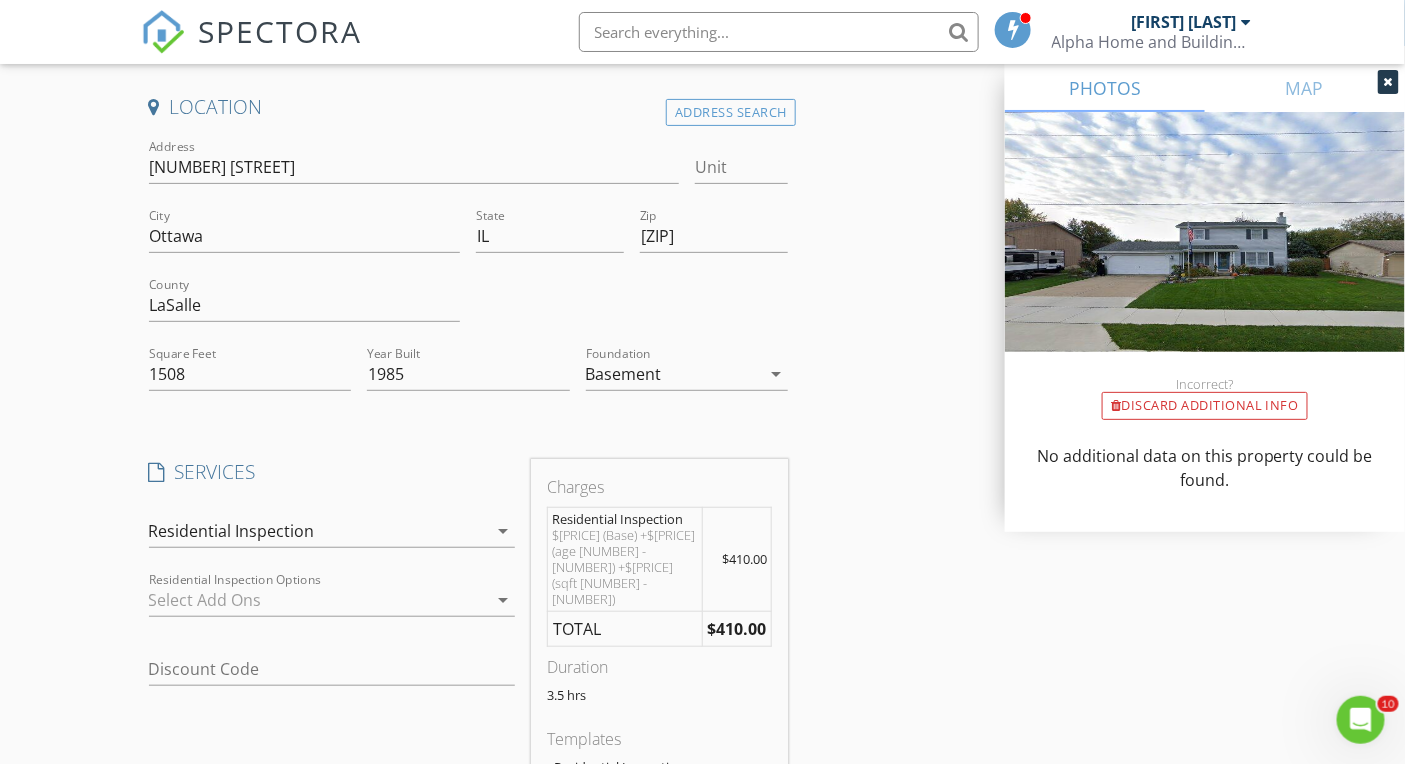 click on "SPECTORA" at bounding box center [281, 31] 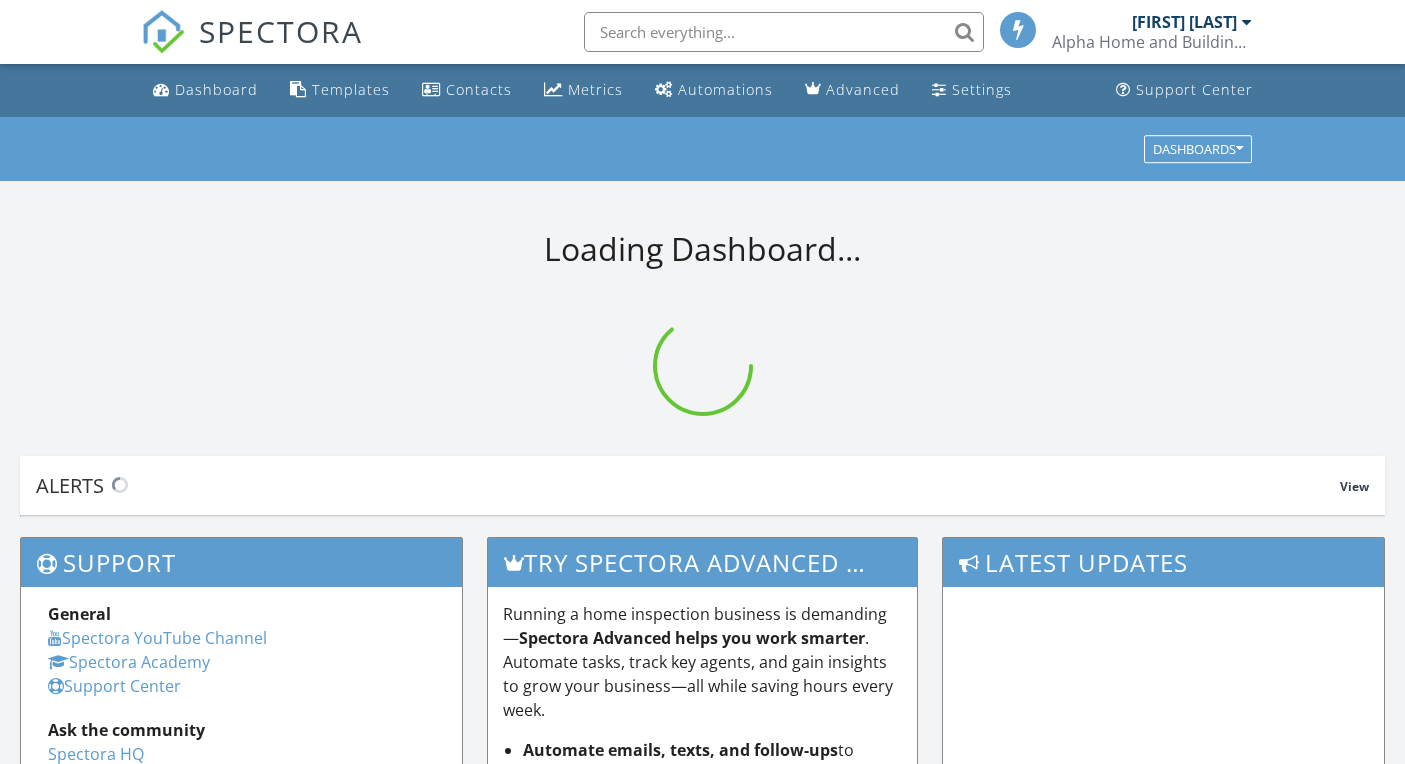 scroll, scrollTop: 0, scrollLeft: 0, axis: both 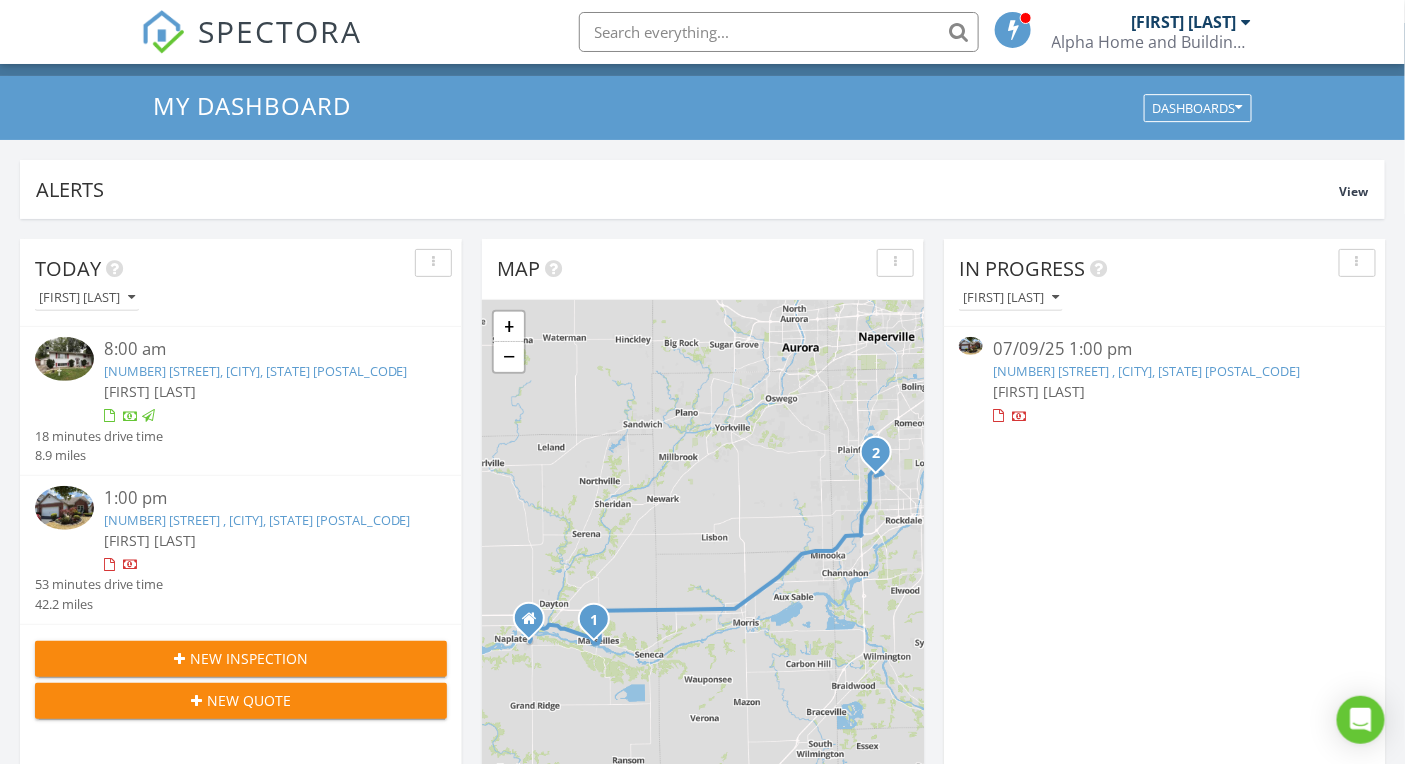 click on "New Quote" at bounding box center [241, 658] 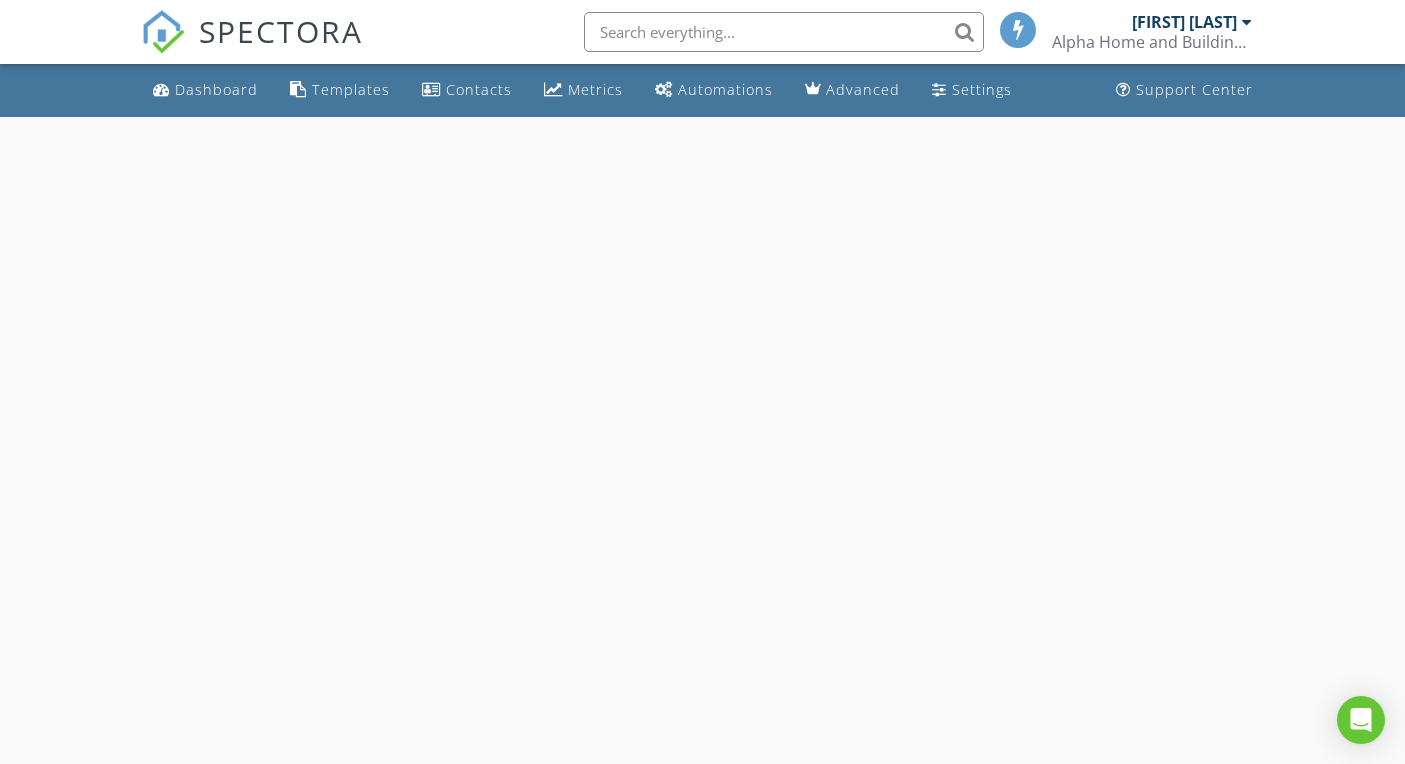scroll, scrollTop: 0, scrollLeft: 0, axis: both 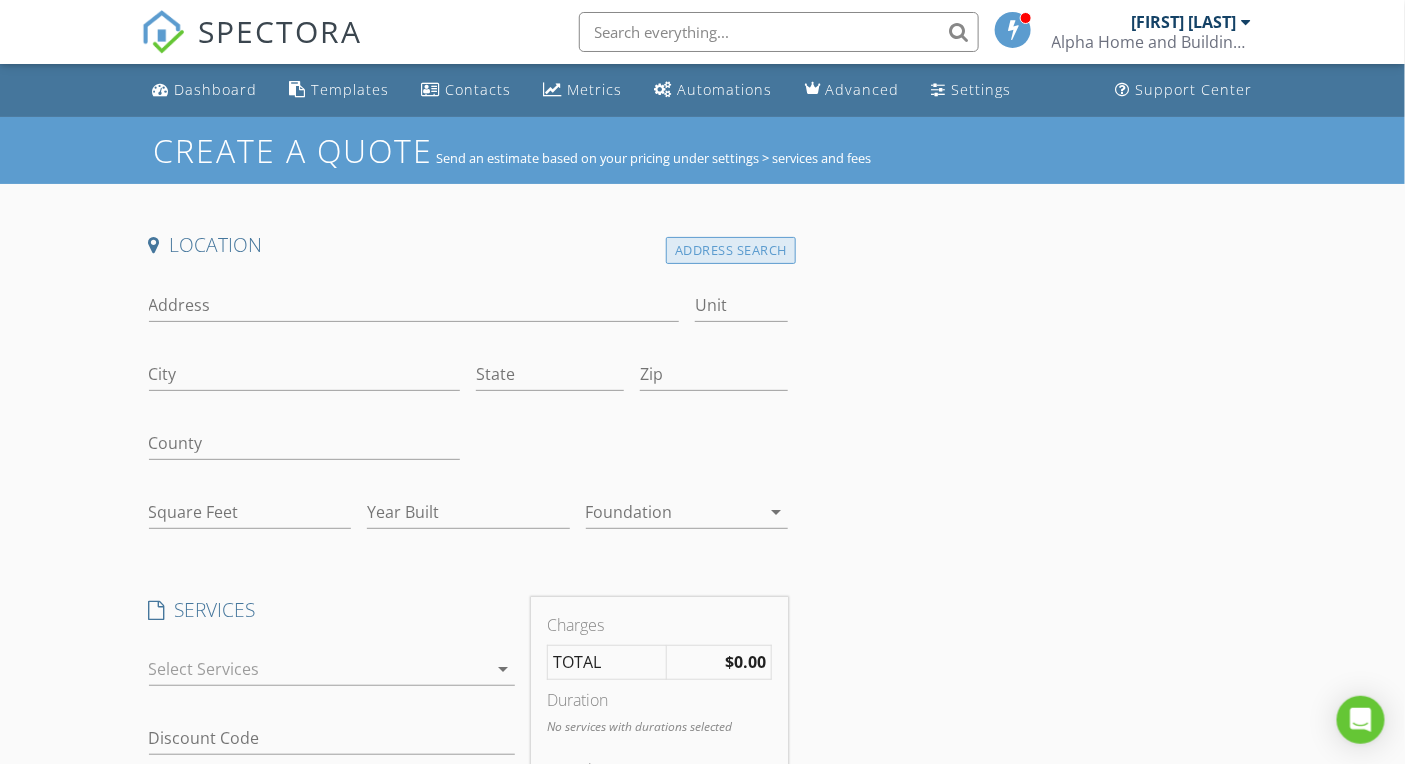 click on "Address Search" at bounding box center (731, 250) 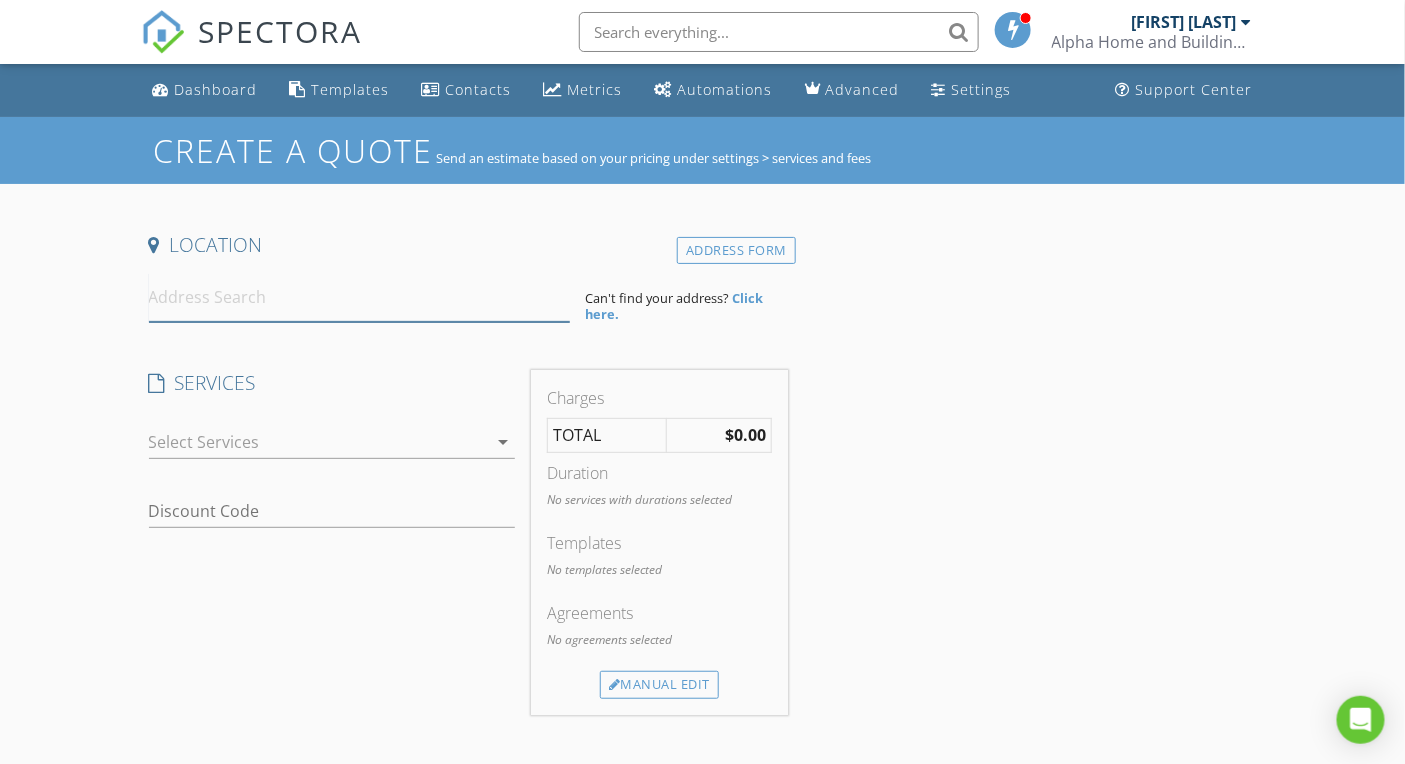 click at bounding box center (359, 297) 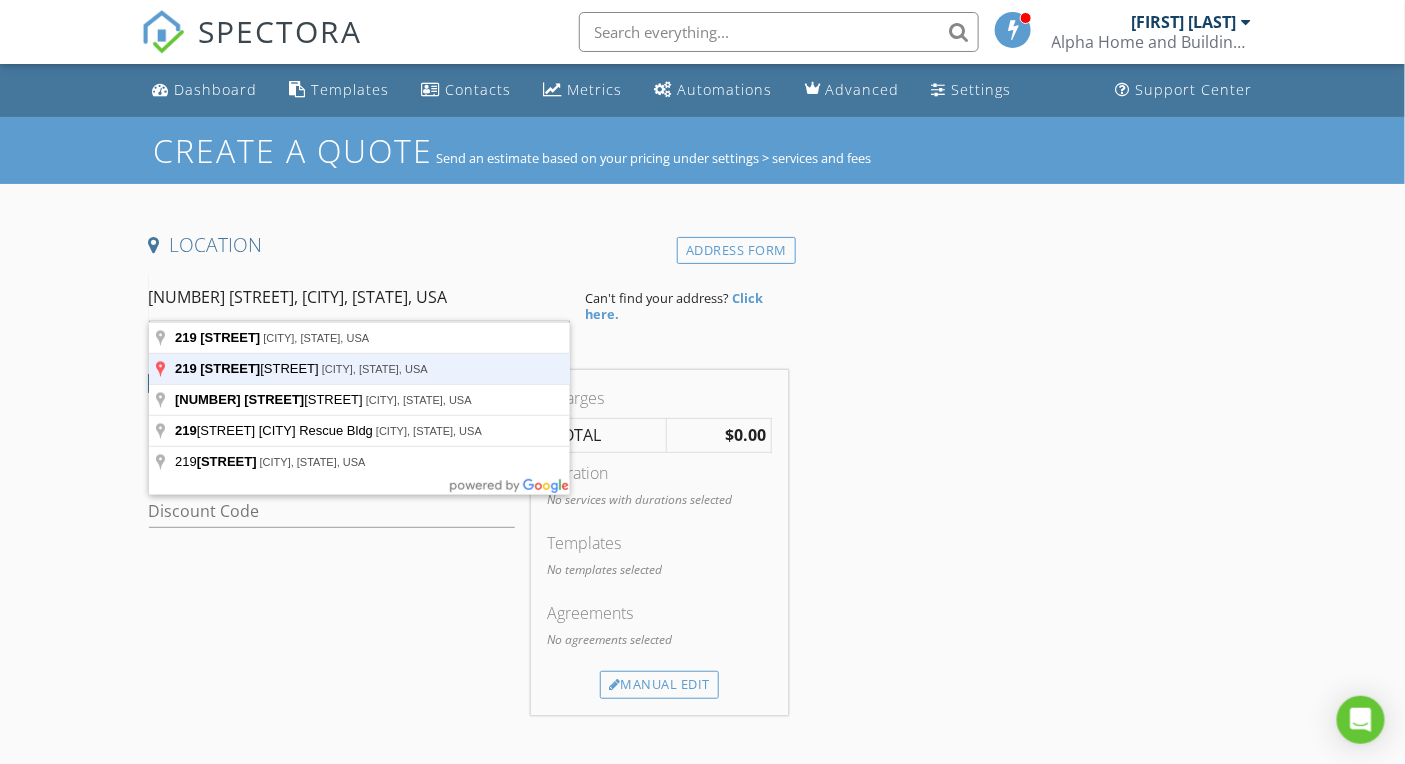 type on "[NUMBER] [STREET], [CITY], [STATE], USA" 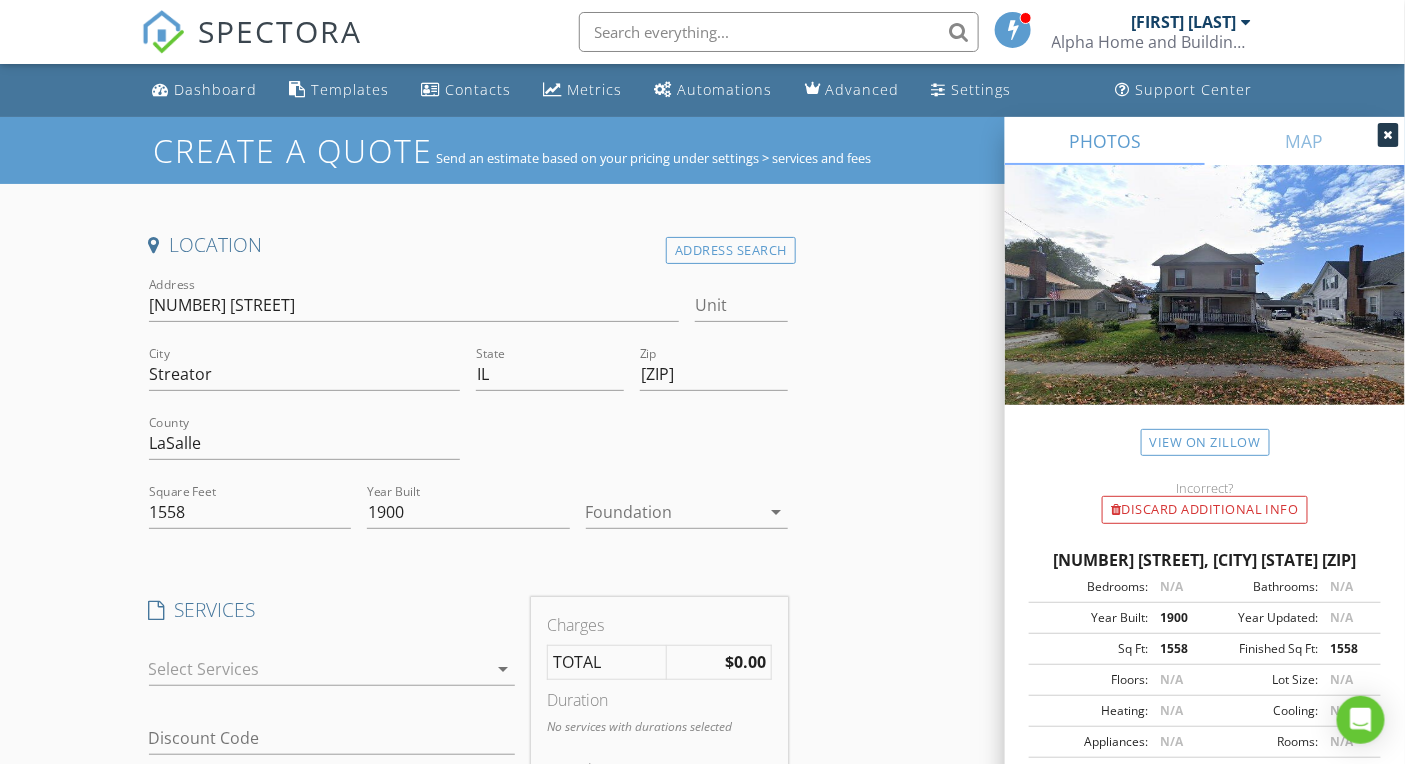 click at bounding box center (673, 512) 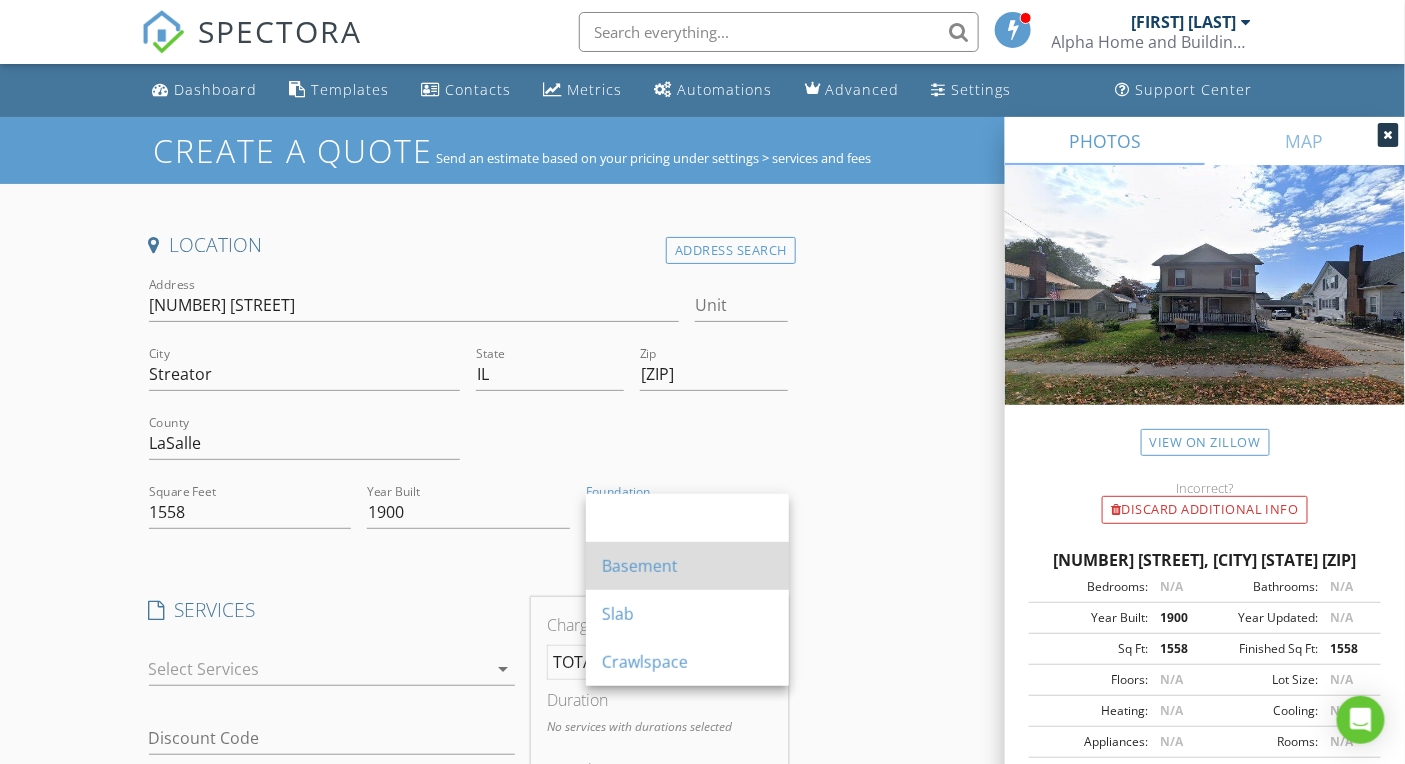 click on "Basement" at bounding box center [687, 518] 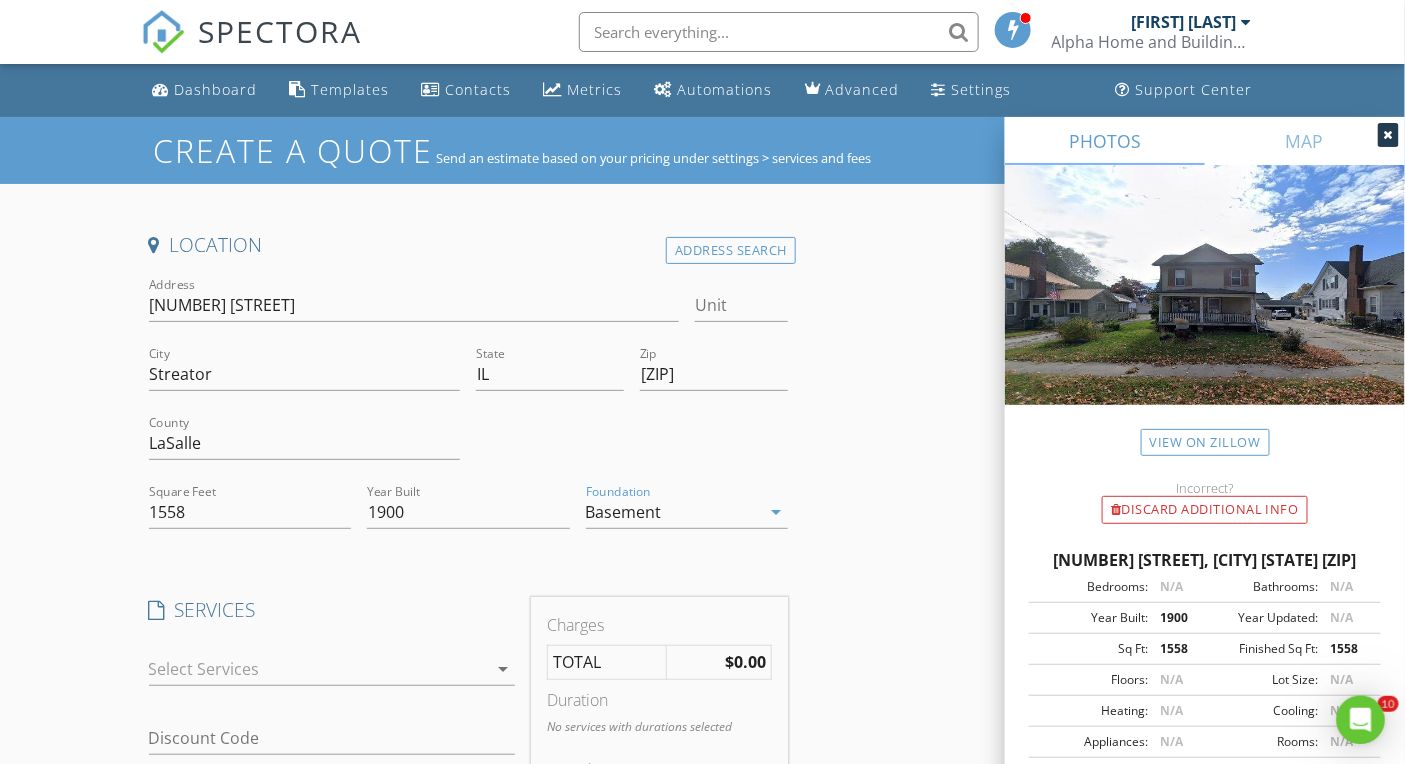 scroll, scrollTop: 0, scrollLeft: 0, axis: both 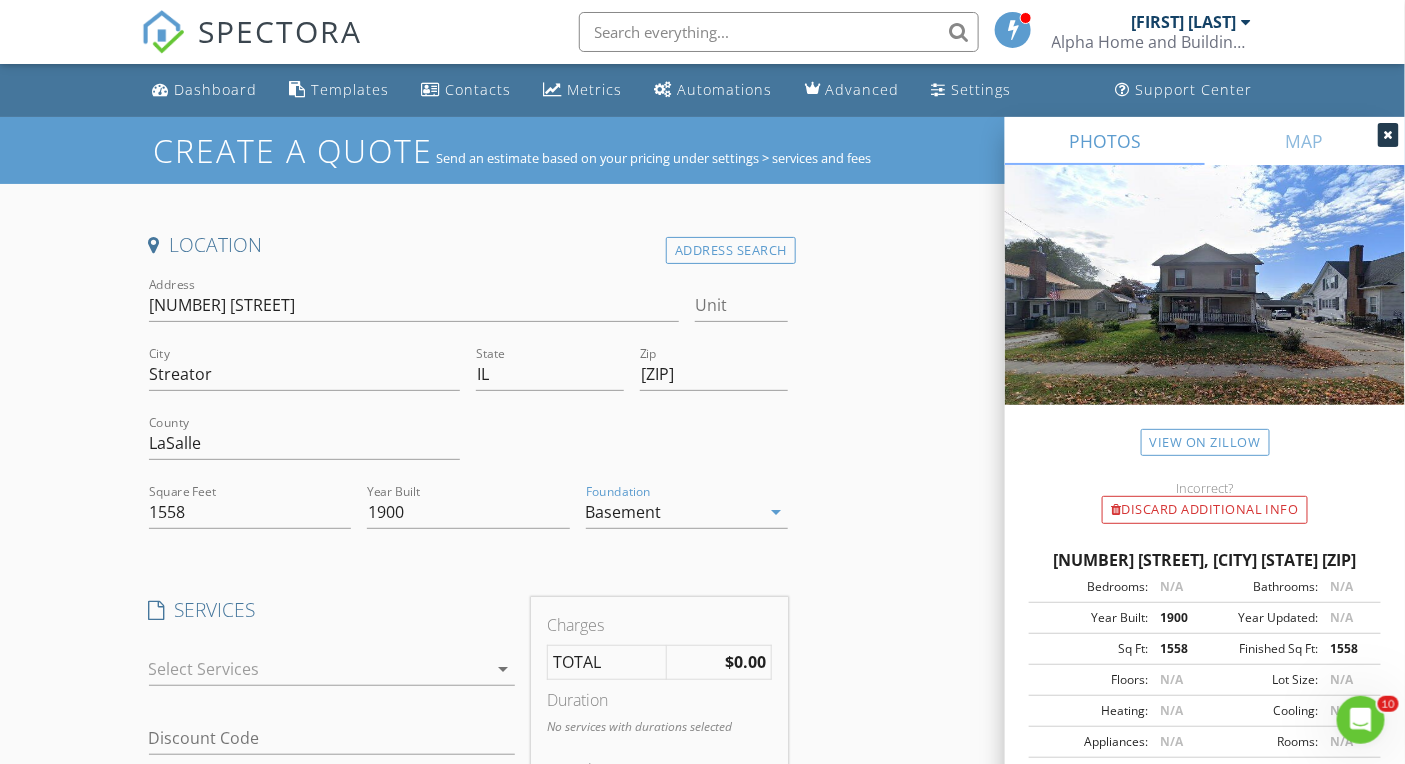 click at bounding box center (318, 669) 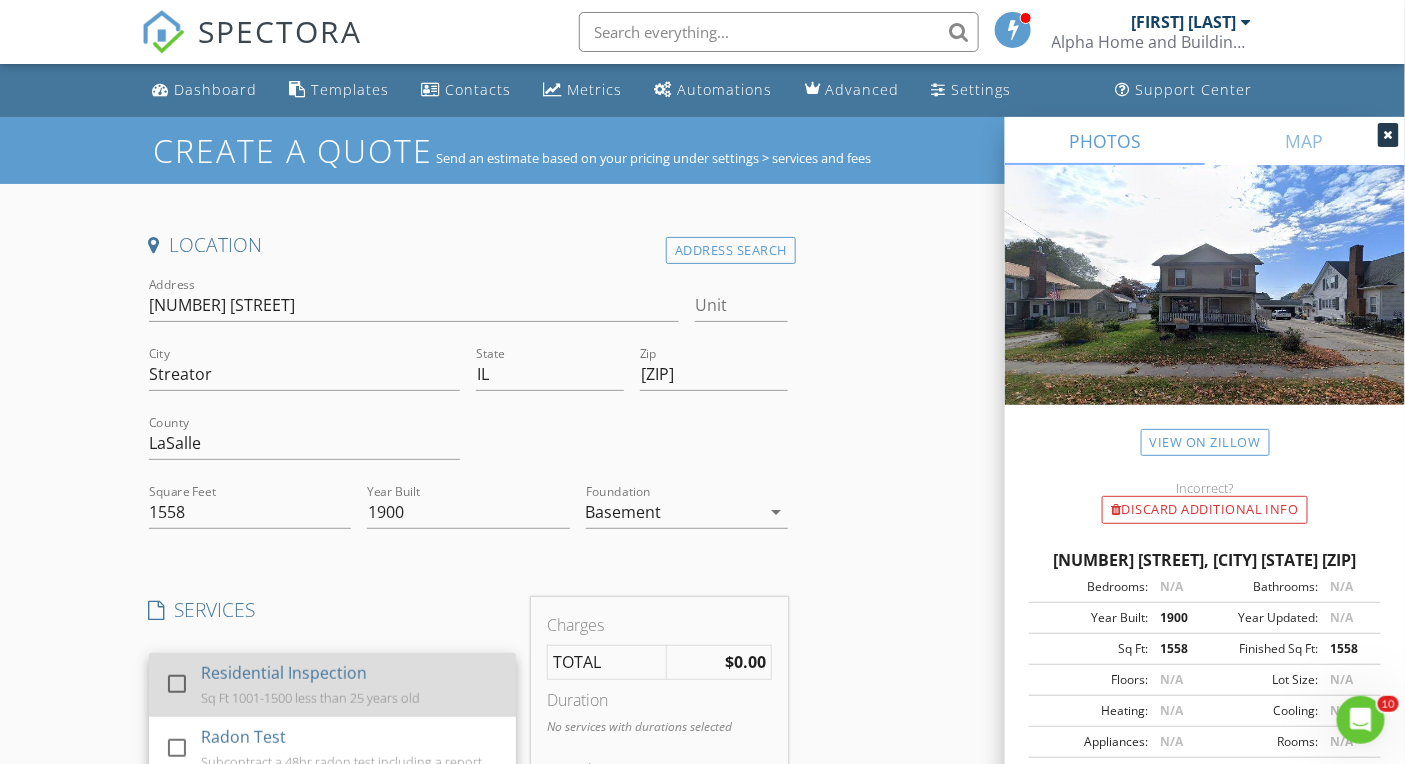 click on "Residential Inspection" at bounding box center (283, 673) 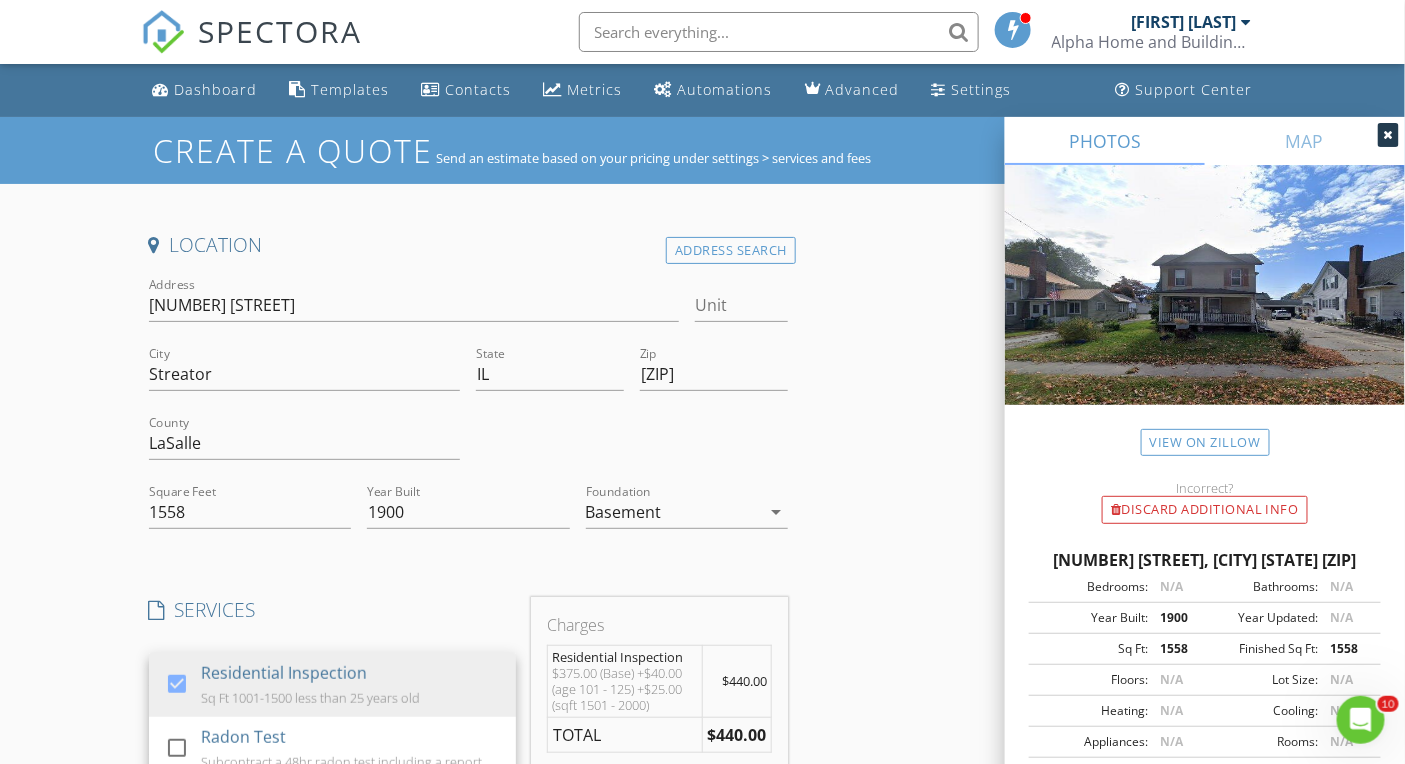 click on "Location
Address Search       Address 219 Lasalle St   Unit   City Streator   State IL   Zip 61364   County LaSalle     Square Feet 1558   Year Built 1900   Foundation Basement arrow_drop_down
SERVICES
check_box   Residential Inspection   Sq Ft 1001-1500 less than 25 years old check_box_outline_blank   Radon Test   Subcontract a 48hr radon test including a report check_box_outline_blank   Termite Inspection   Subcontract a termite inspection including a report check_box_outline_blank   Sewer Video Scope Inspection   Subcontract a sewer video scope inspection including a report Residential Inspection arrow_drop_down   check_box_outline_blank   Partially Finished Basement   Partially Finished Basement Residential Inspection Options arrow_drop_down   Discount Code    Charges    Residential Inspection
$375.00 (Base)
+$40.00 (age 101 - 125)
+$25.00 (sqft 1501 - 2000)
$440.00    TOTAL   $440.00" at bounding box center [703, 826] 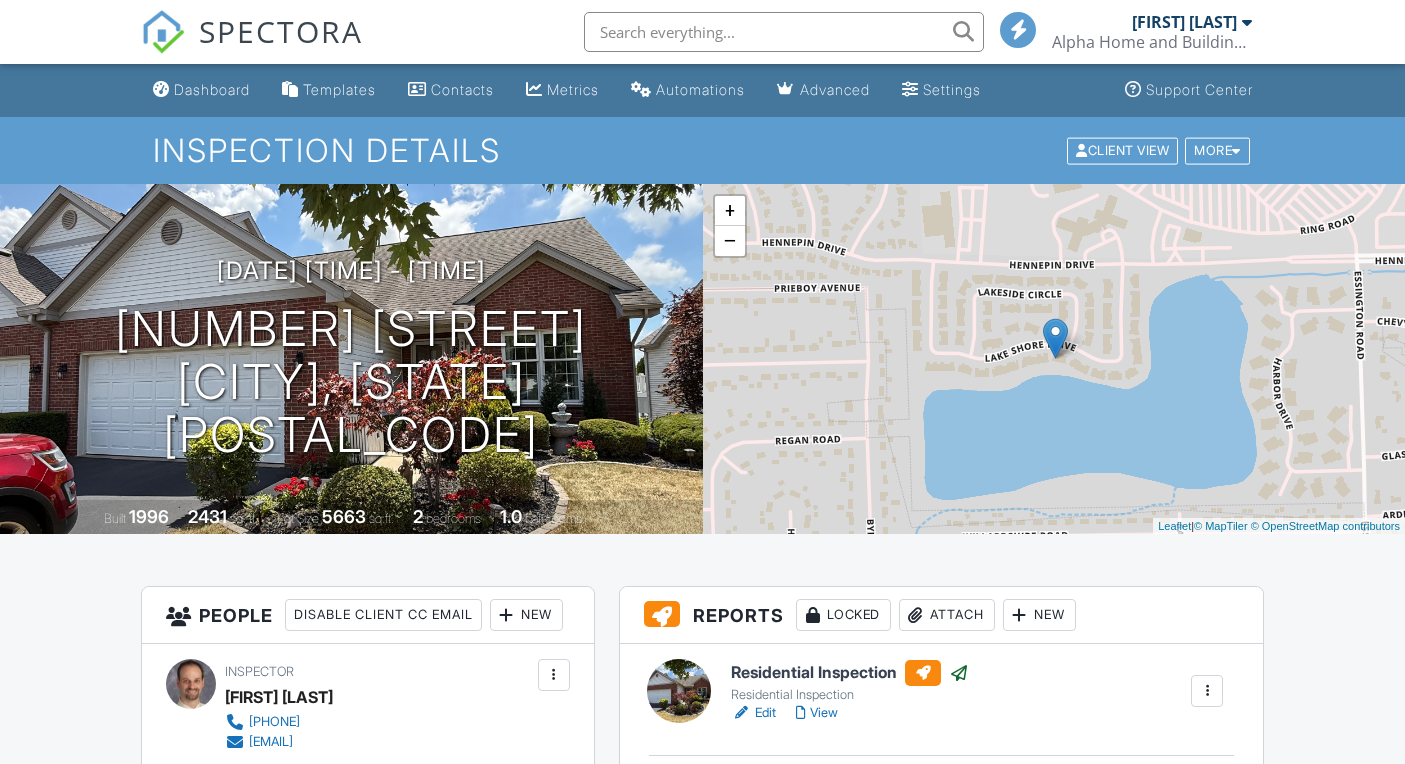 scroll, scrollTop: 0, scrollLeft: 0, axis: both 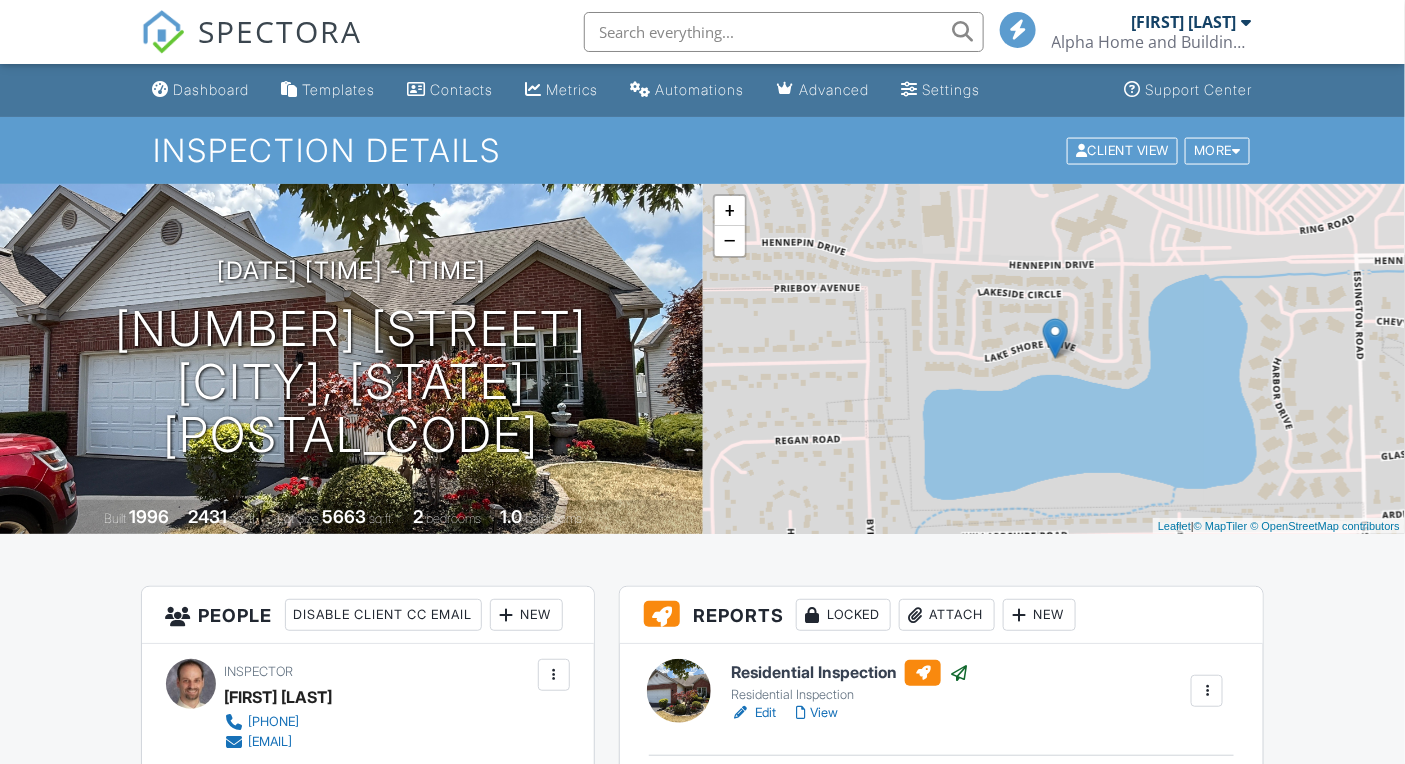 click on "SPECTORA" at bounding box center [281, 31] 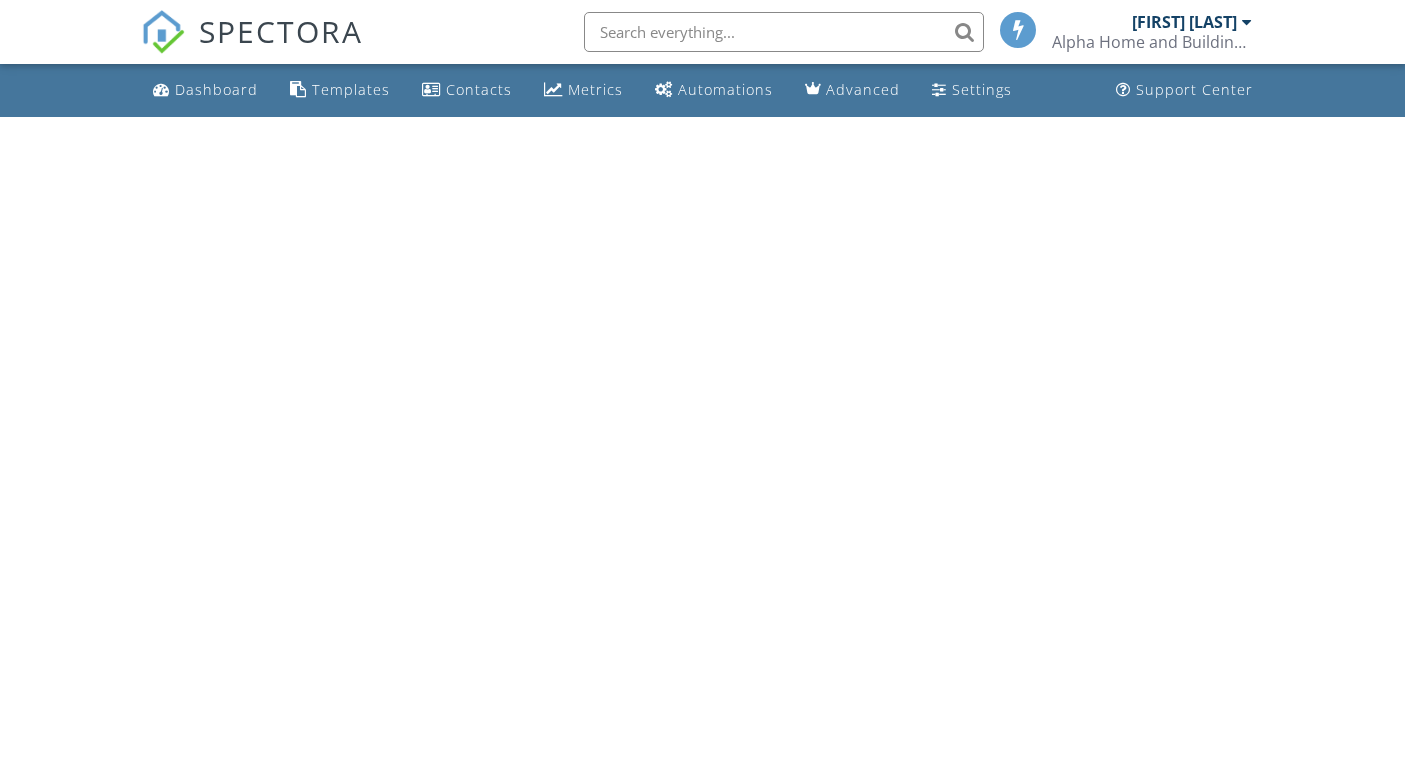 scroll, scrollTop: 0, scrollLeft: 0, axis: both 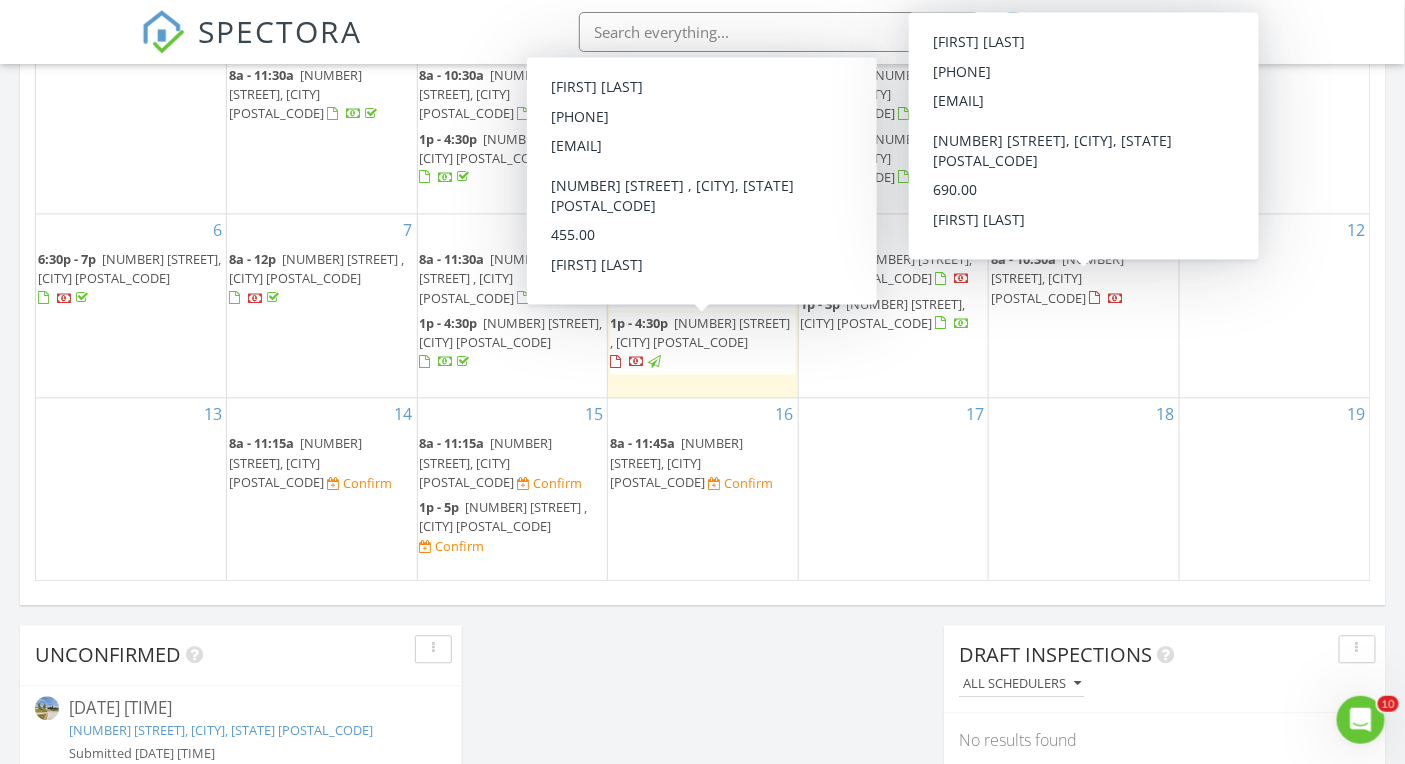 click on "210 Leeward Way, Ottawa 61350" at bounding box center (1057, 279) 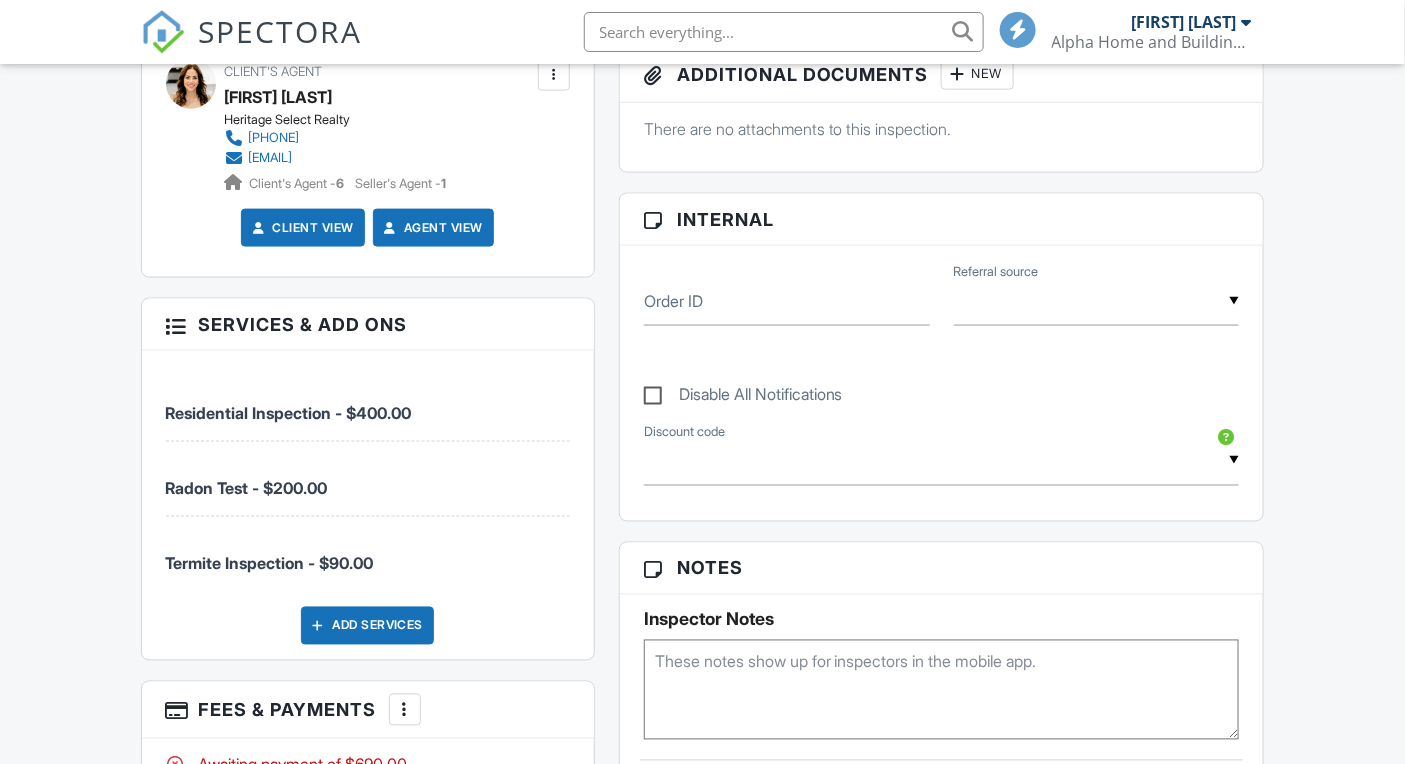 scroll, scrollTop: 817, scrollLeft: 0, axis: vertical 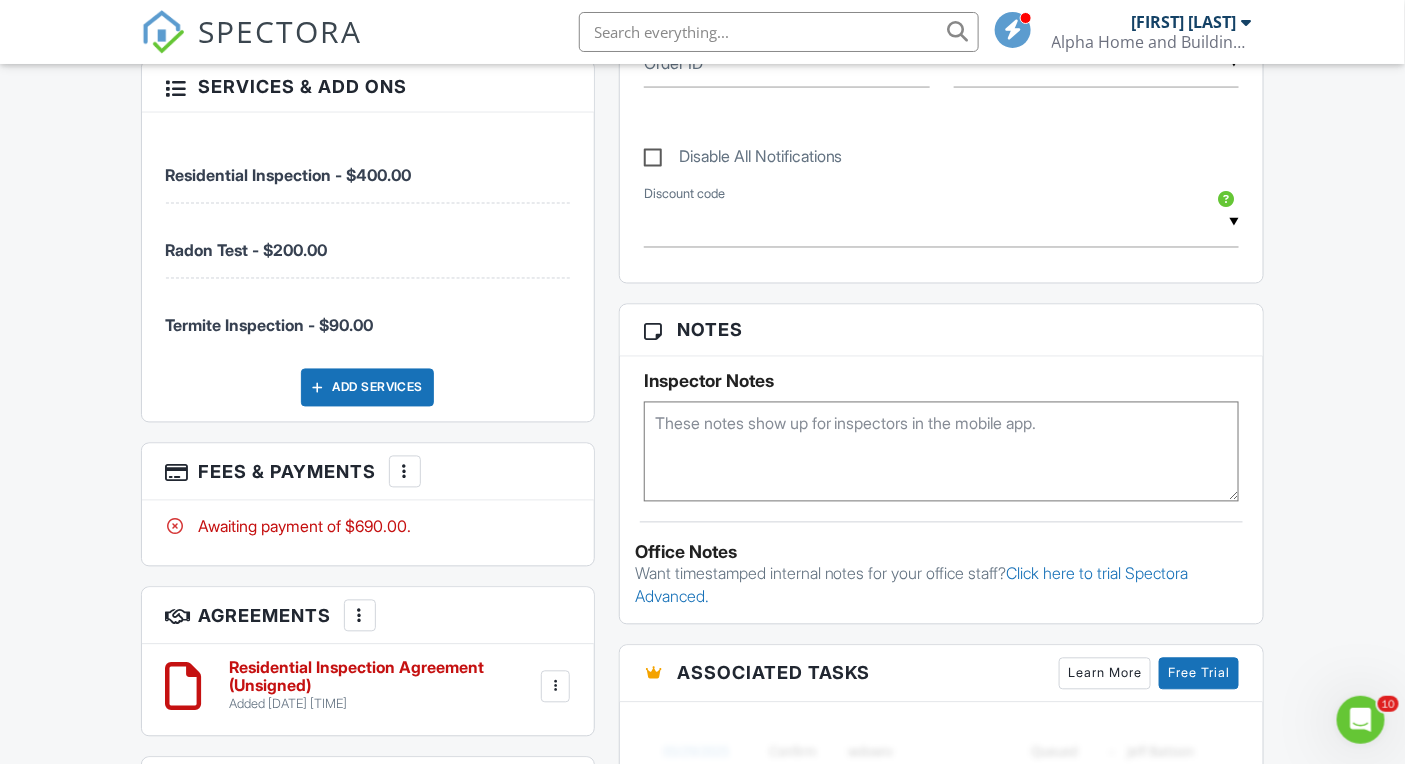 click at bounding box center (942, 452) 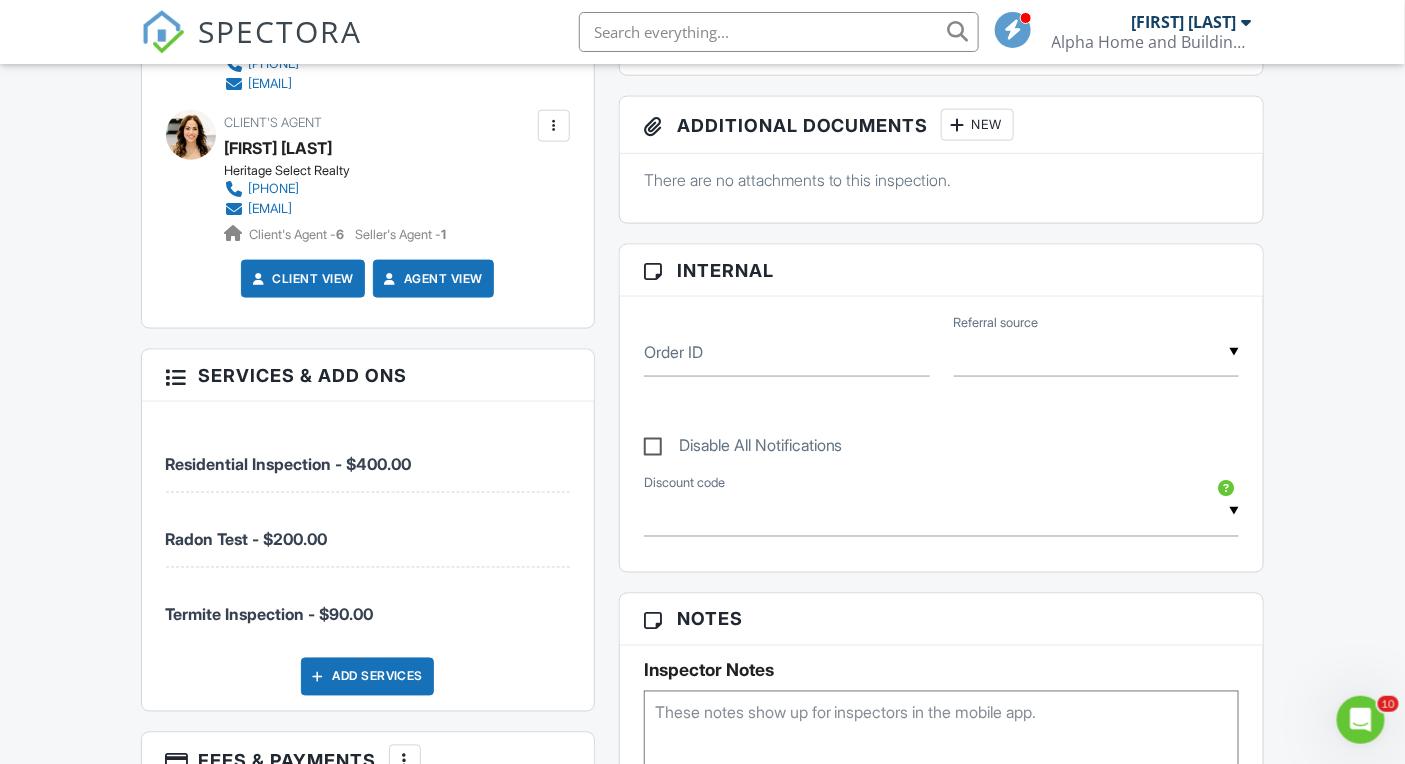scroll, scrollTop: 773, scrollLeft: 0, axis: vertical 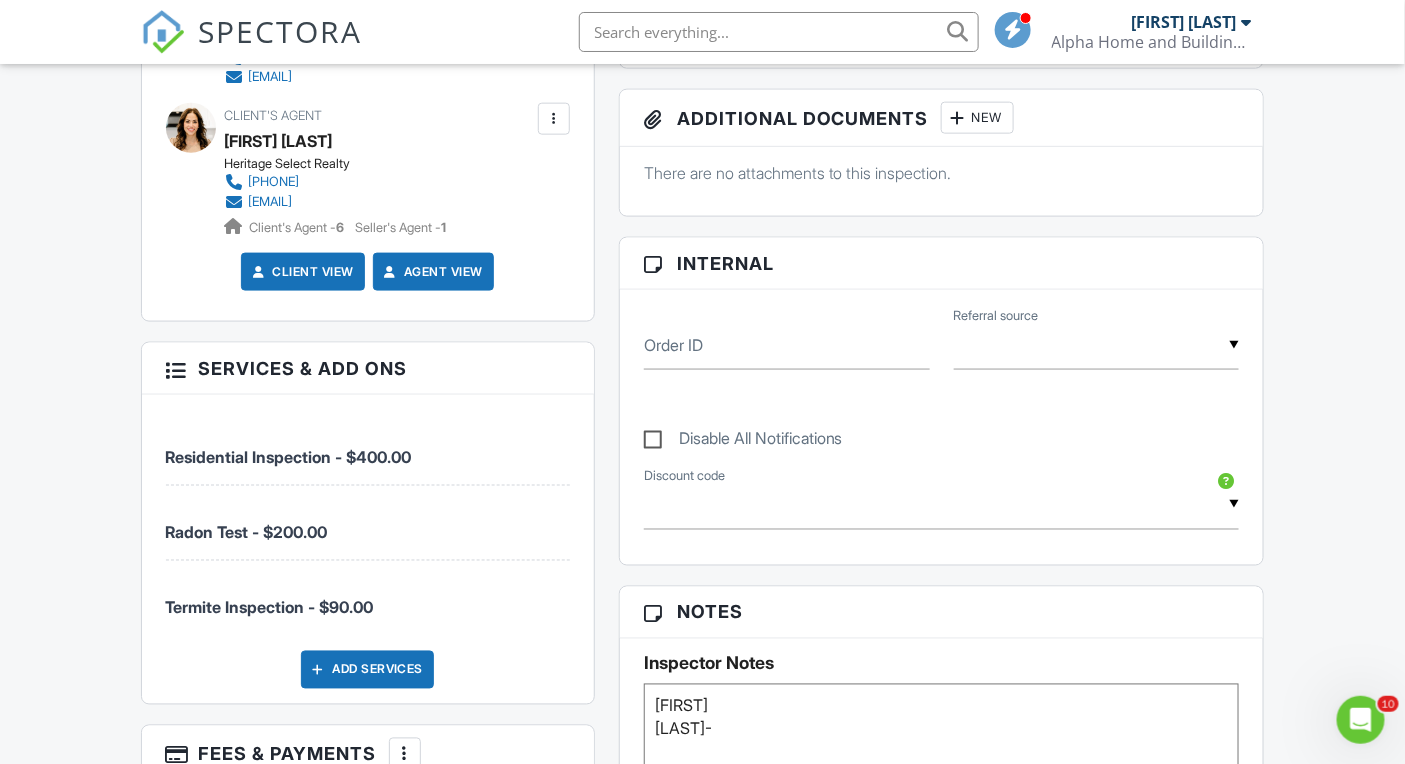 type on "Derek
Bob-Monday" 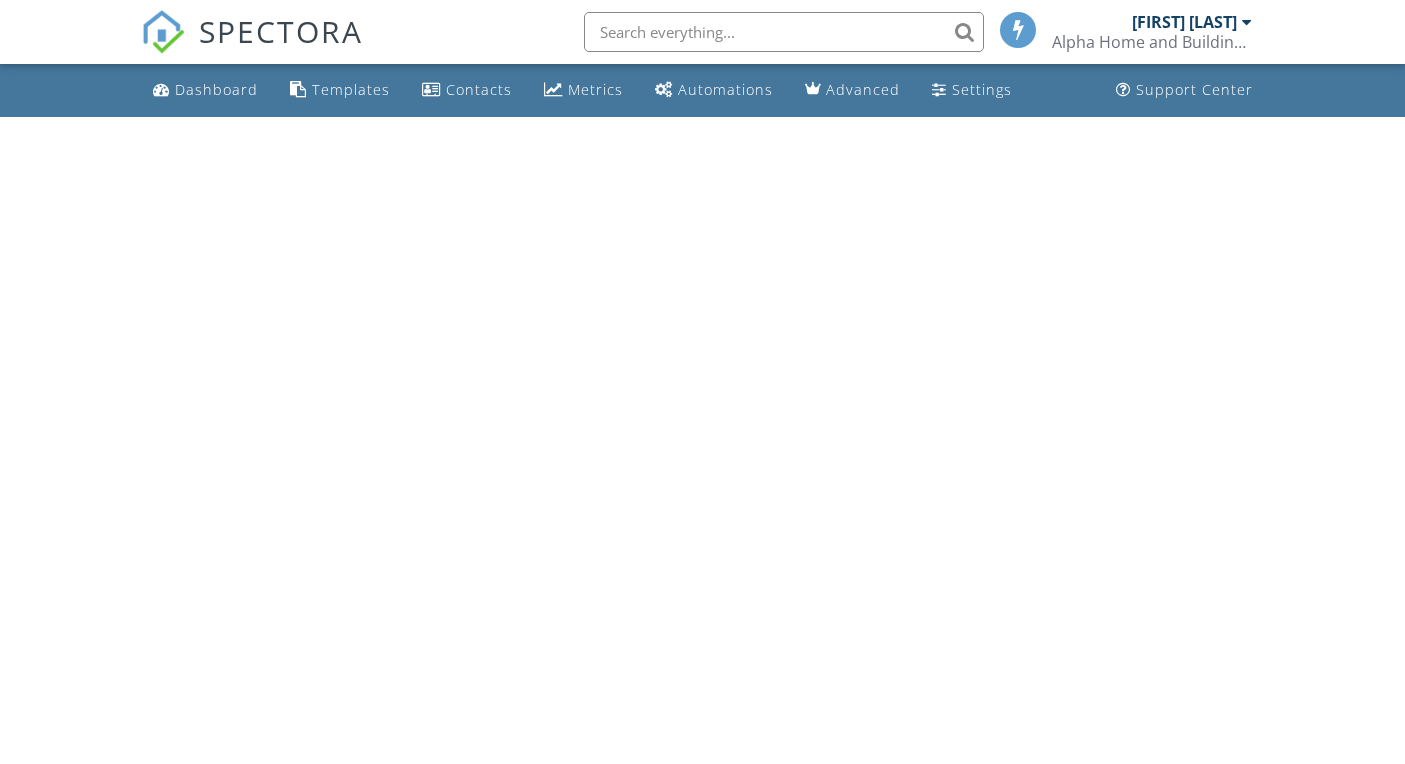 scroll, scrollTop: 0, scrollLeft: 0, axis: both 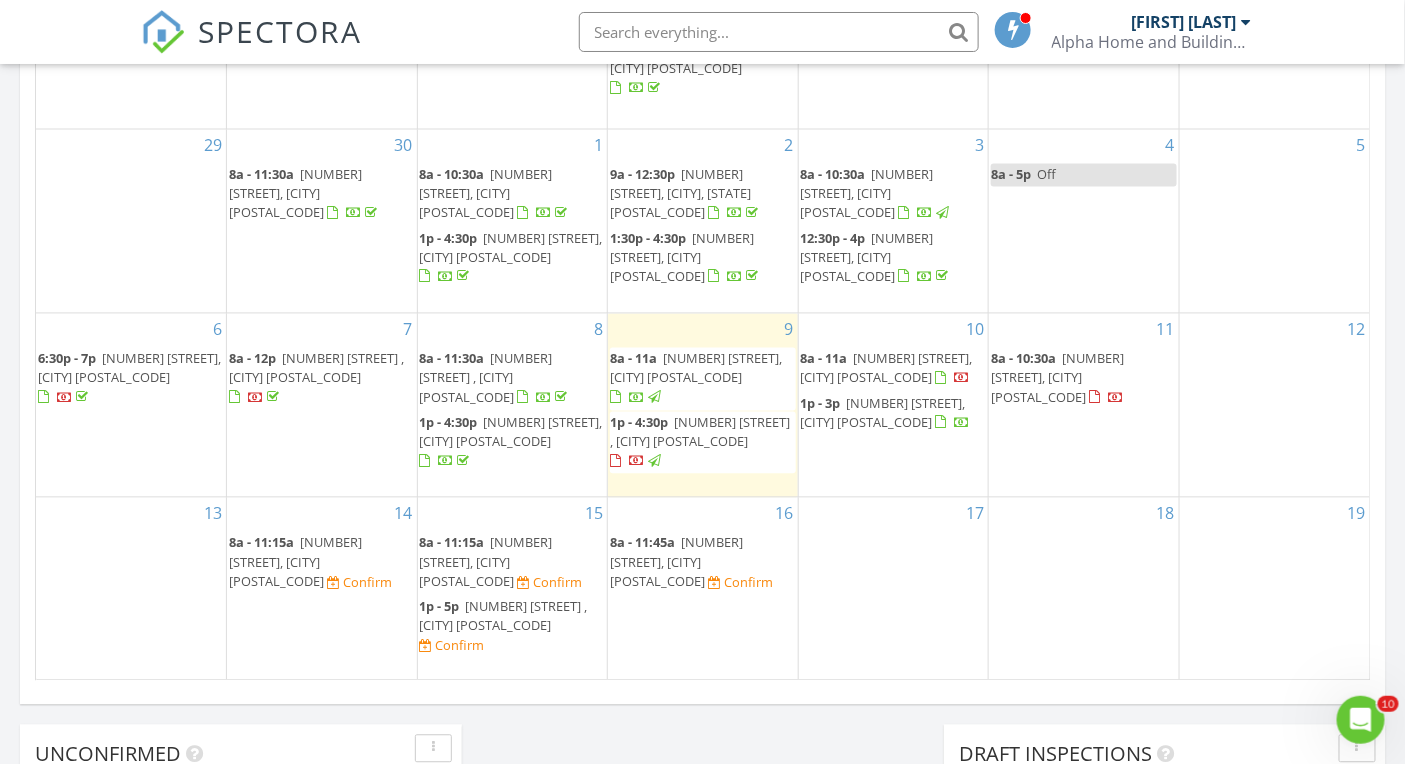 click on "[NUMBER] [STREET], [CITY] [POSTAL_CODE]" at bounding box center (295, 562) 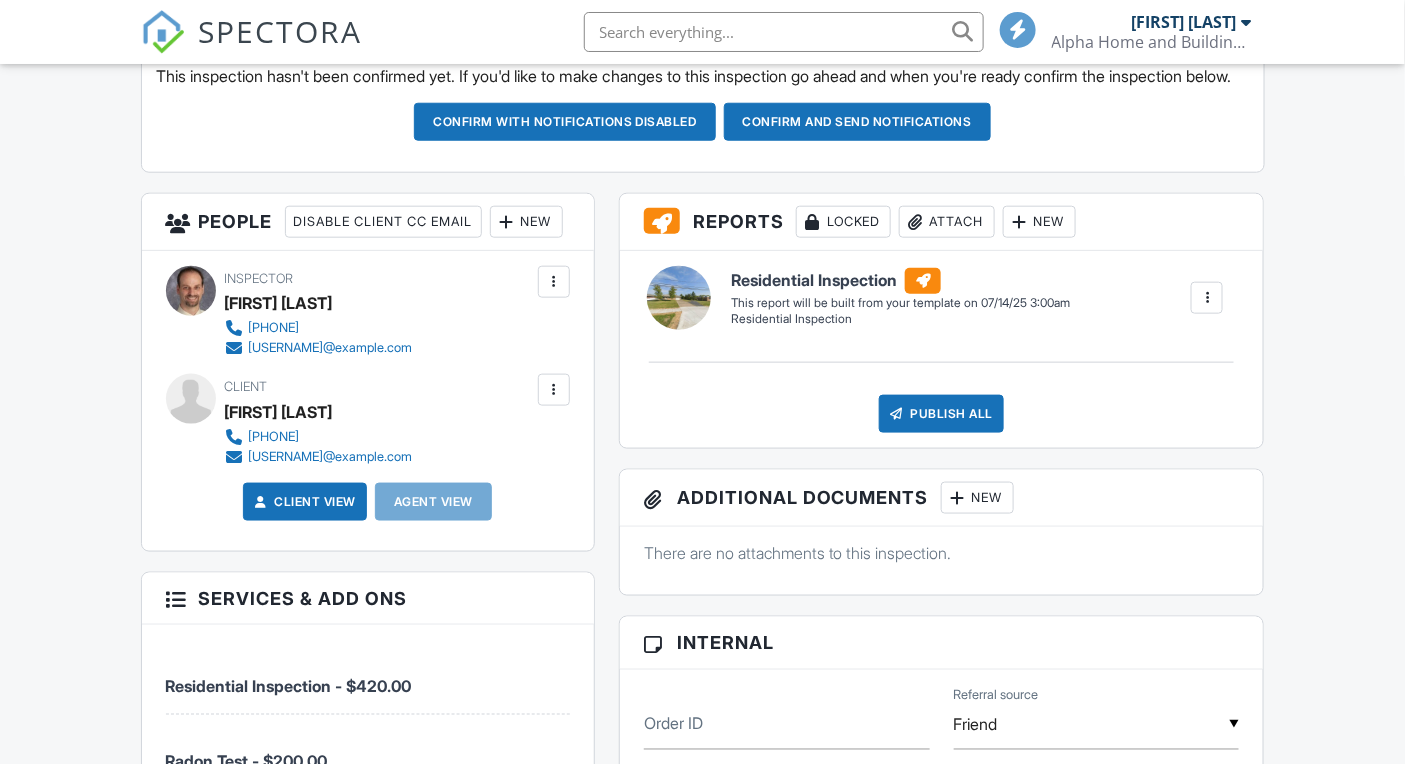 scroll, scrollTop: 890, scrollLeft: 0, axis: vertical 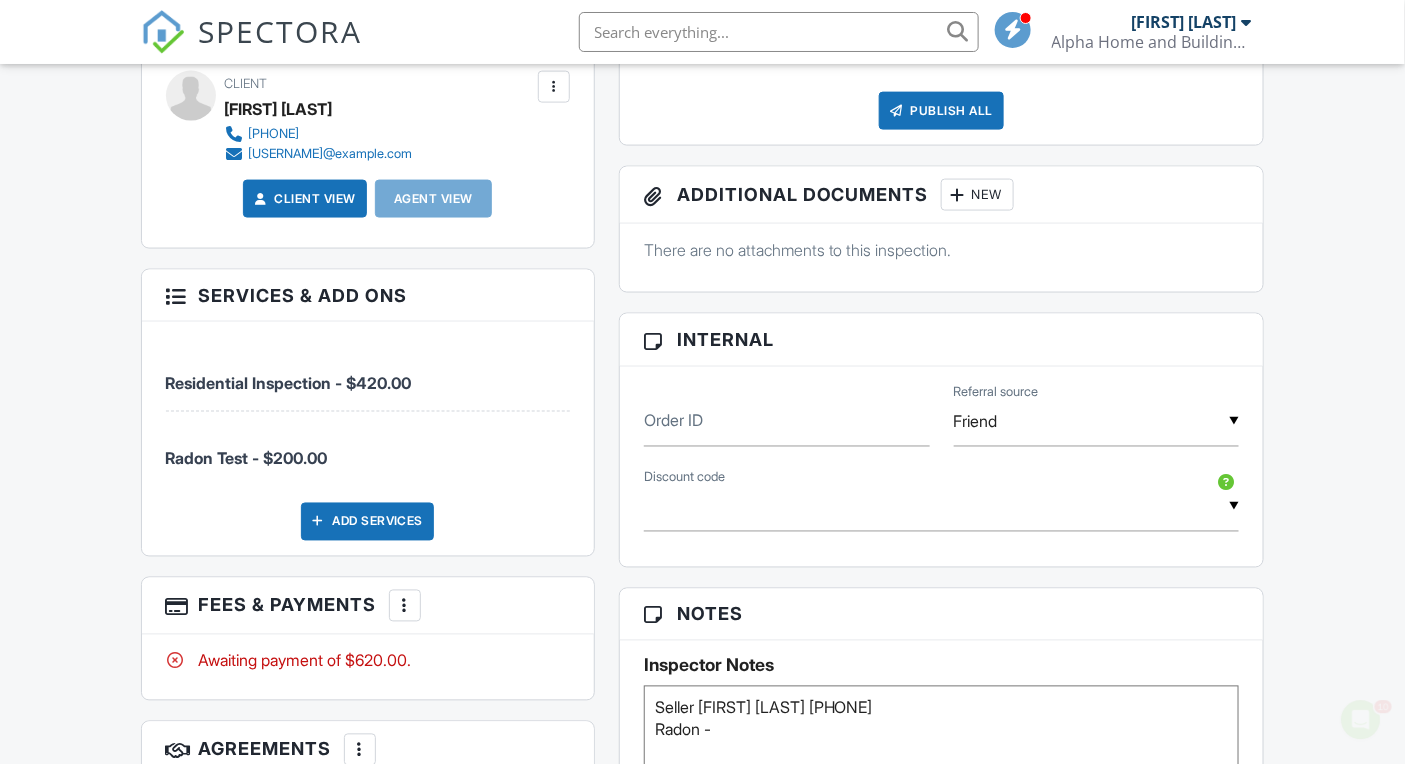 click on "SPECTORA" at bounding box center (281, 31) 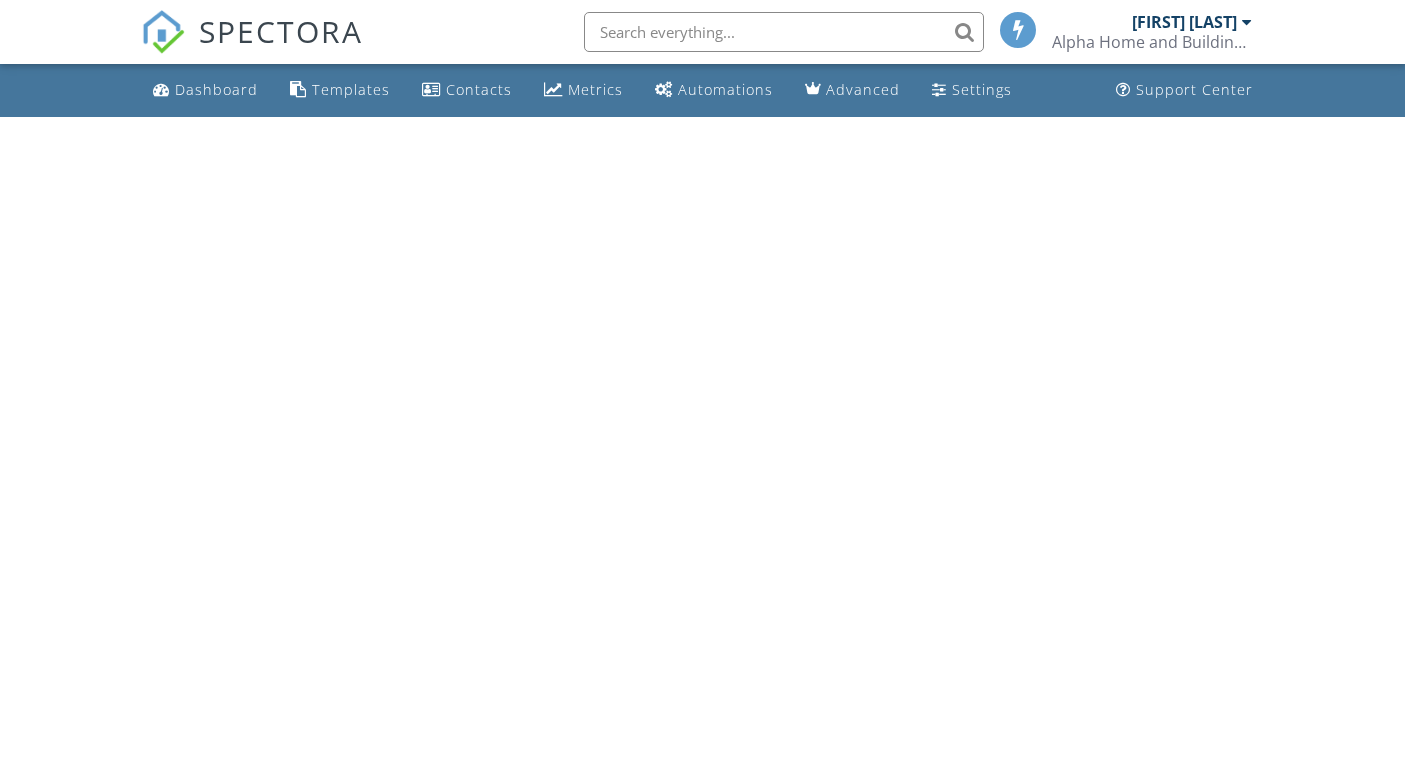 scroll, scrollTop: 0, scrollLeft: 0, axis: both 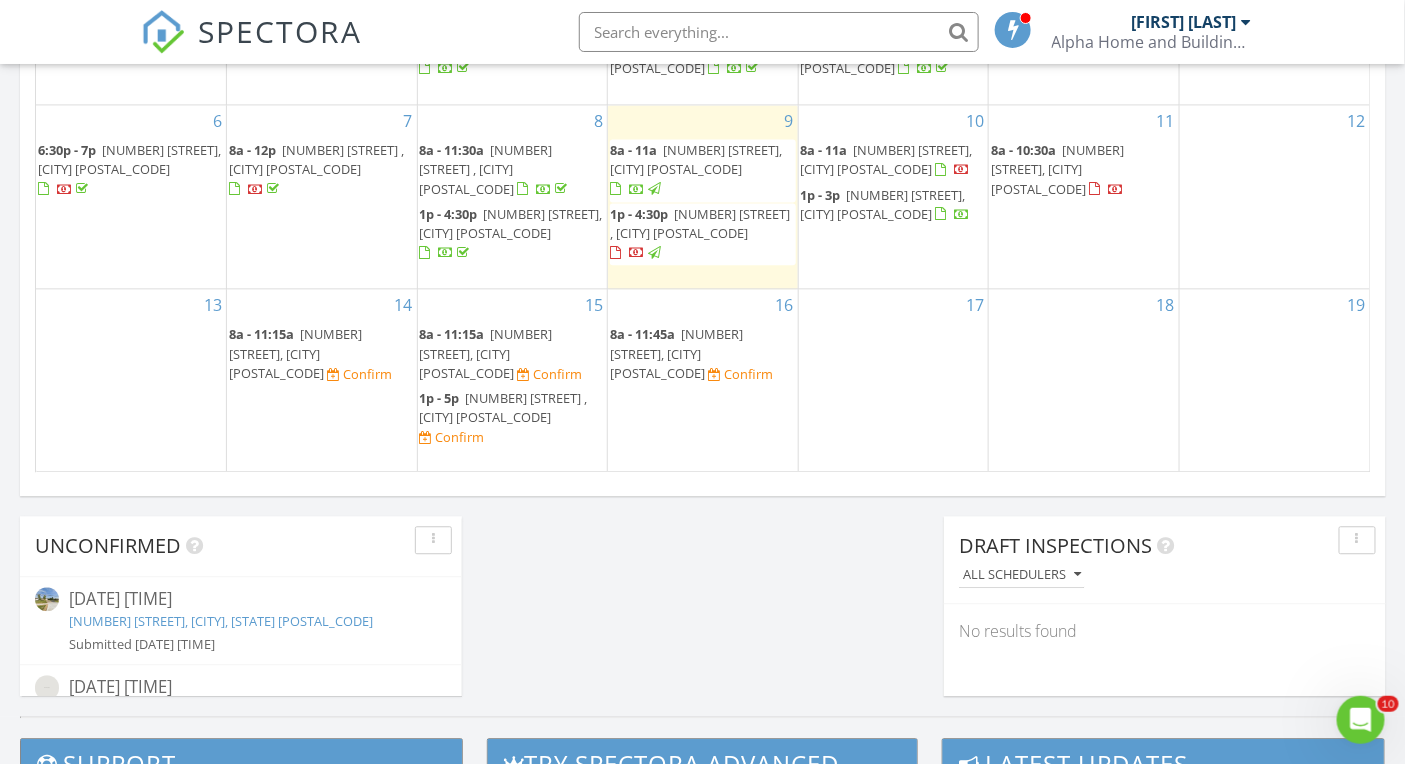 click on "606 Reserve Ln , Joliet 60431" at bounding box center [504, 407] 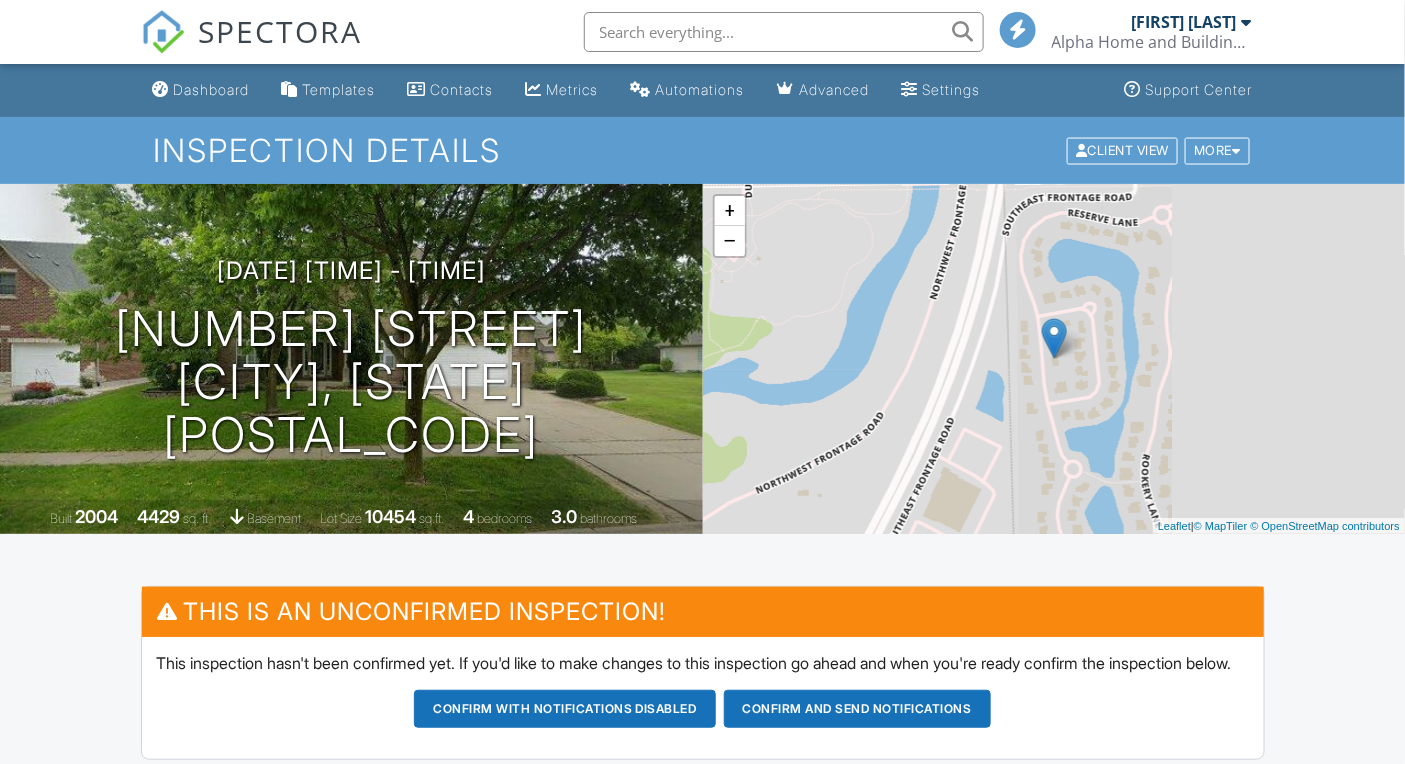 scroll, scrollTop: 659, scrollLeft: 0, axis: vertical 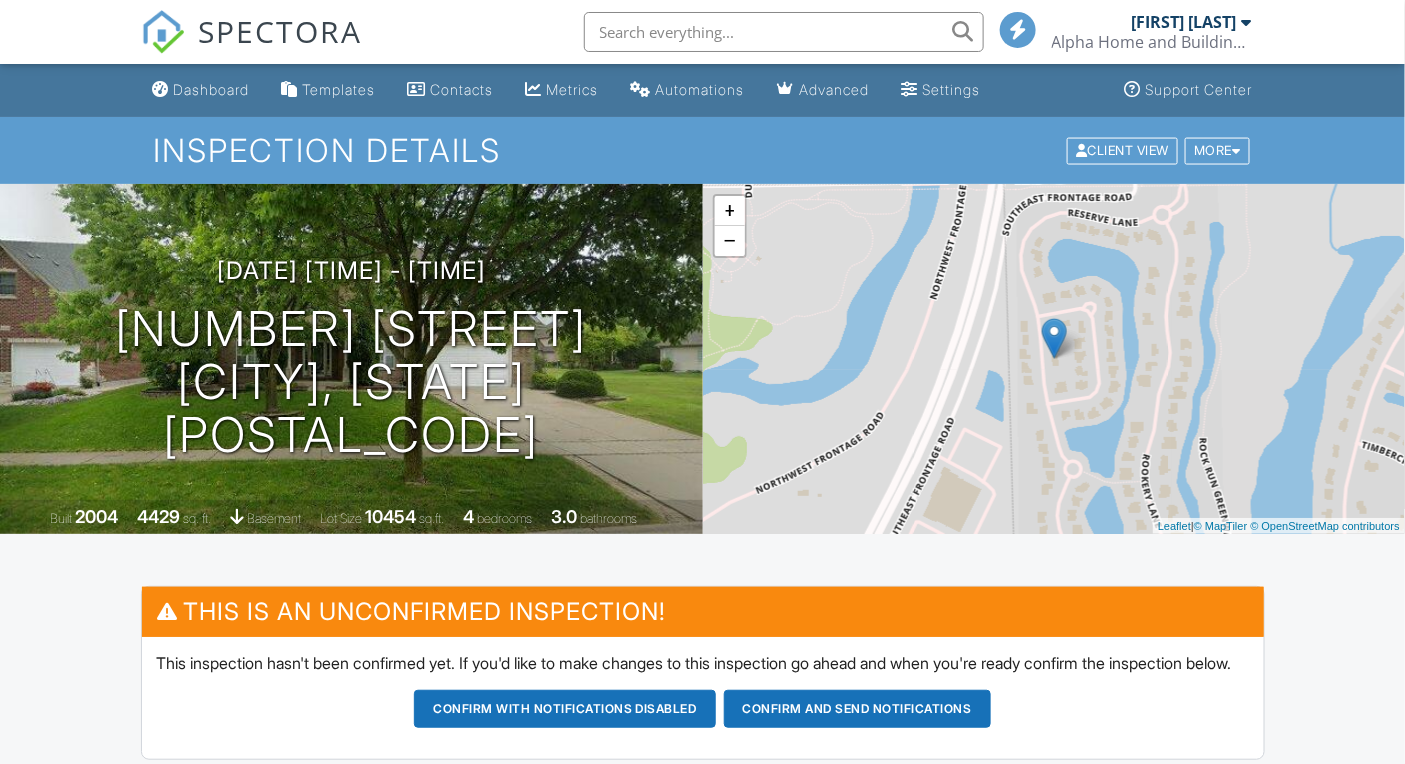 click on "SPECTORA" at bounding box center [281, 31] 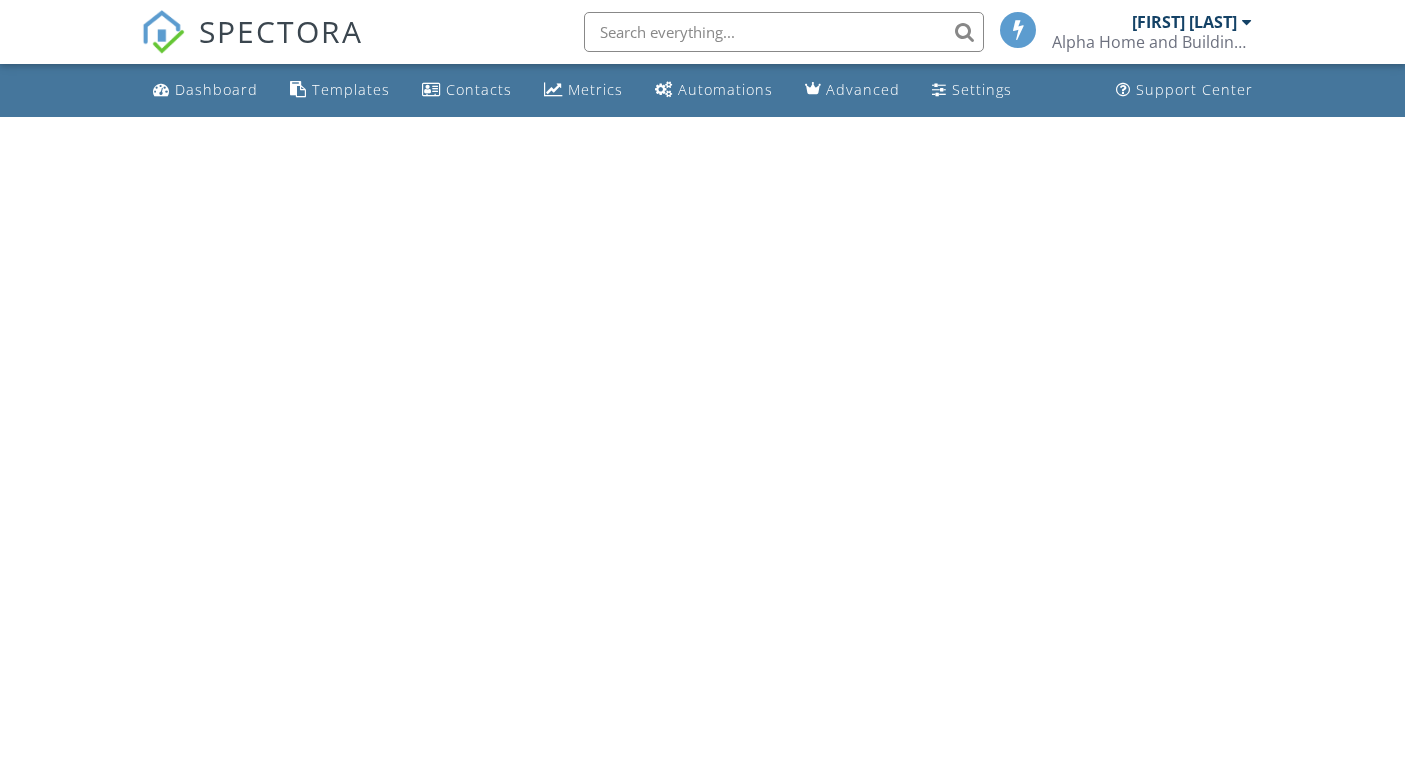 scroll, scrollTop: 0, scrollLeft: 0, axis: both 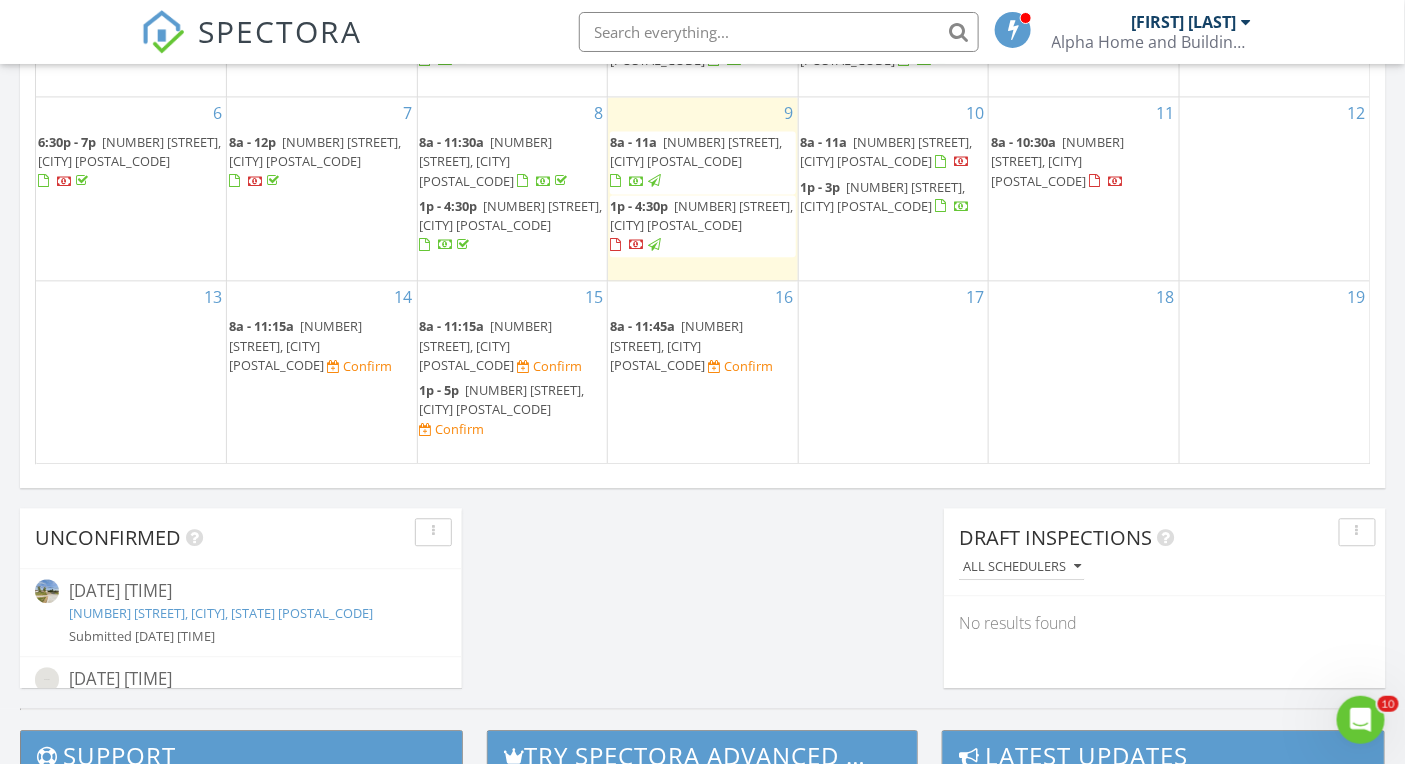 click on "[NUMBER] [TIME] [TIME] [NUMBER] [STREET], [CITY] [POSTAL_CODE] Confirm" at bounding box center (703, 372) 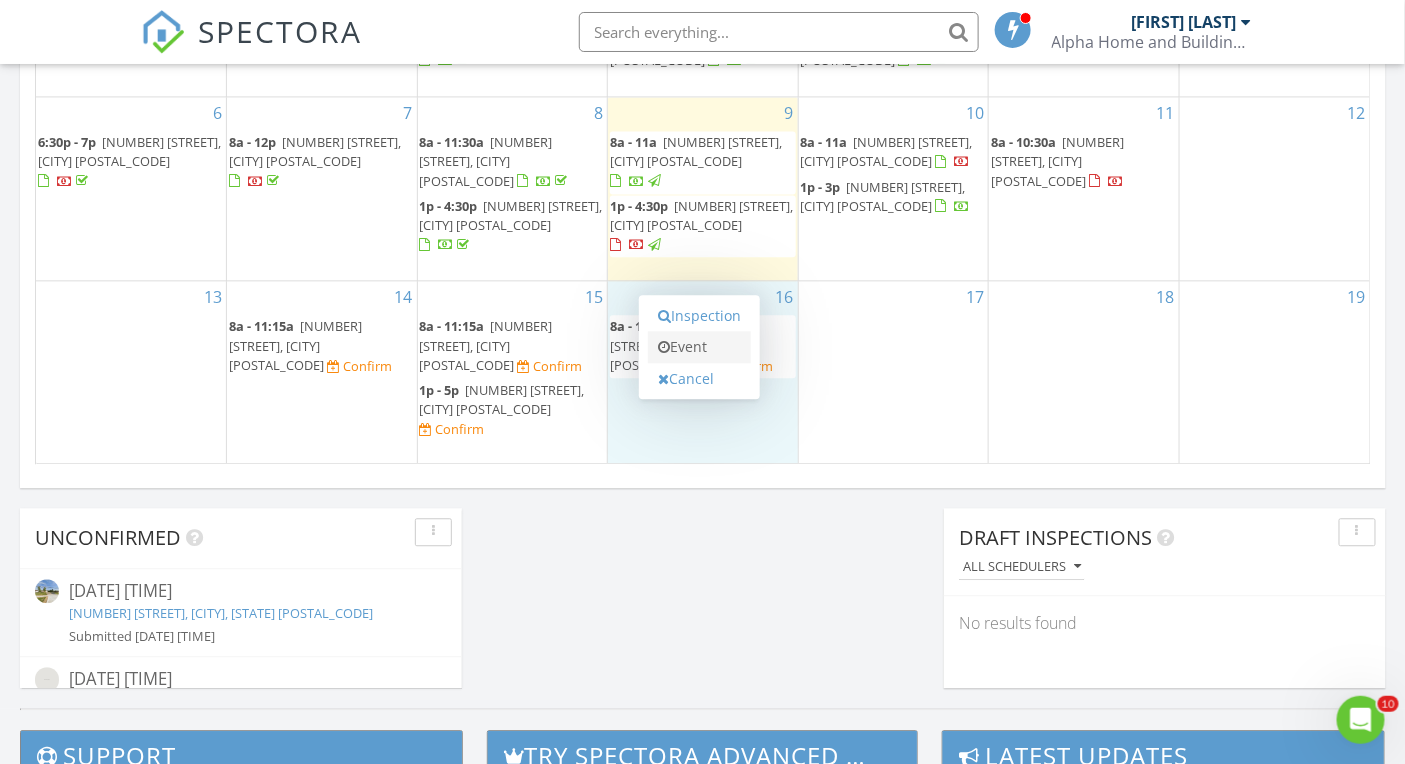 click on "Event" at bounding box center (699, 347) 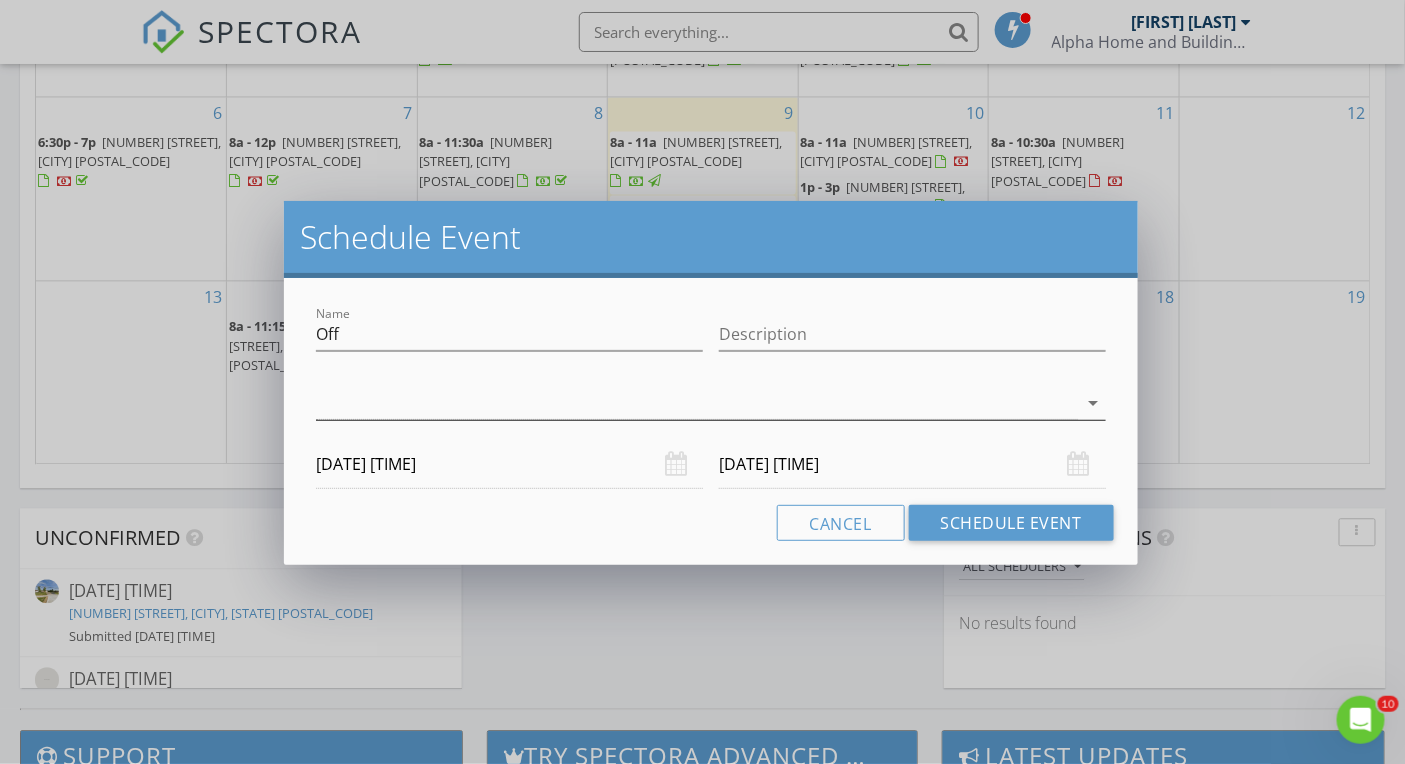 click at bounding box center (696, 403) 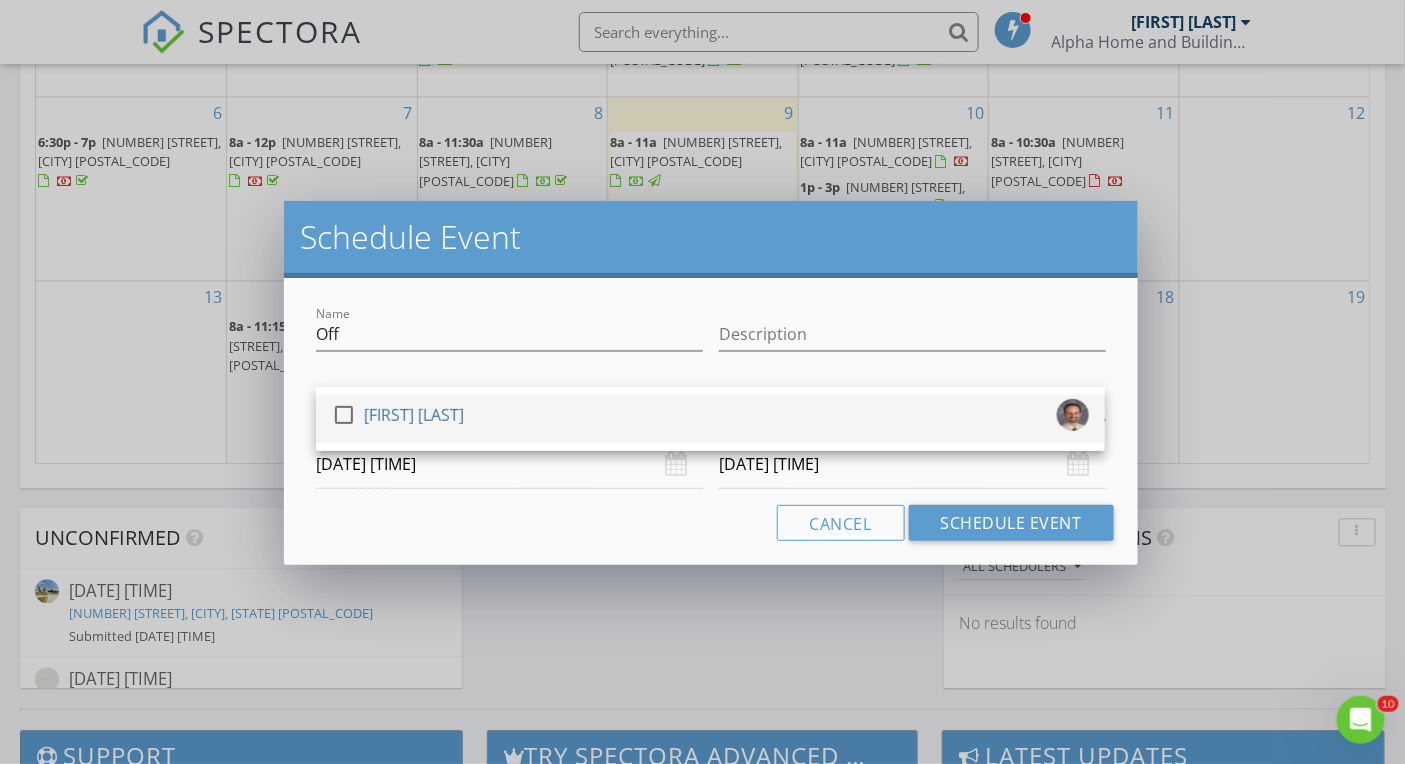 click on "check_box_outline_blank   Brenton Mitchell" at bounding box center (710, 419) 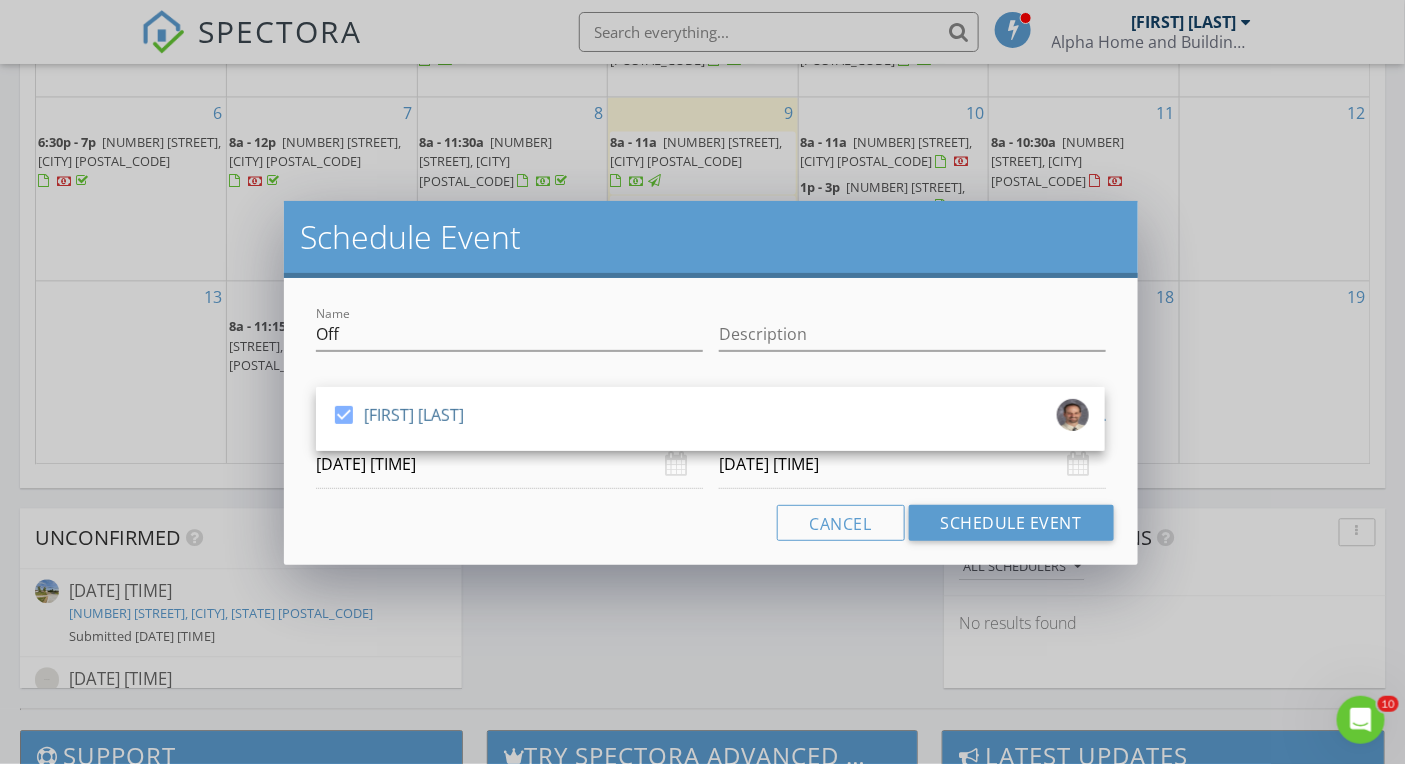 click on "07/16/2025 12:00 AM" at bounding box center (509, 464) 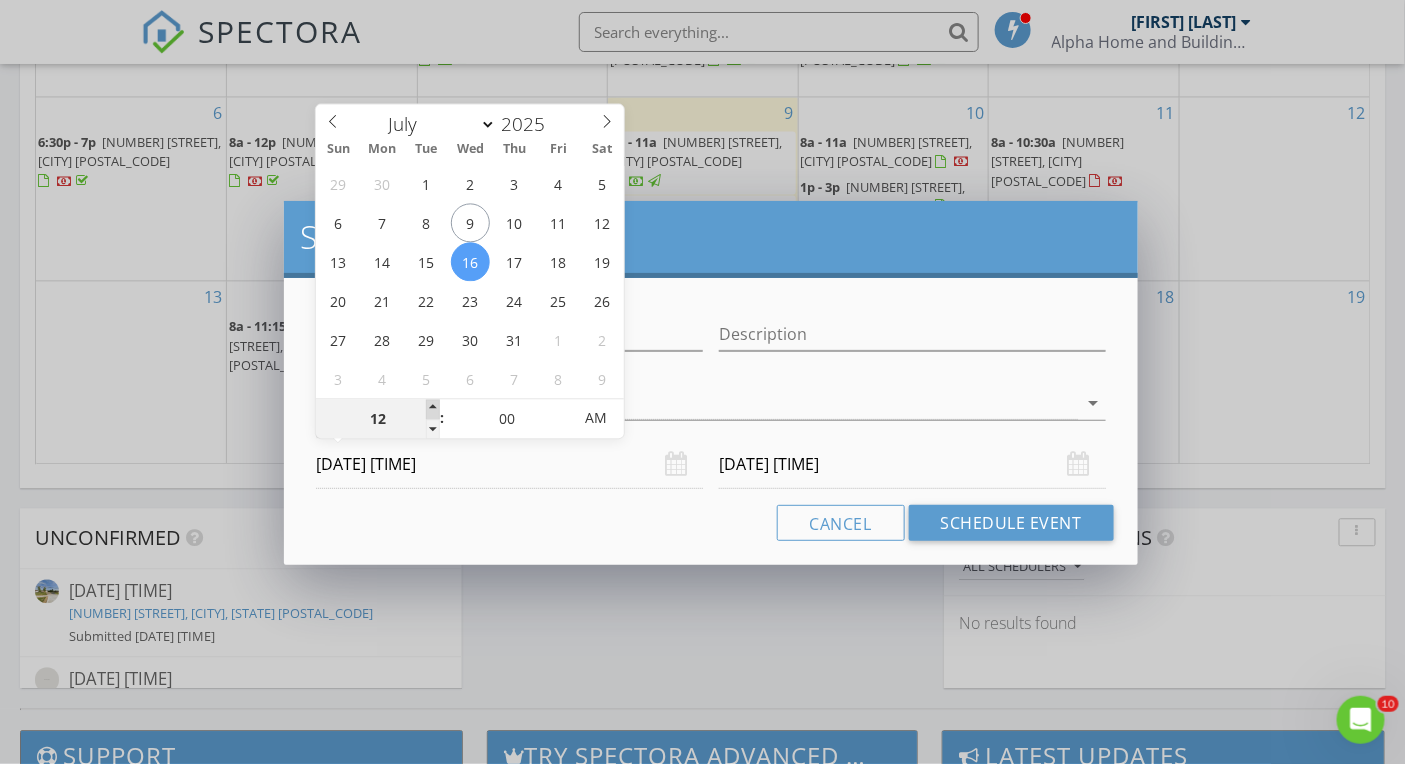 click at bounding box center [433, 409] 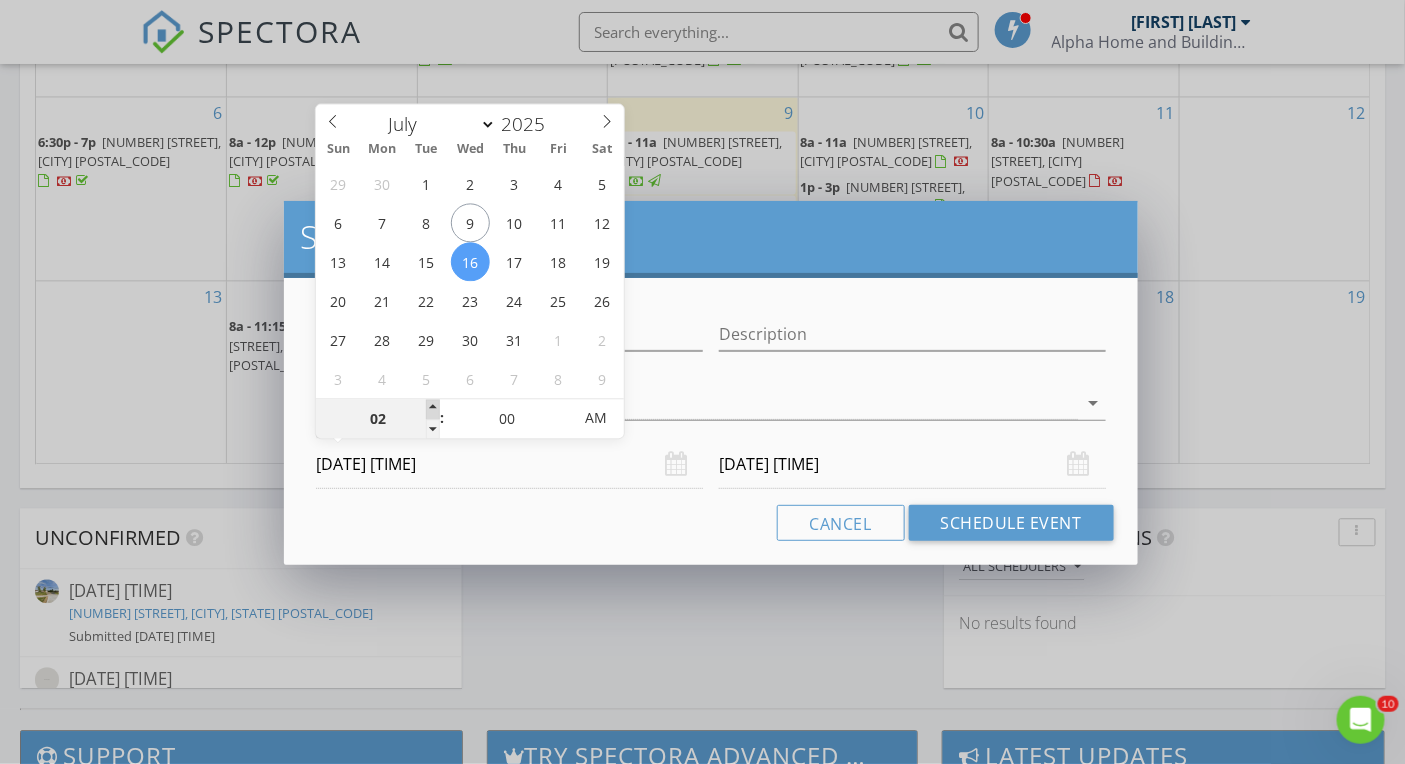 click at bounding box center (433, 409) 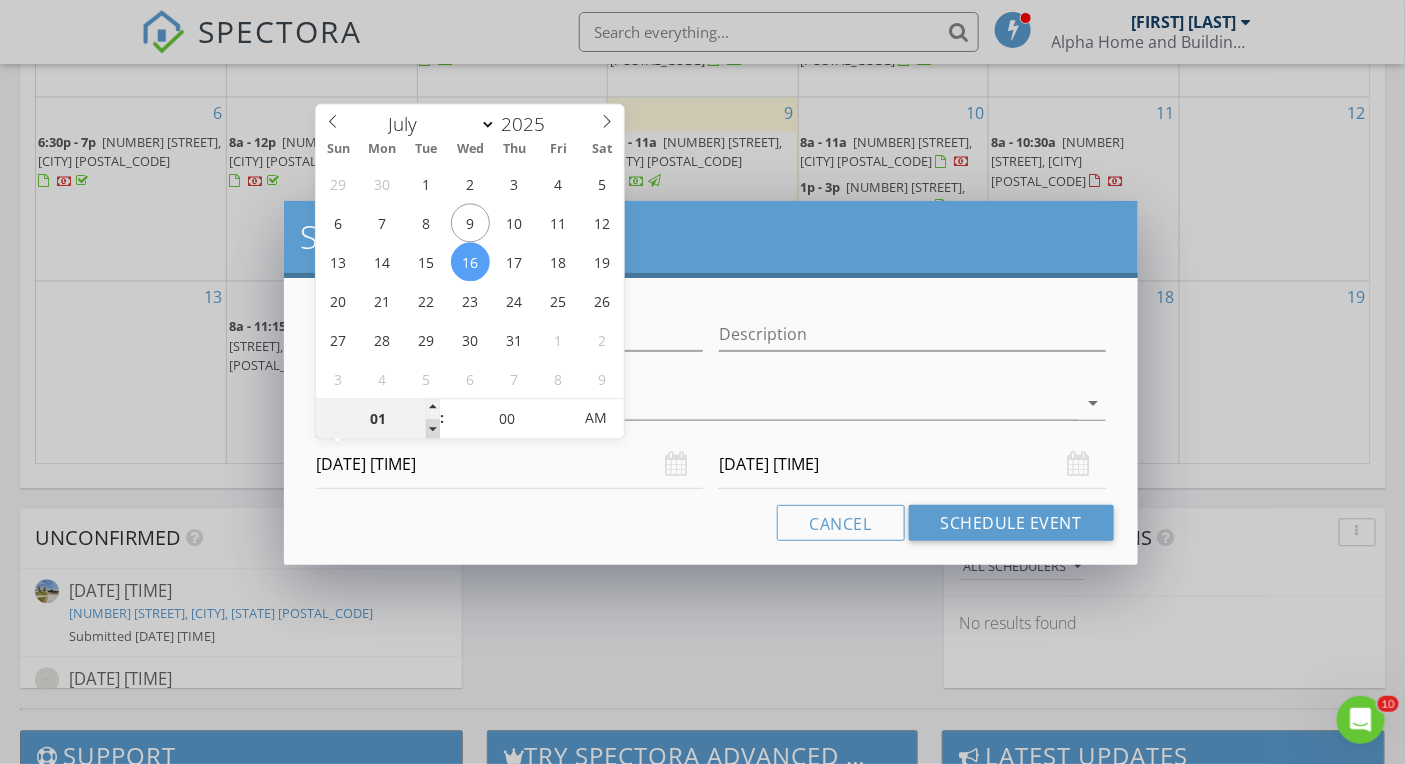click at bounding box center (433, 429) 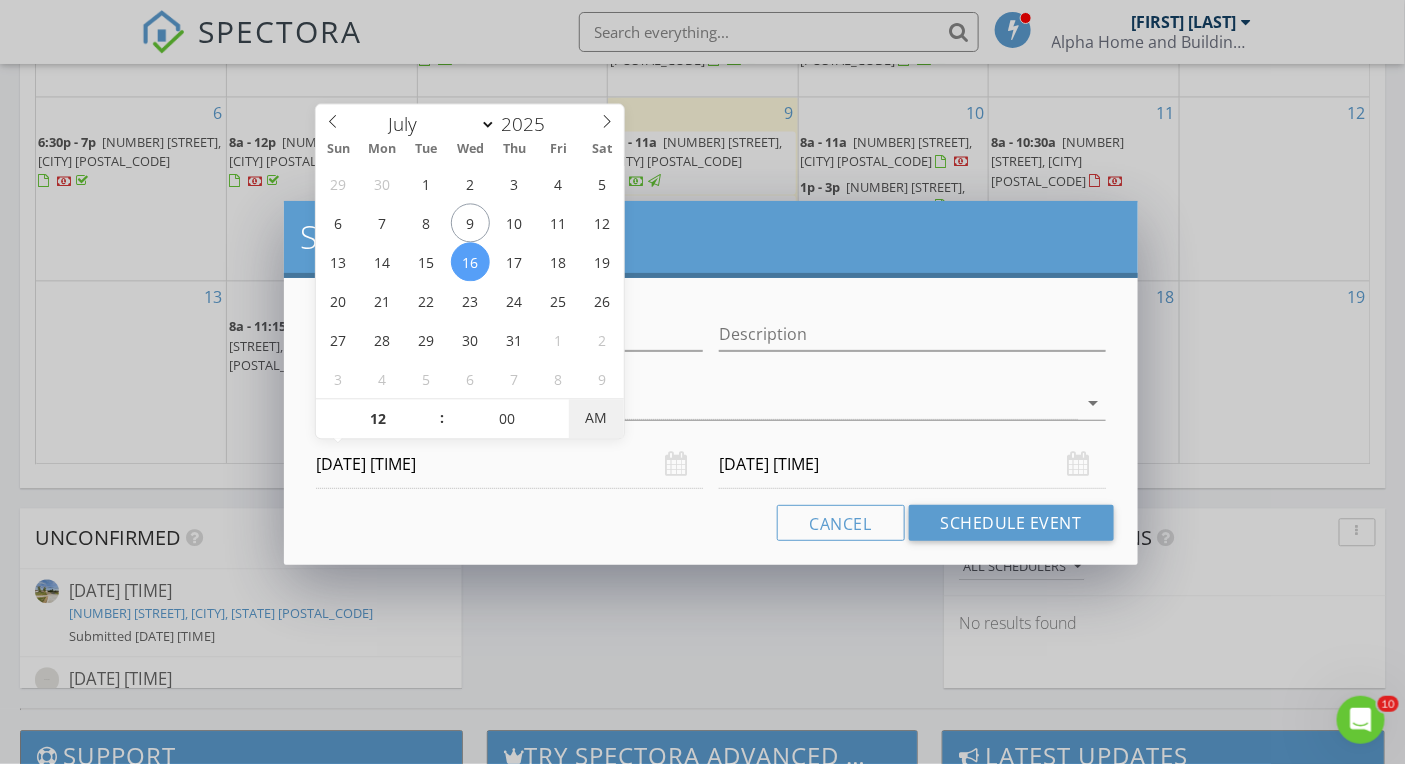 click on "AM" at bounding box center (596, 418) 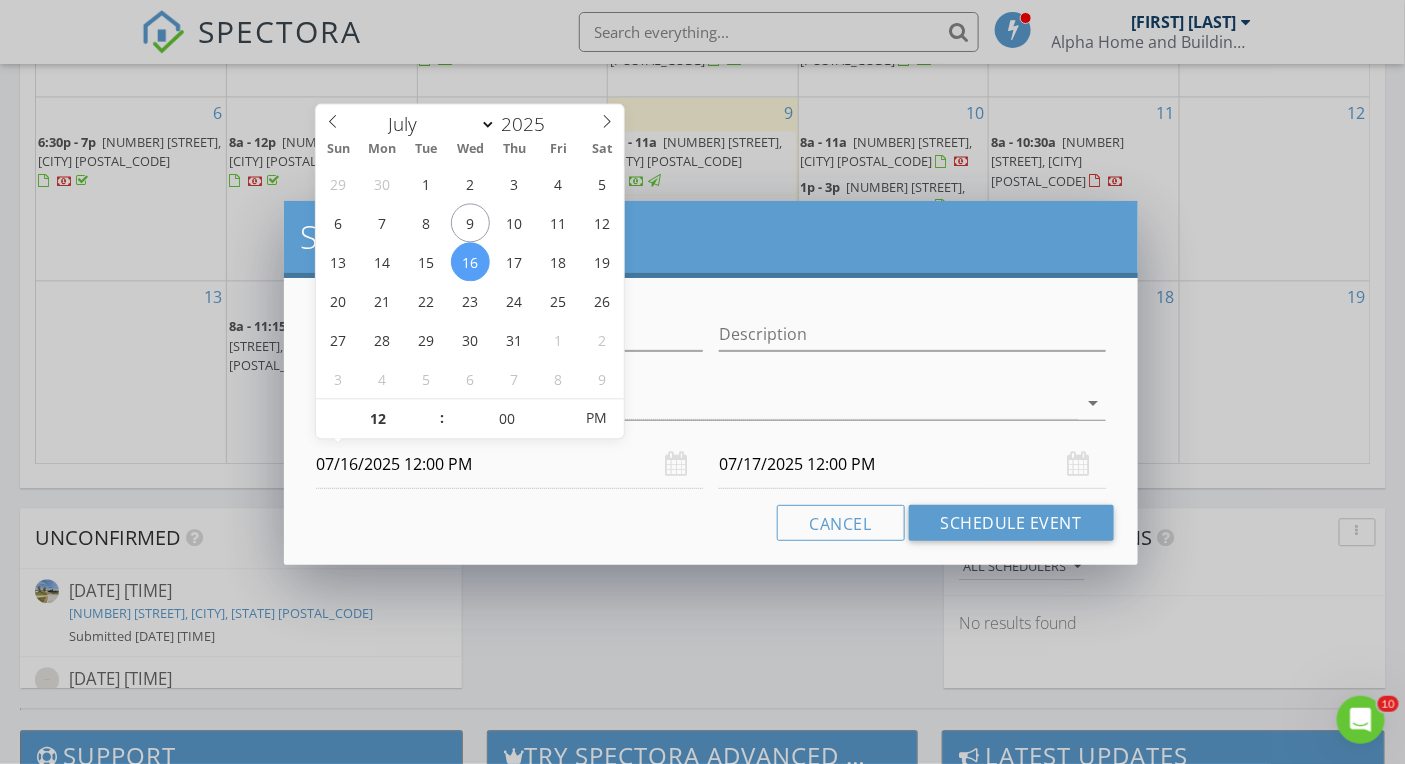 click on "07/17/2025 12:00 PM" at bounding box center [509, 464] 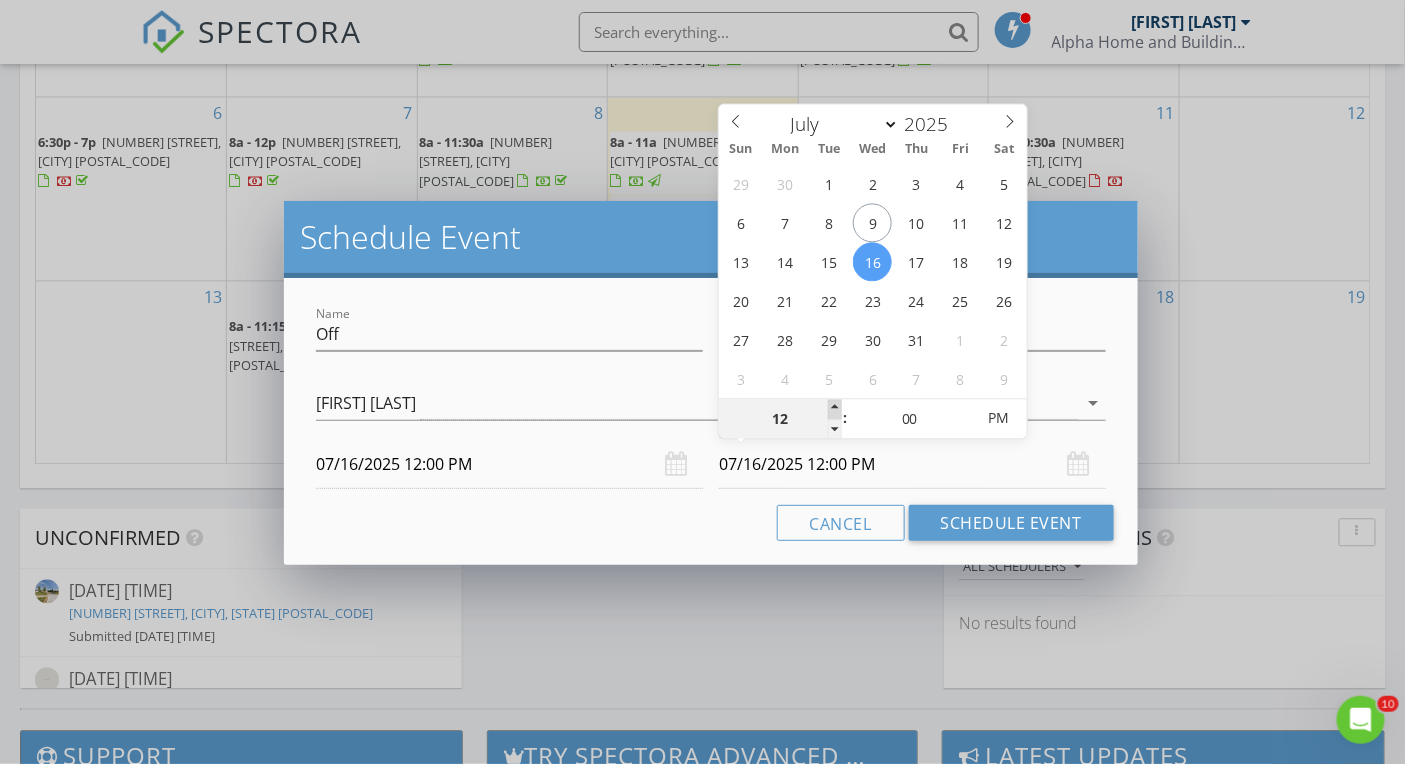 click at bounding box center [835, 409] 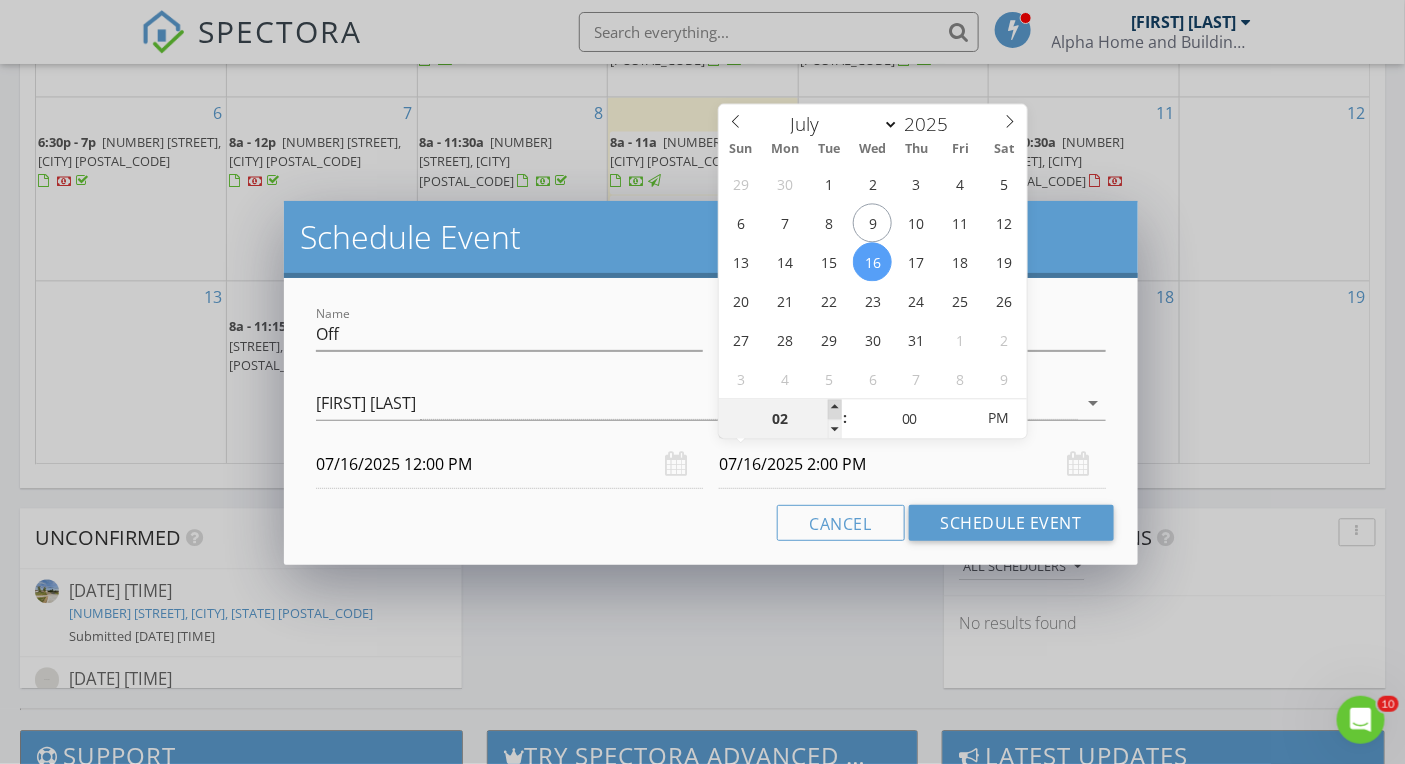 click at bounding box center (835, 409) 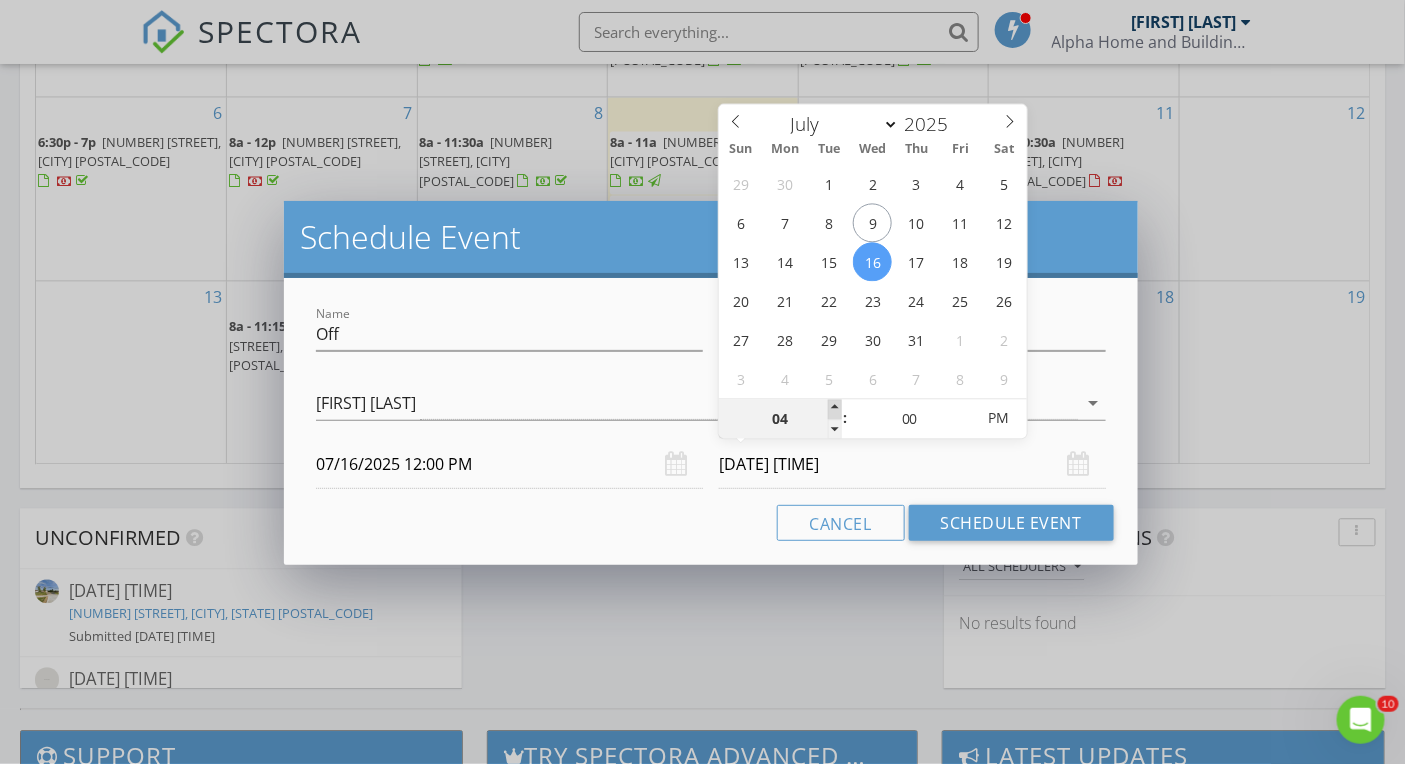 click at bounding box center (835, 409) 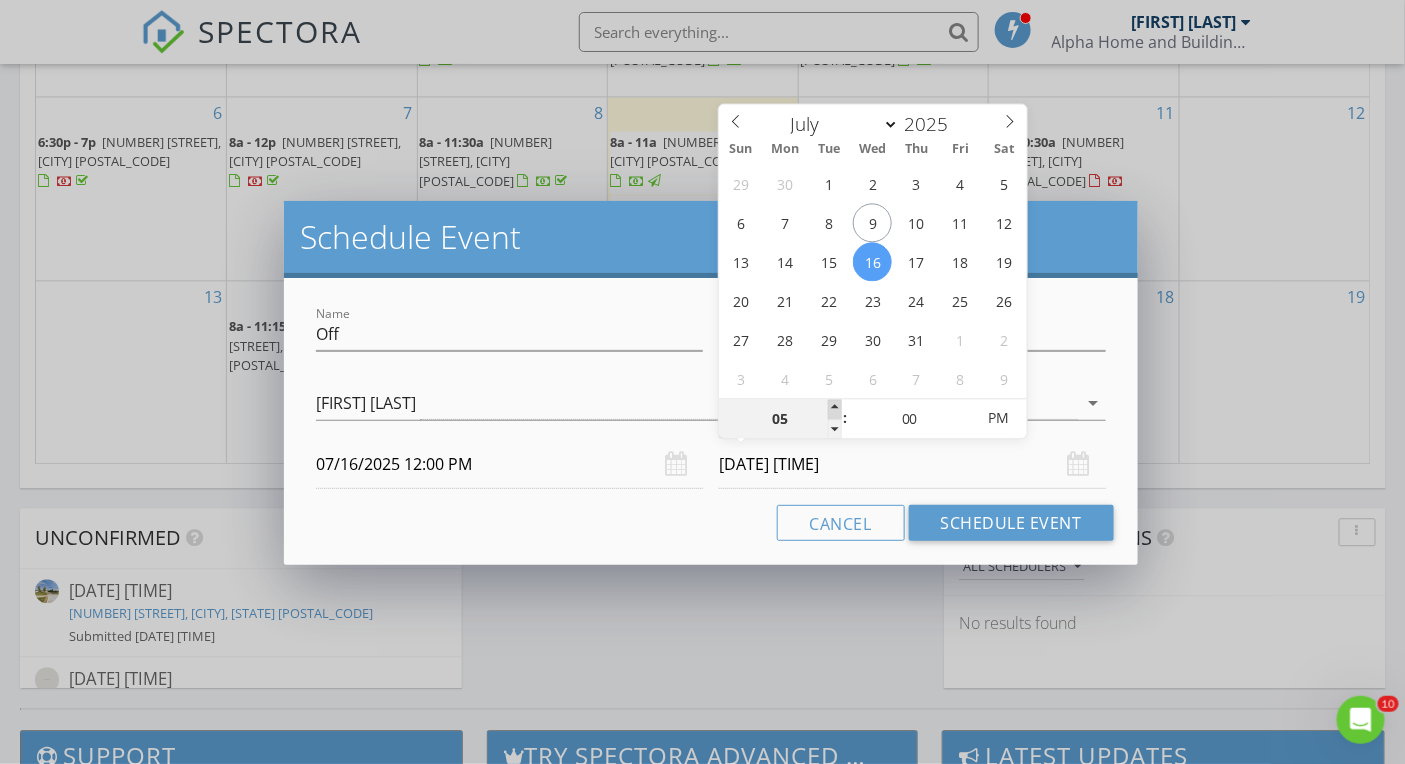 click at bounding box center [835, 409] 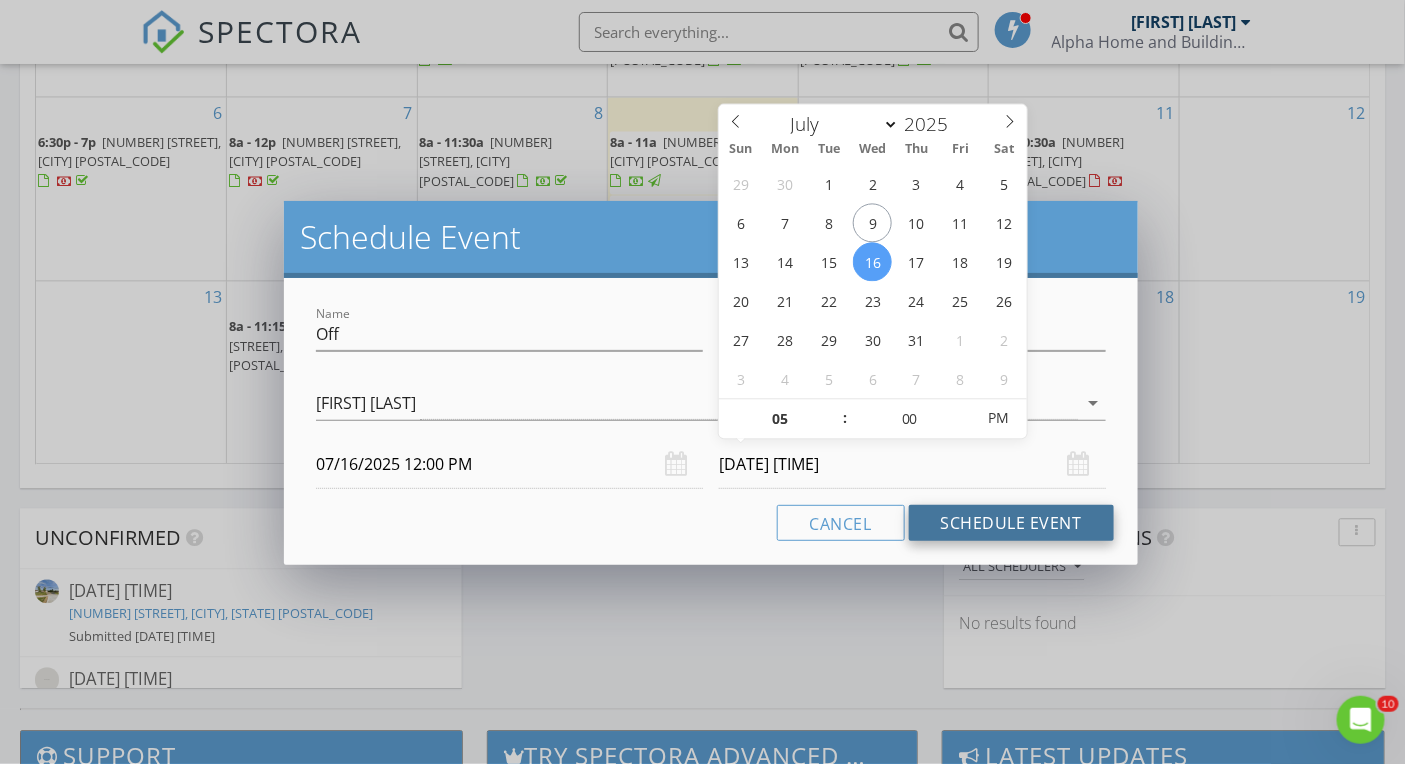 click on "Schedule Event" at bounding box center [1011, 523] 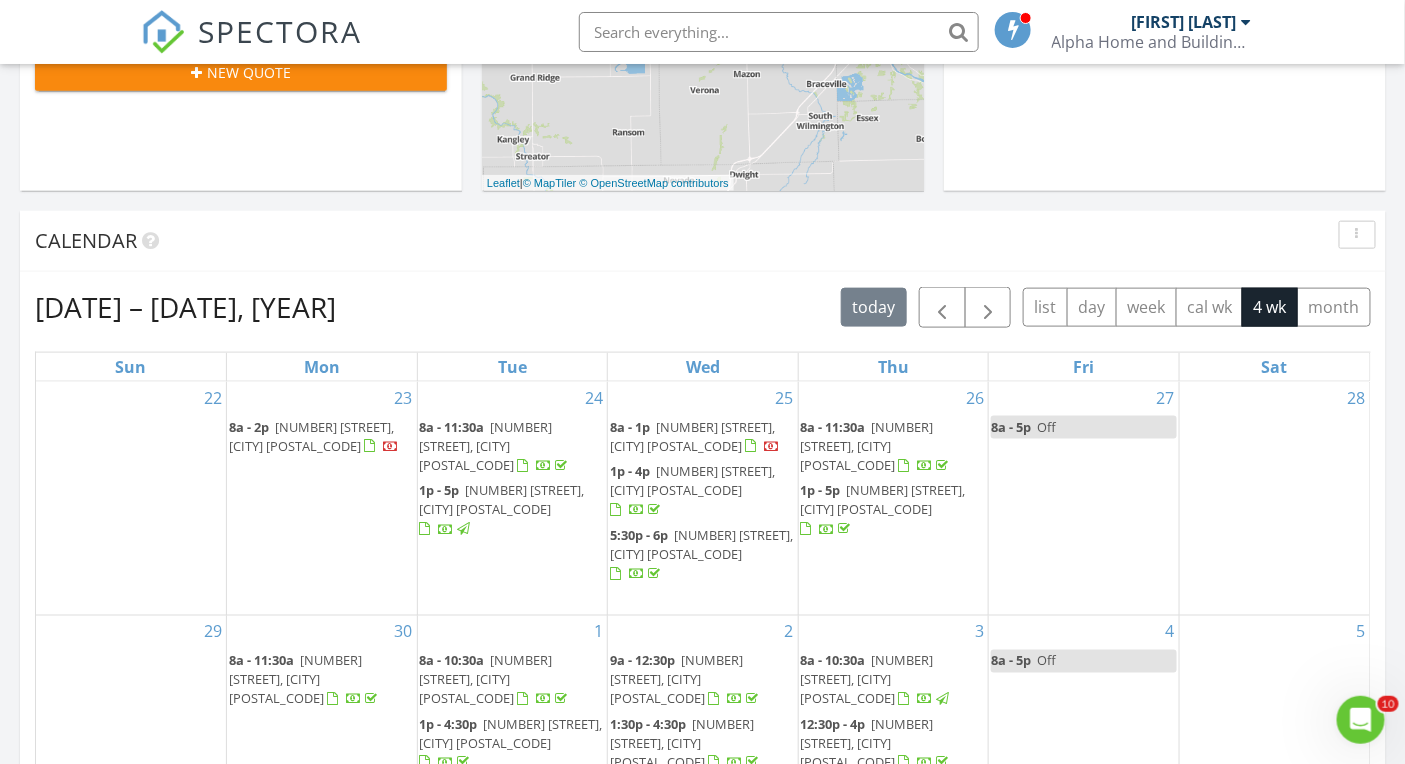 scroll, scrollTop: 446, scrollLeft: 0, axis: vertical 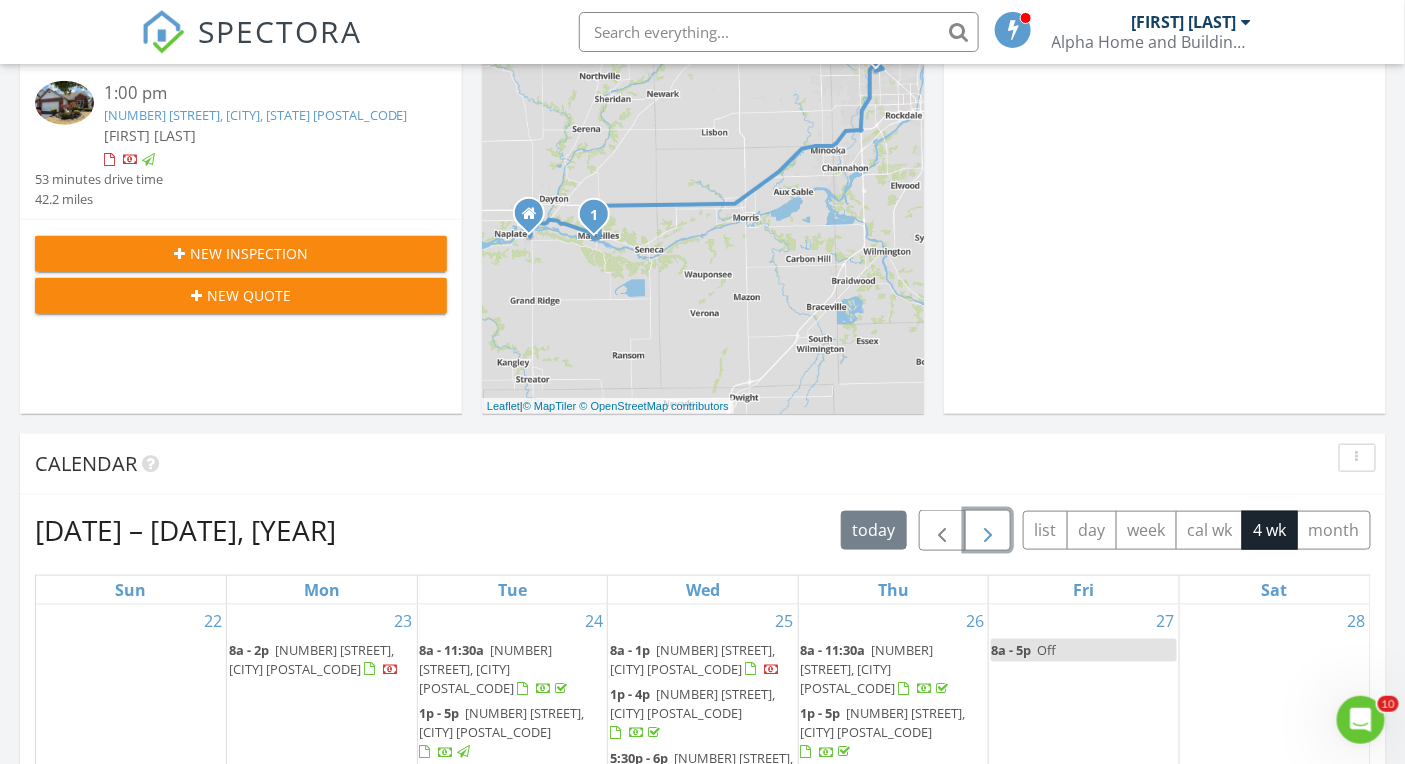 click at bounding box center [988, 530] 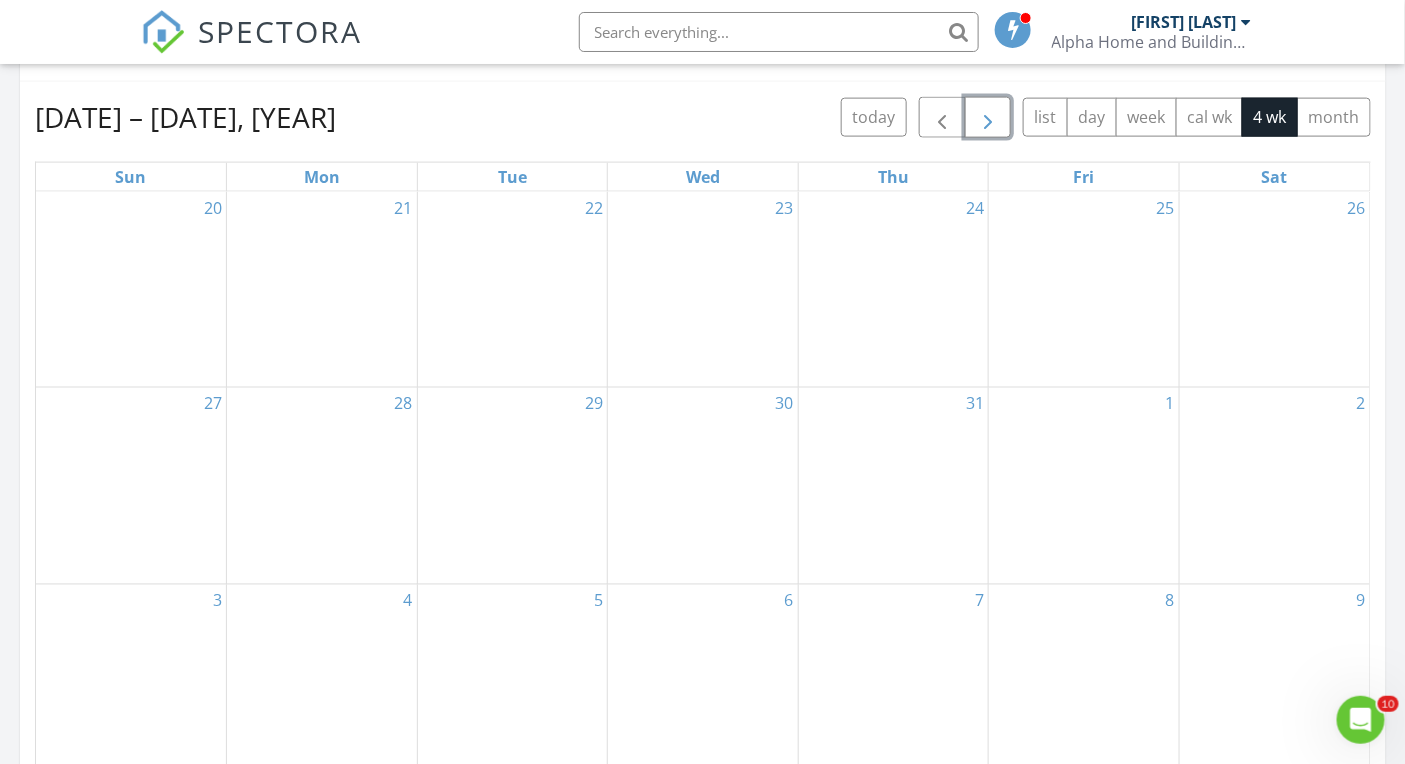 scroll, scrollTop: 855, scrollLeft: 0, axis: vertical 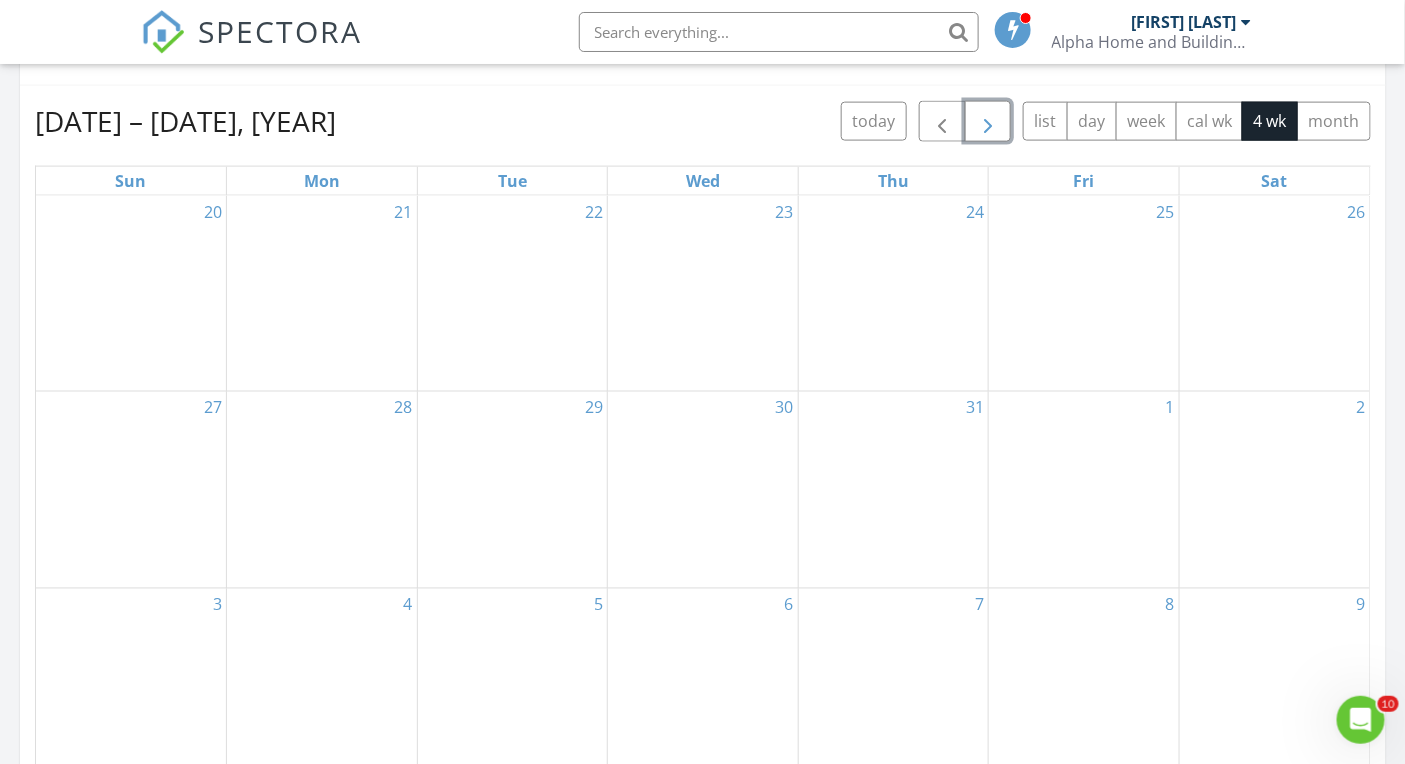 click on "23" at bounding box center [703, 293] 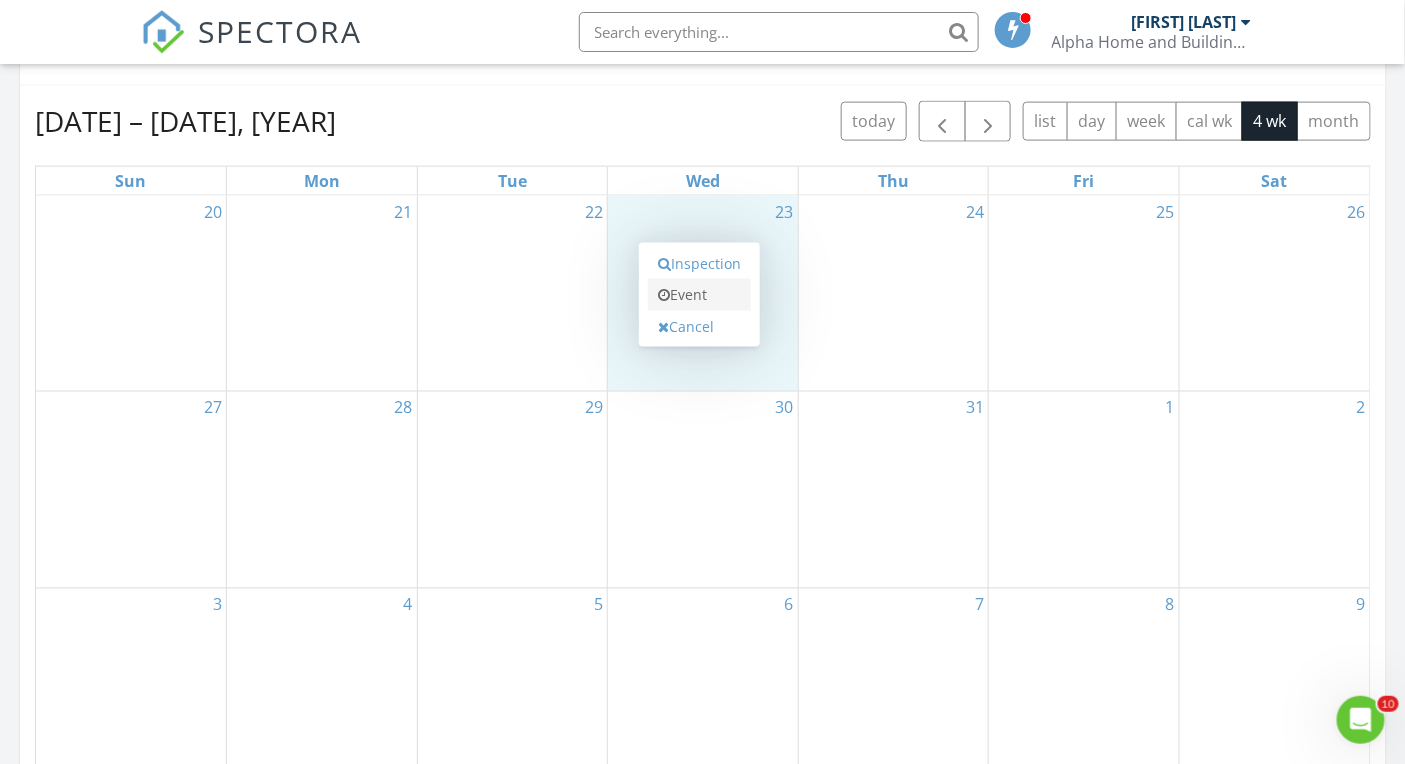 click on "Event" at bounding box center (699, 295) 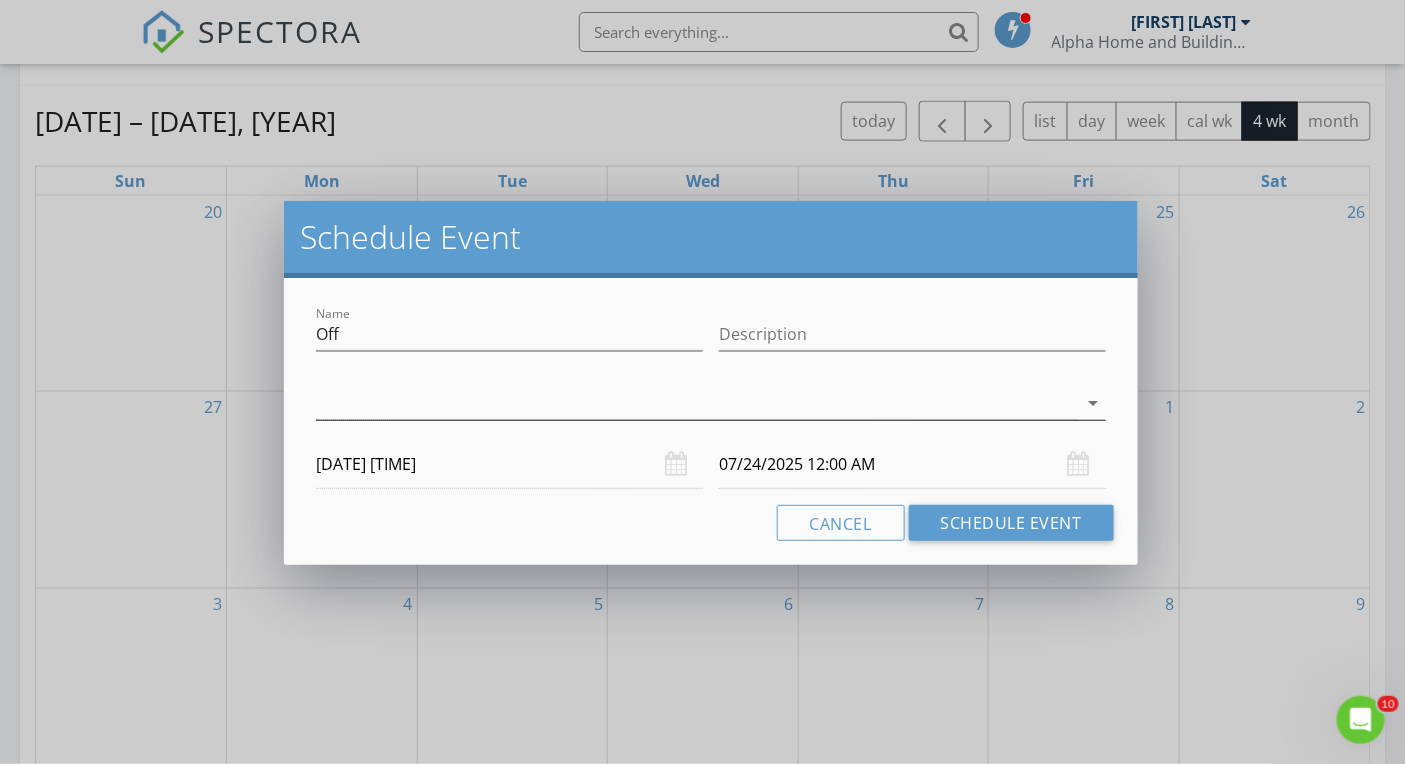 click at bounding box center [696, 403] 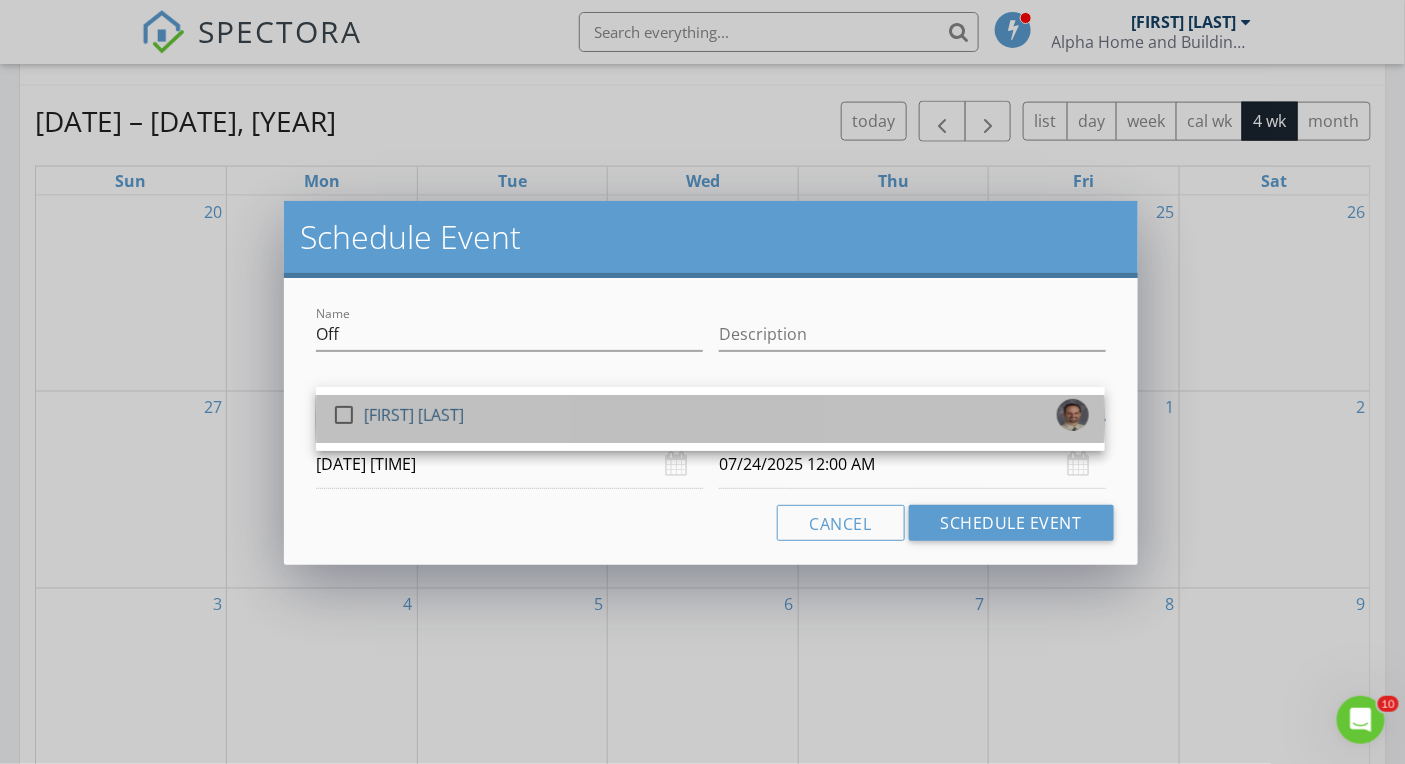click on "check_box_outline_blank   Brenton Mitchell" at bounding box center [710, 419] 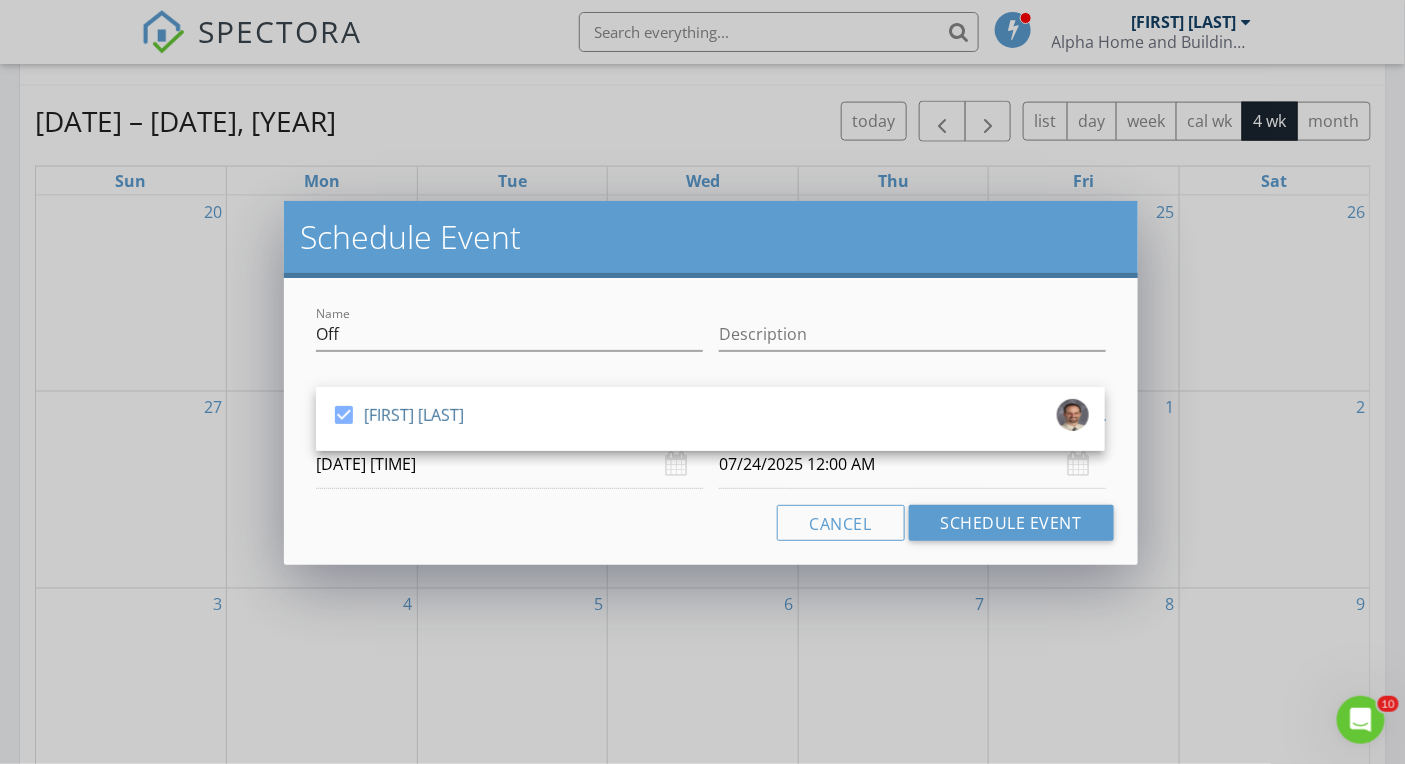 click on "07/23/2025 12:00 AM" at bounding box center (509, 464) 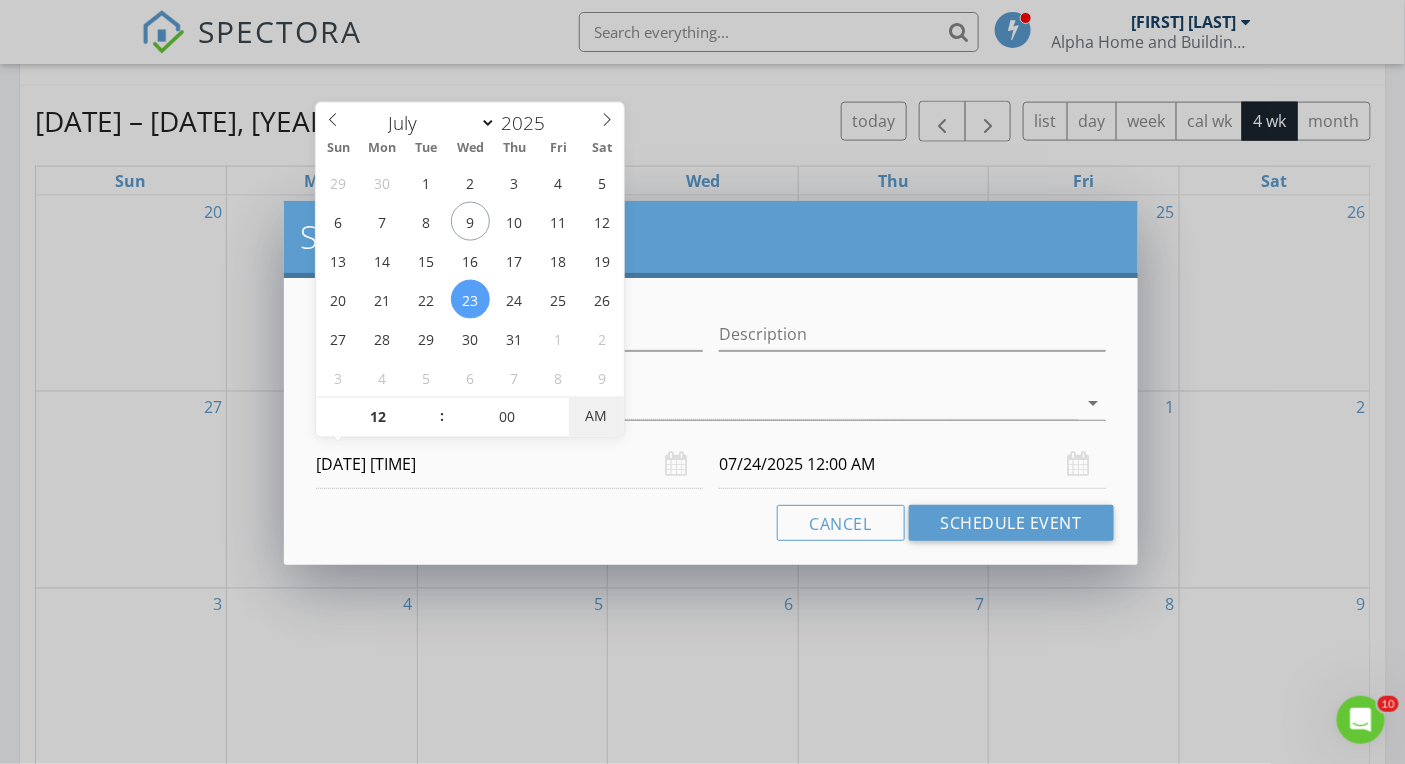 click on "AM" at bounding box center [596, 417] 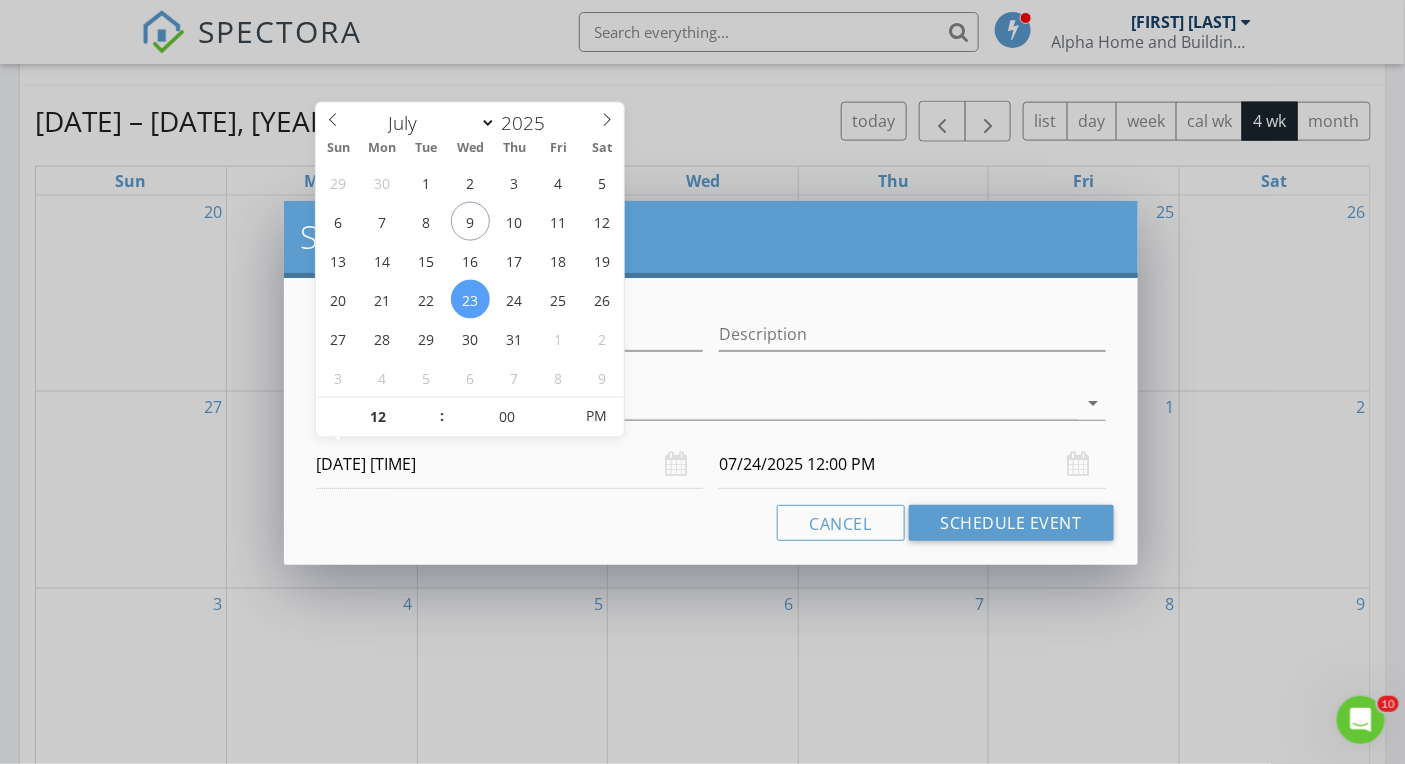 click on "07/24/2025 12:00 PM" at bounding box center [509, 464] 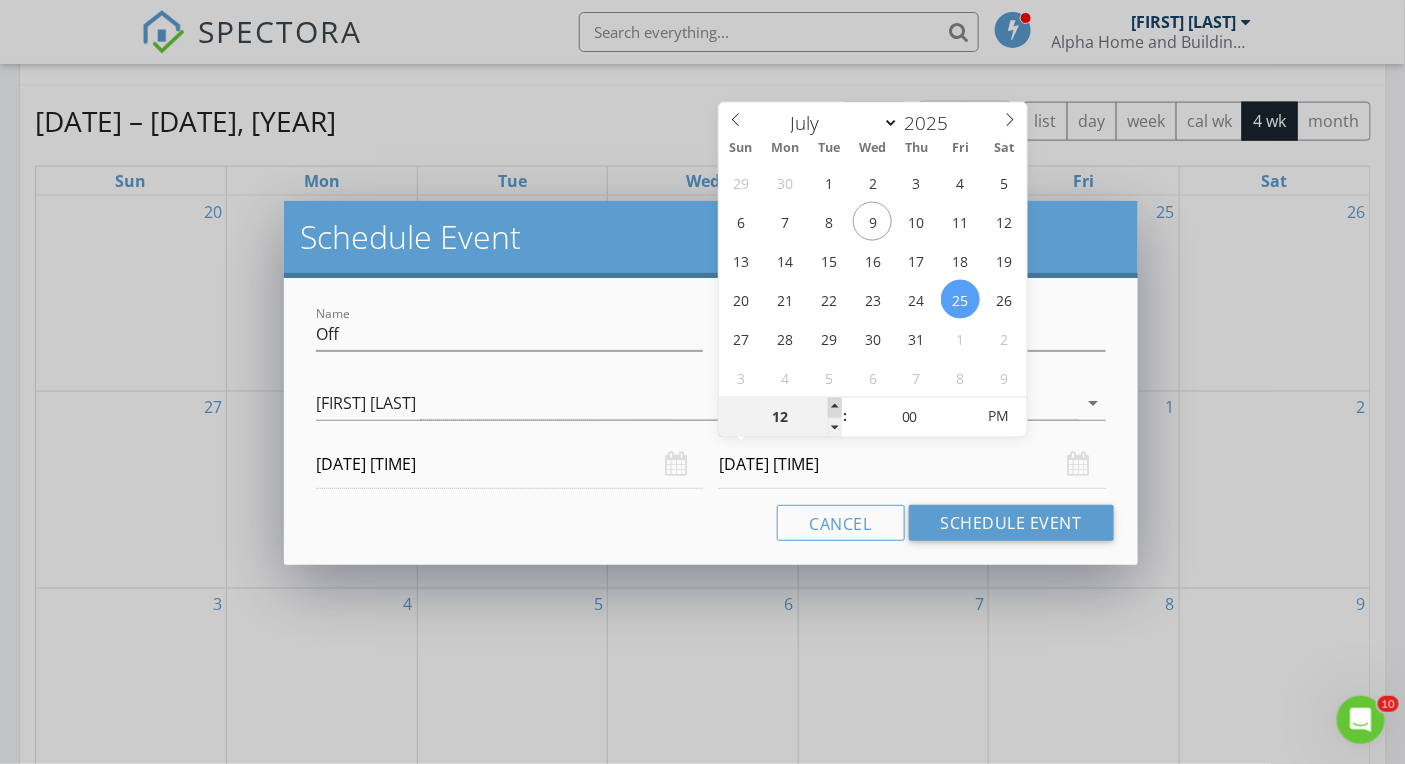click at bounding box center [835, 408] 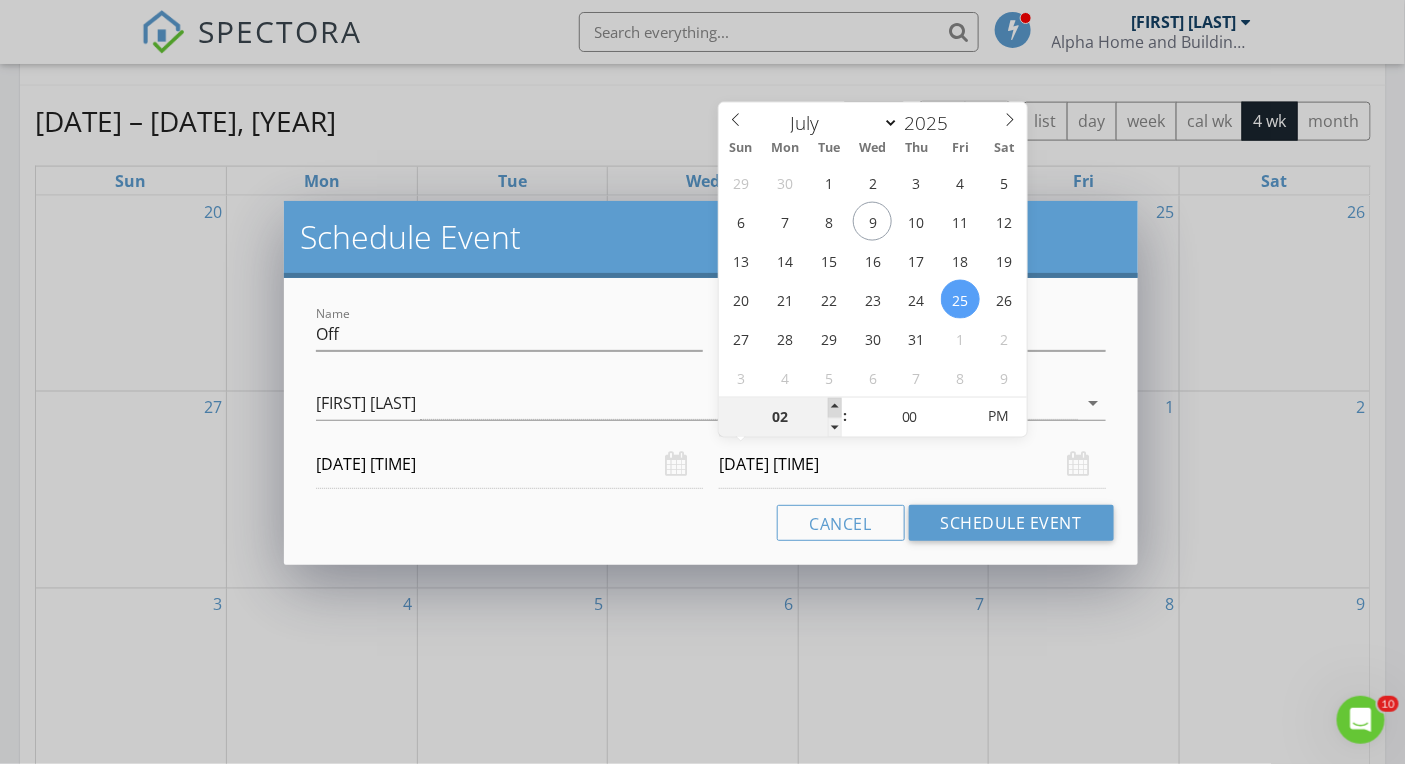 click at bounding box center (835, 408) 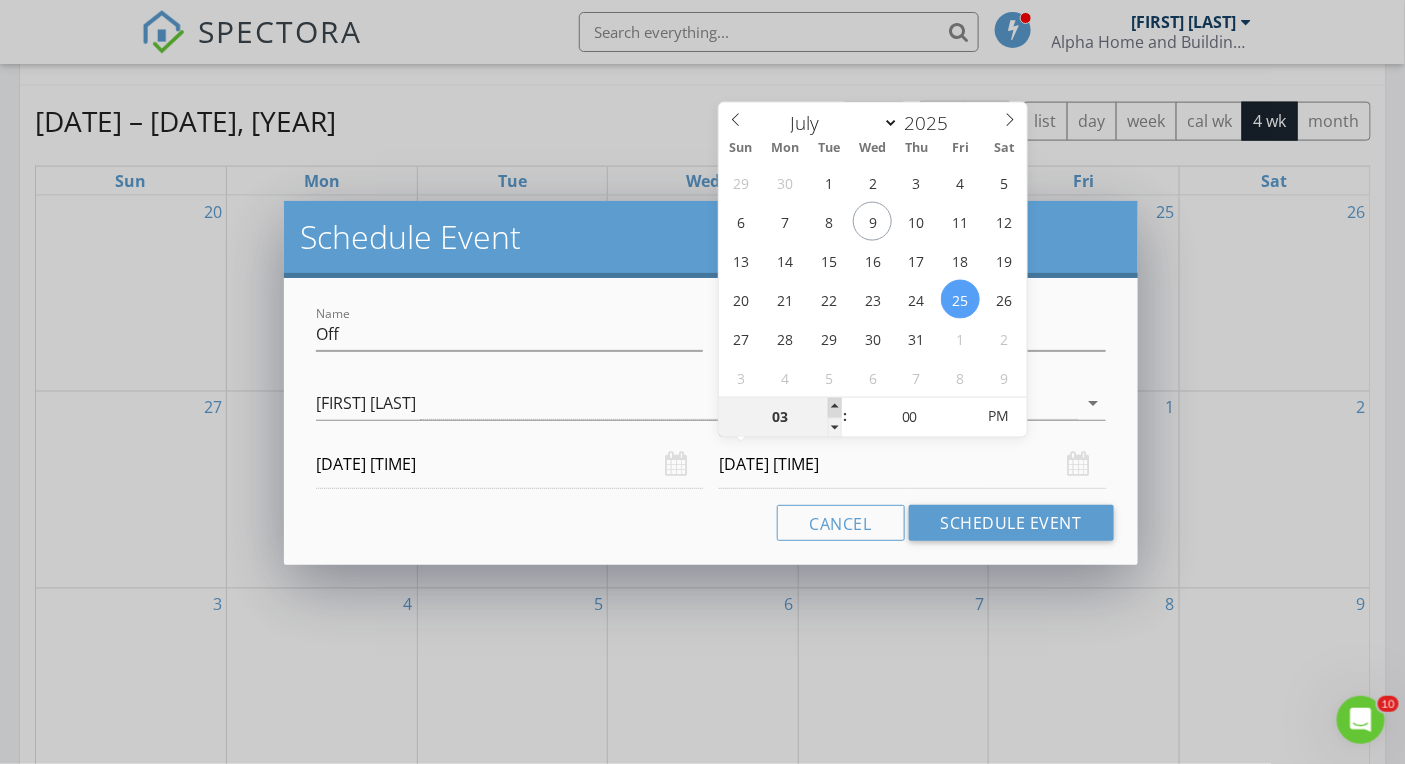 click at bounding box center (835, 408) 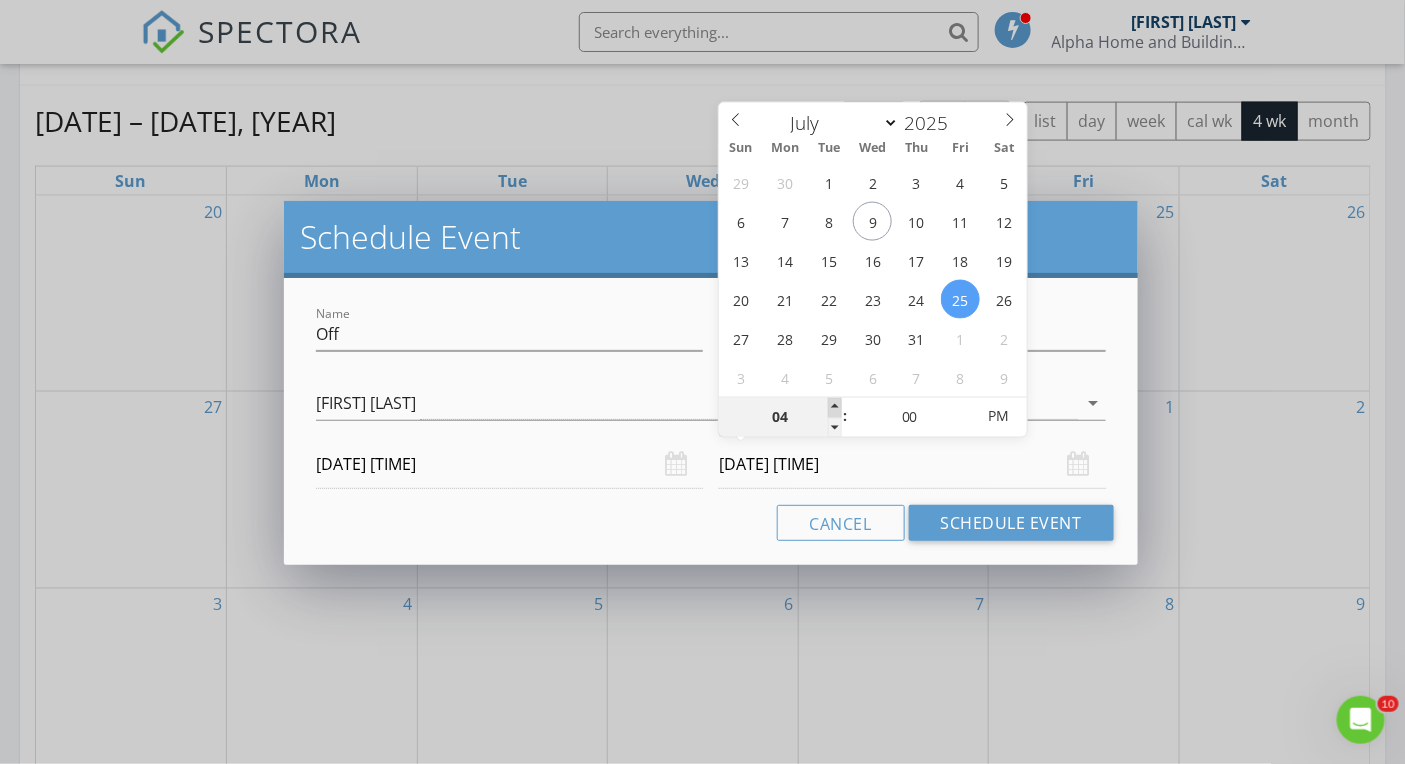 click at bounding box center (835, 408) 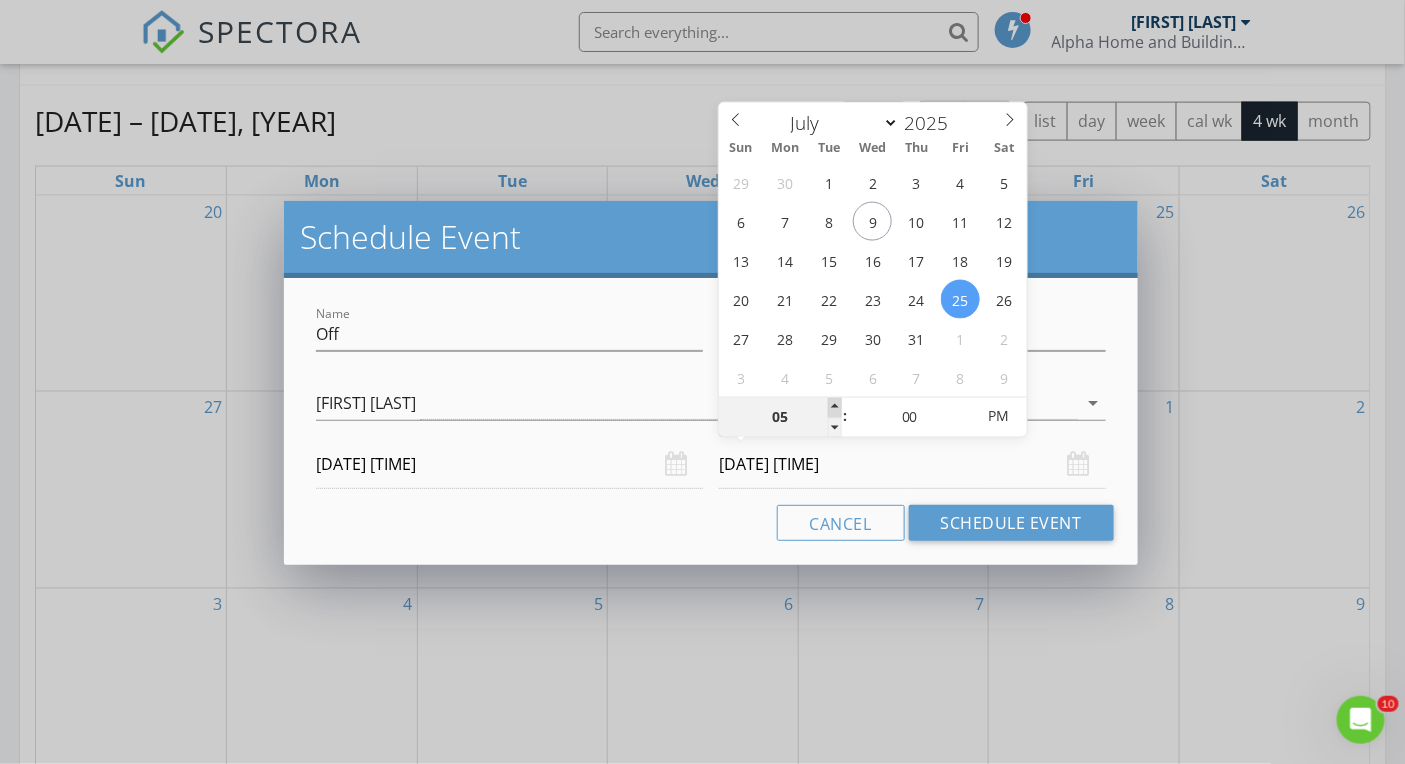 click at bounding box center [835, 408] 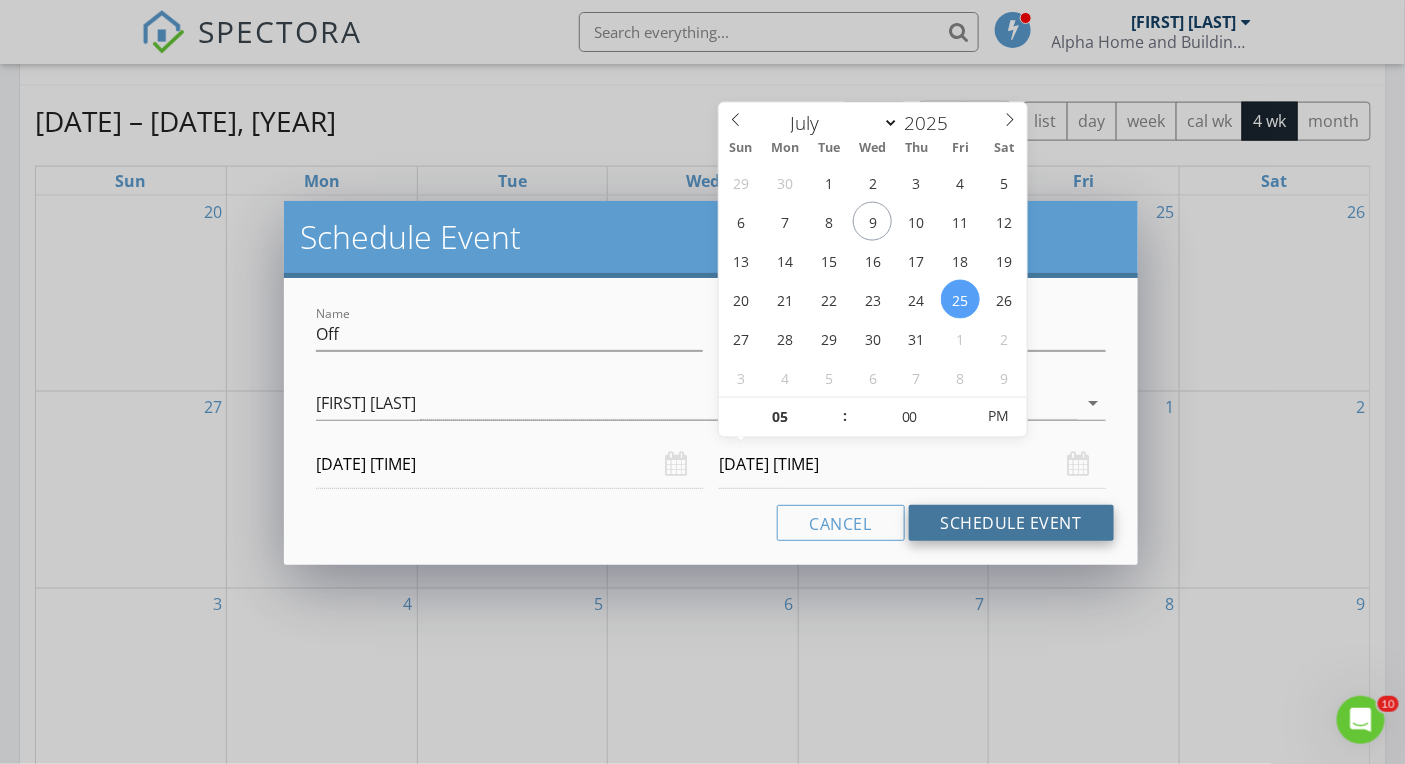 click on "Schedule Event" at bounding box center (1011, 523) 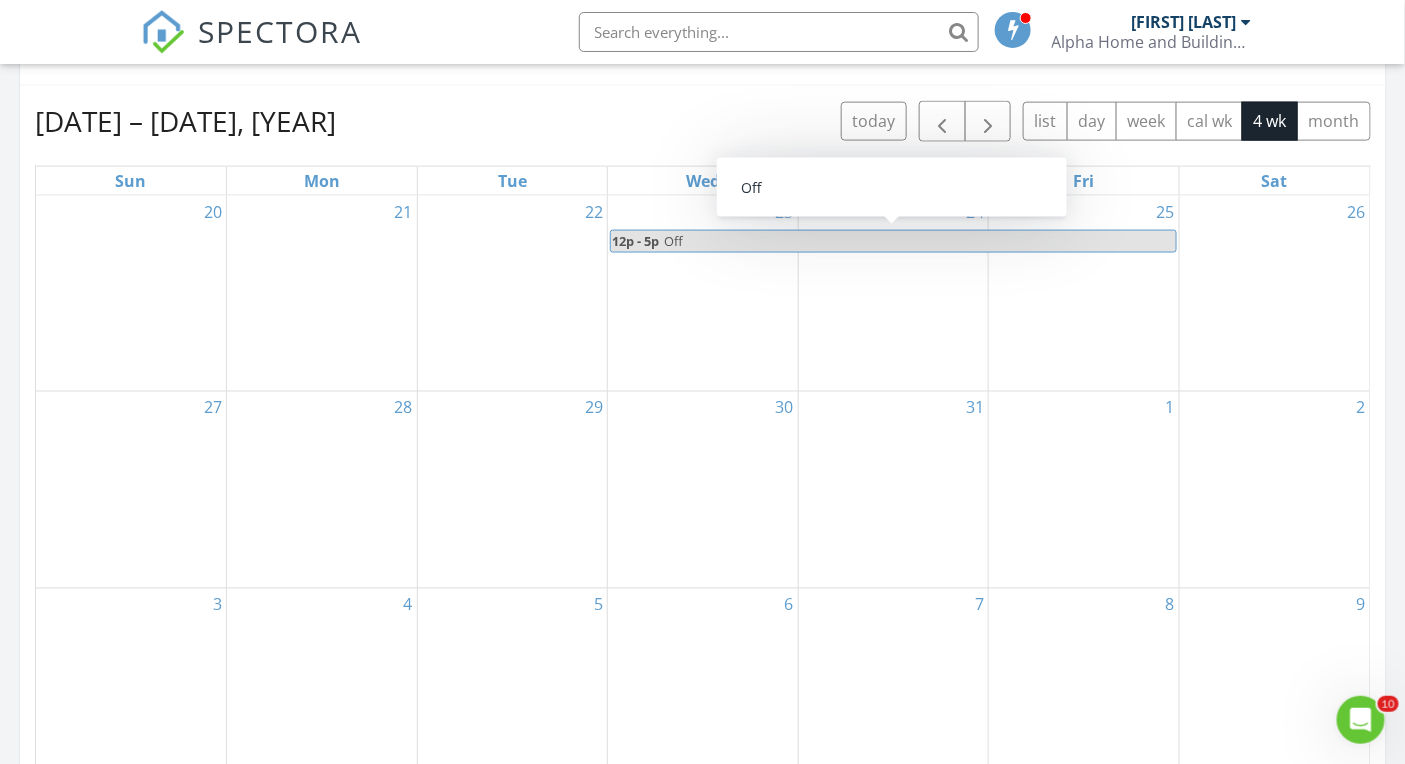 click on "Off" at bounding box center [919, 241] 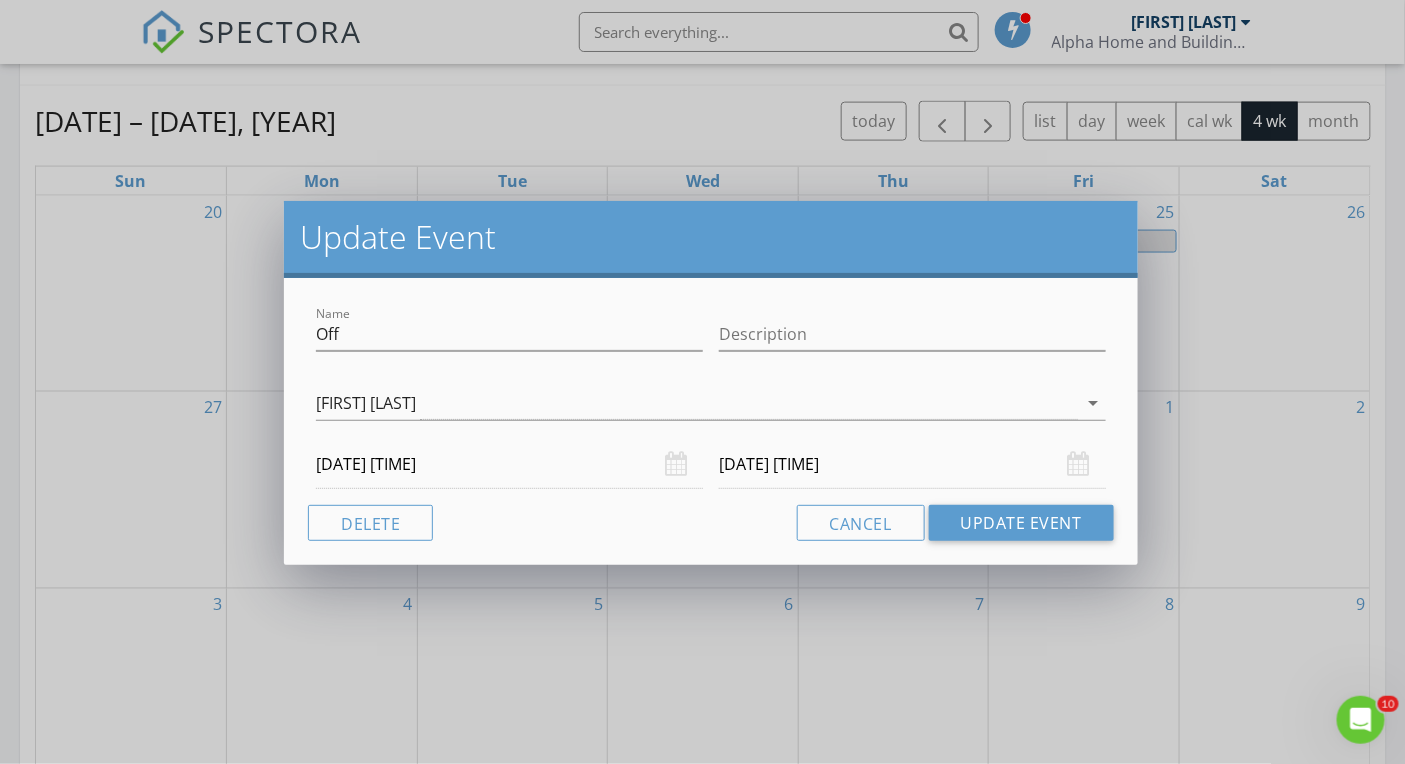 click on "Update Event   Name Off   Description   Brenton Mitchell arrow_drop_down     07/23/2025 12:00 PM   07/25/2025 5:00 PM       Delete   Cancel   Update Event" at bounding box center [702, 382] 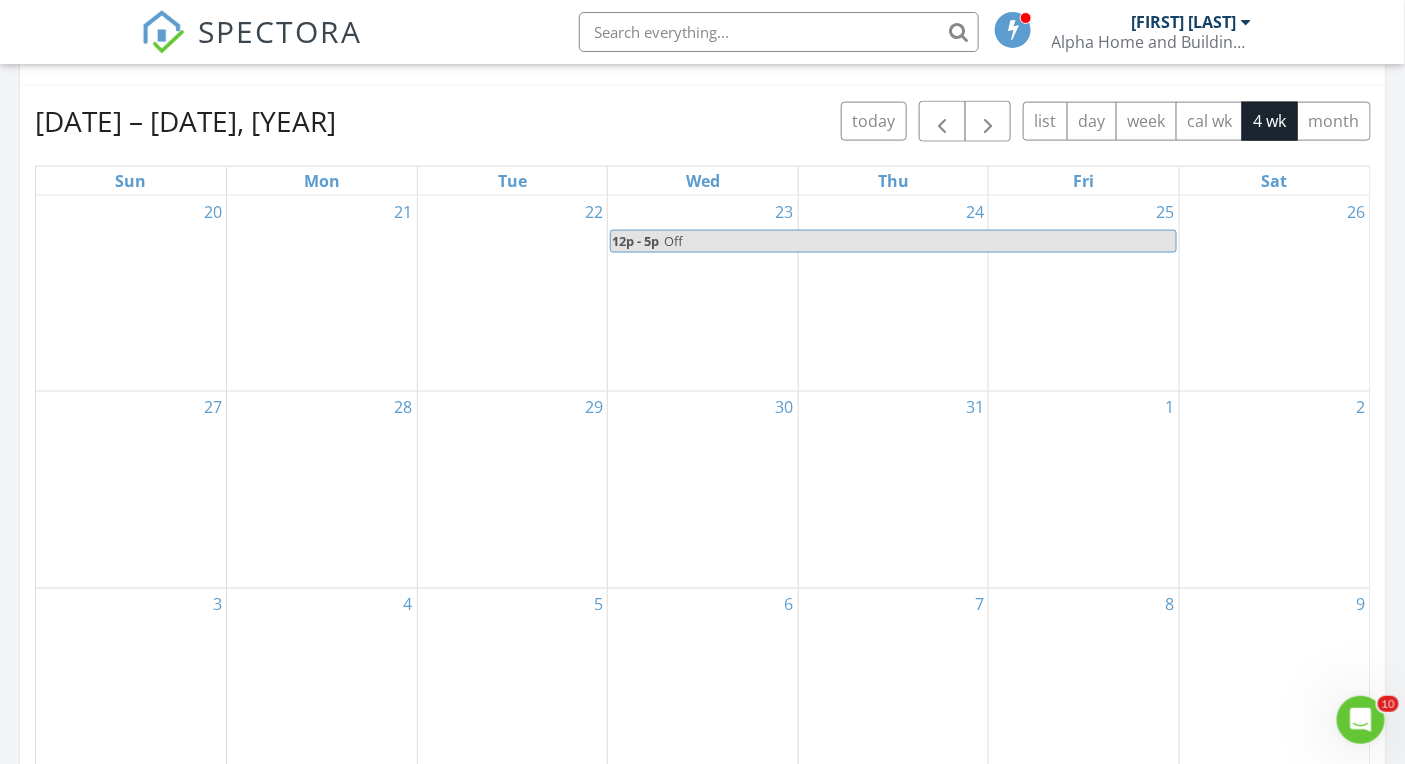 scroll, scrollTop: 686, scrollLeft: 0, axis: vertical 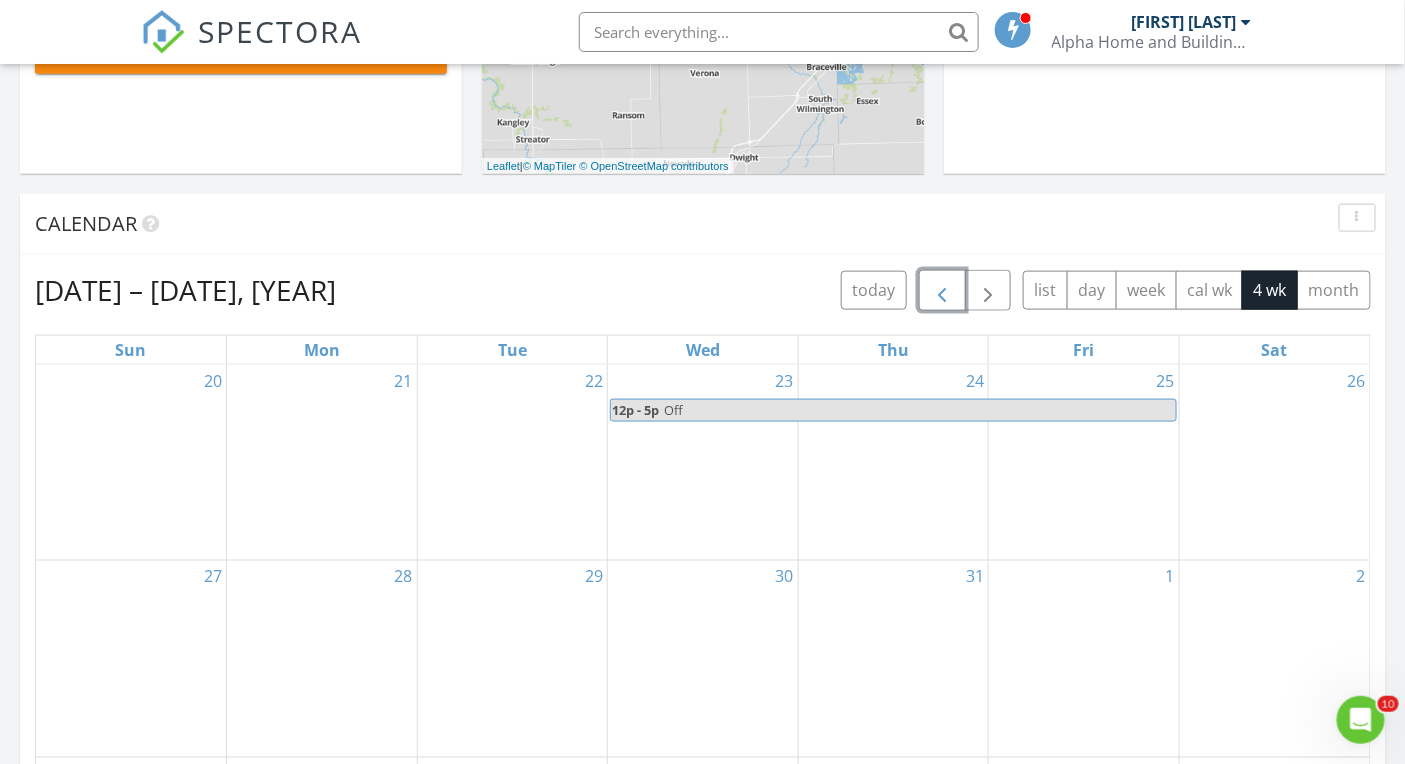 click at bounding box center (942, 291) 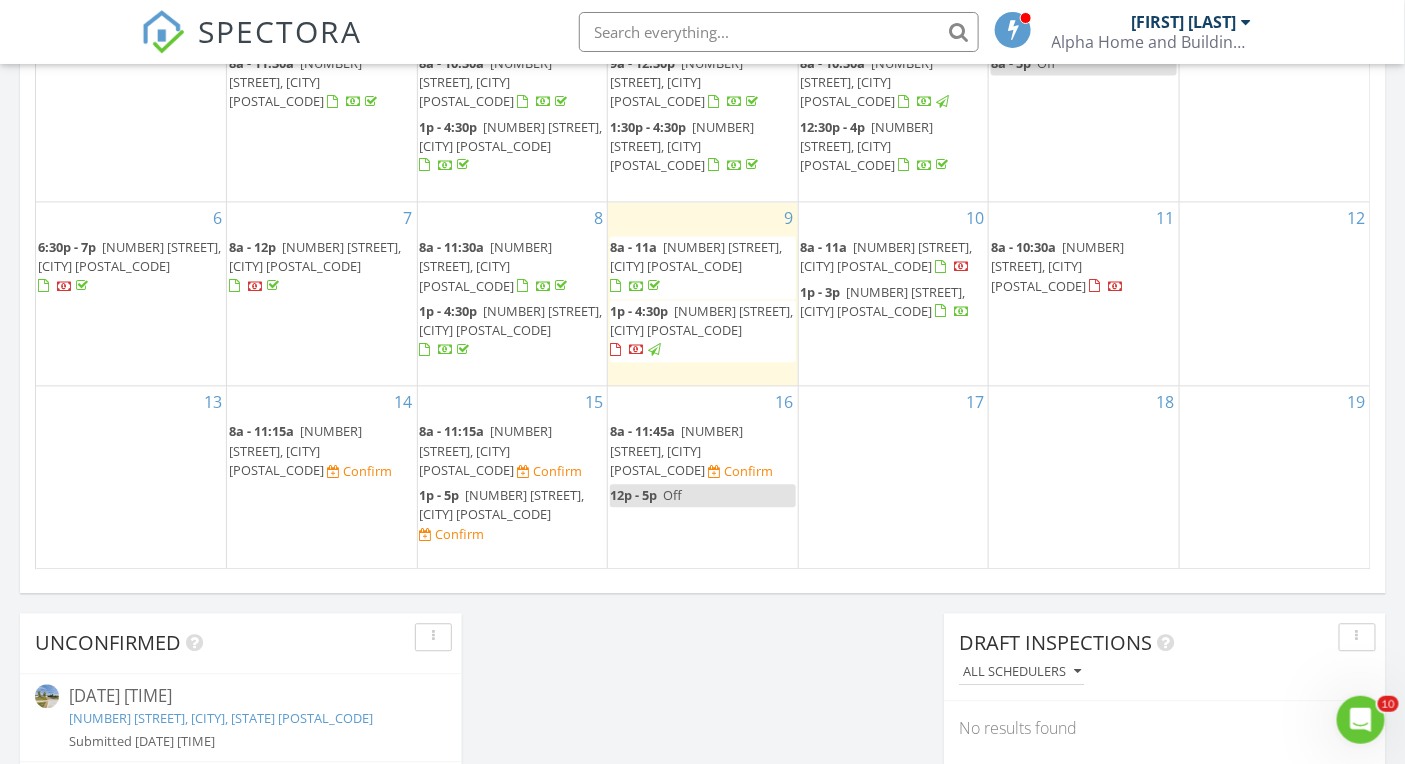 scroll, scrollTop: 1277, scrollLeft: 0, axis: vertical 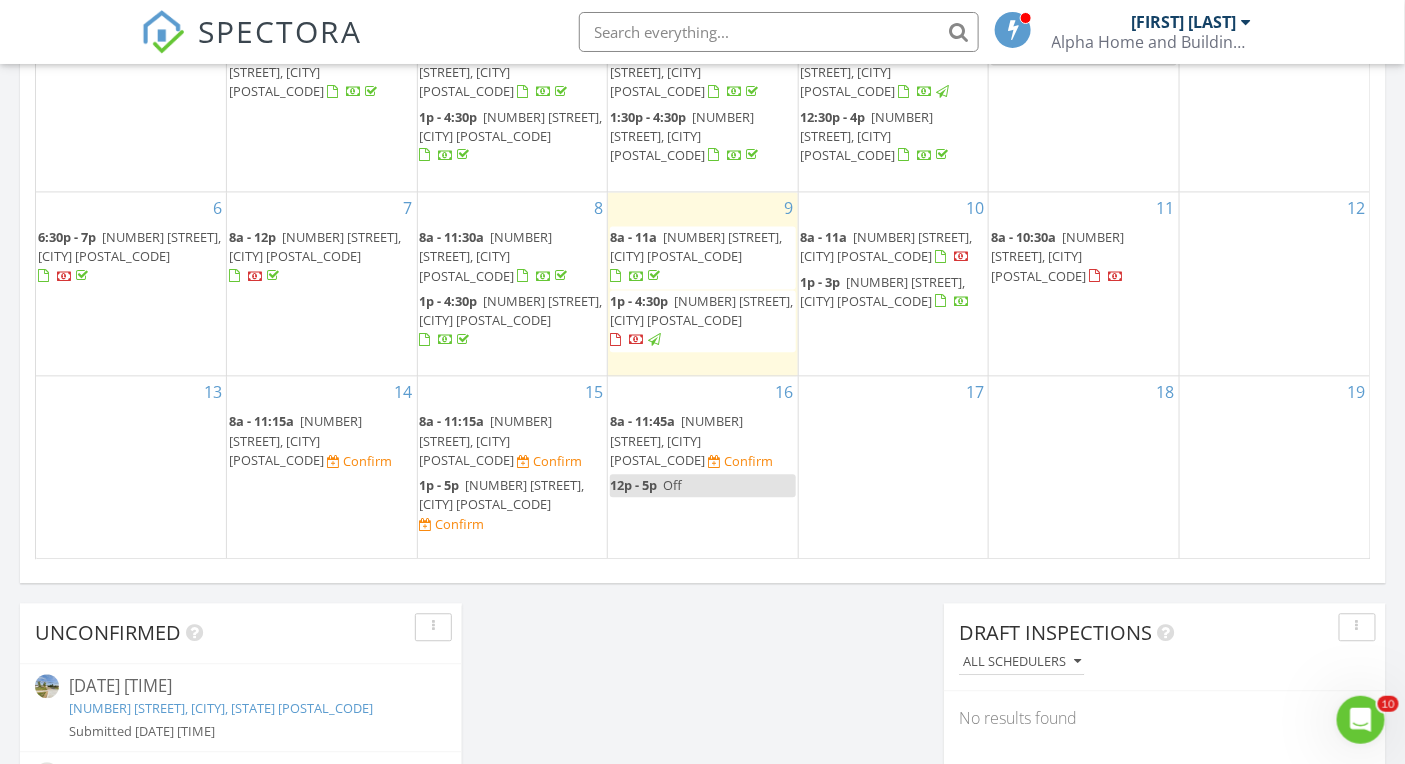 click on "12p - 5p
Off" at bounding box center (703, 485) 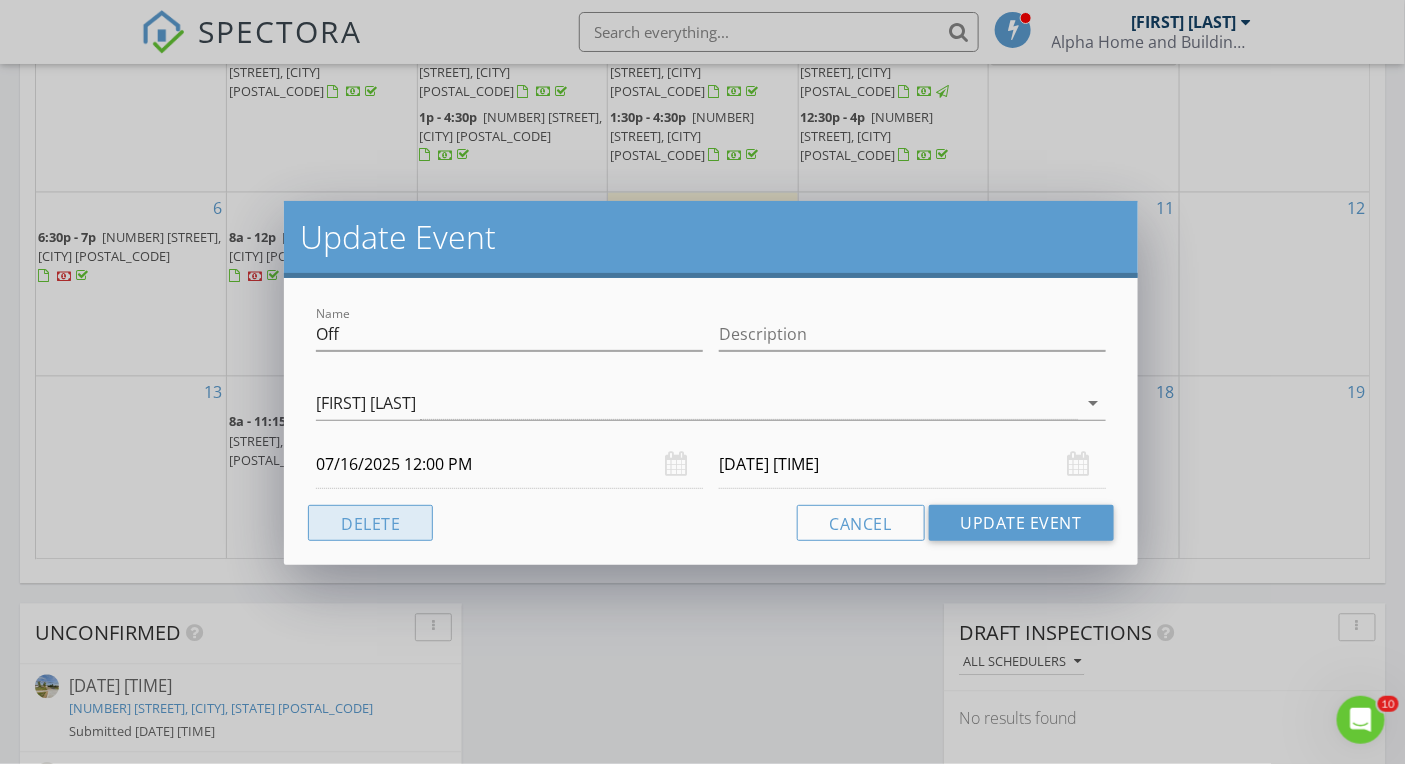 click on "Delete" at bounding box center (370, 523) 